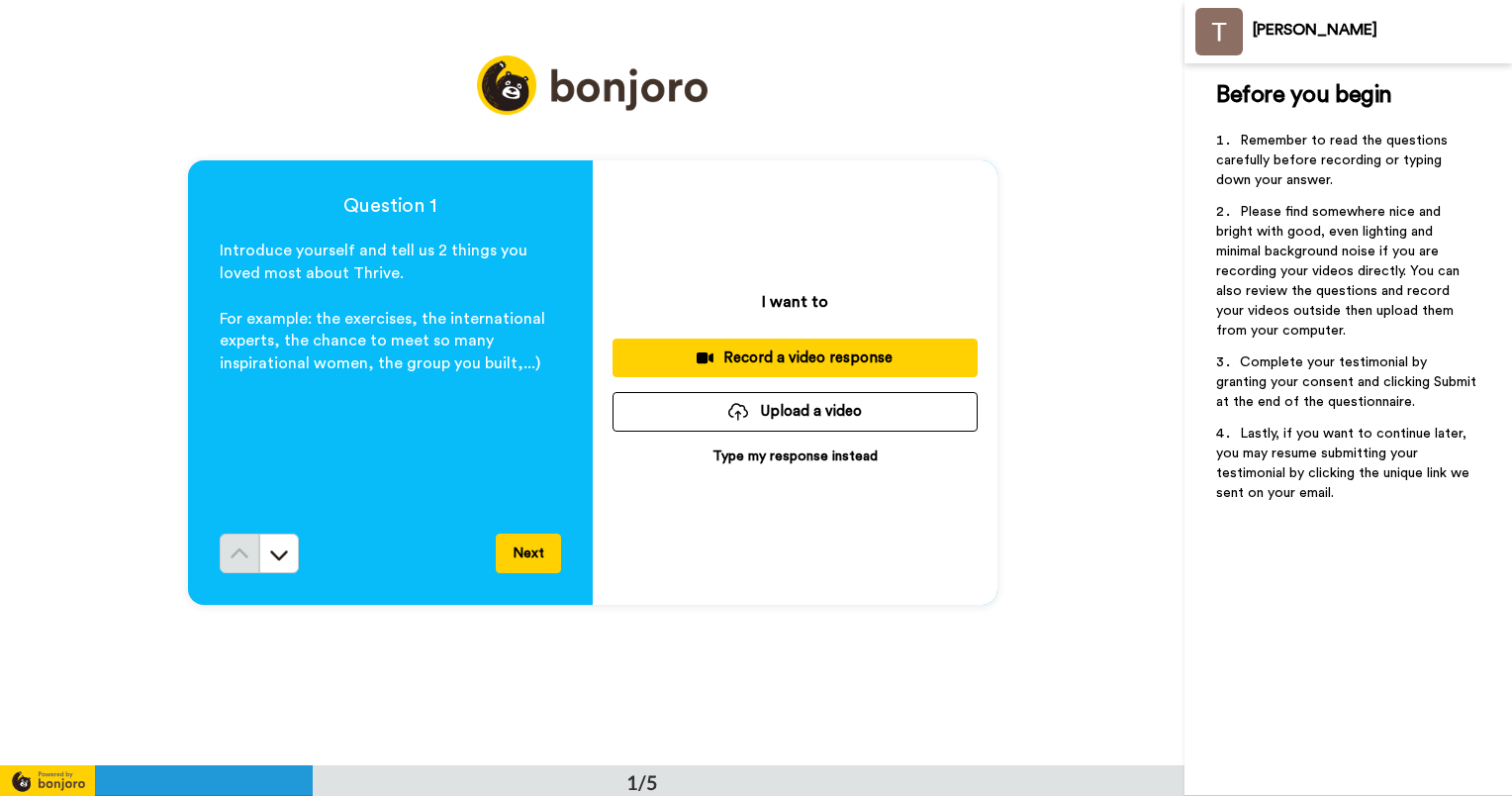 scroll, scrollTop: 0, scrollLeft: 0, axis: both 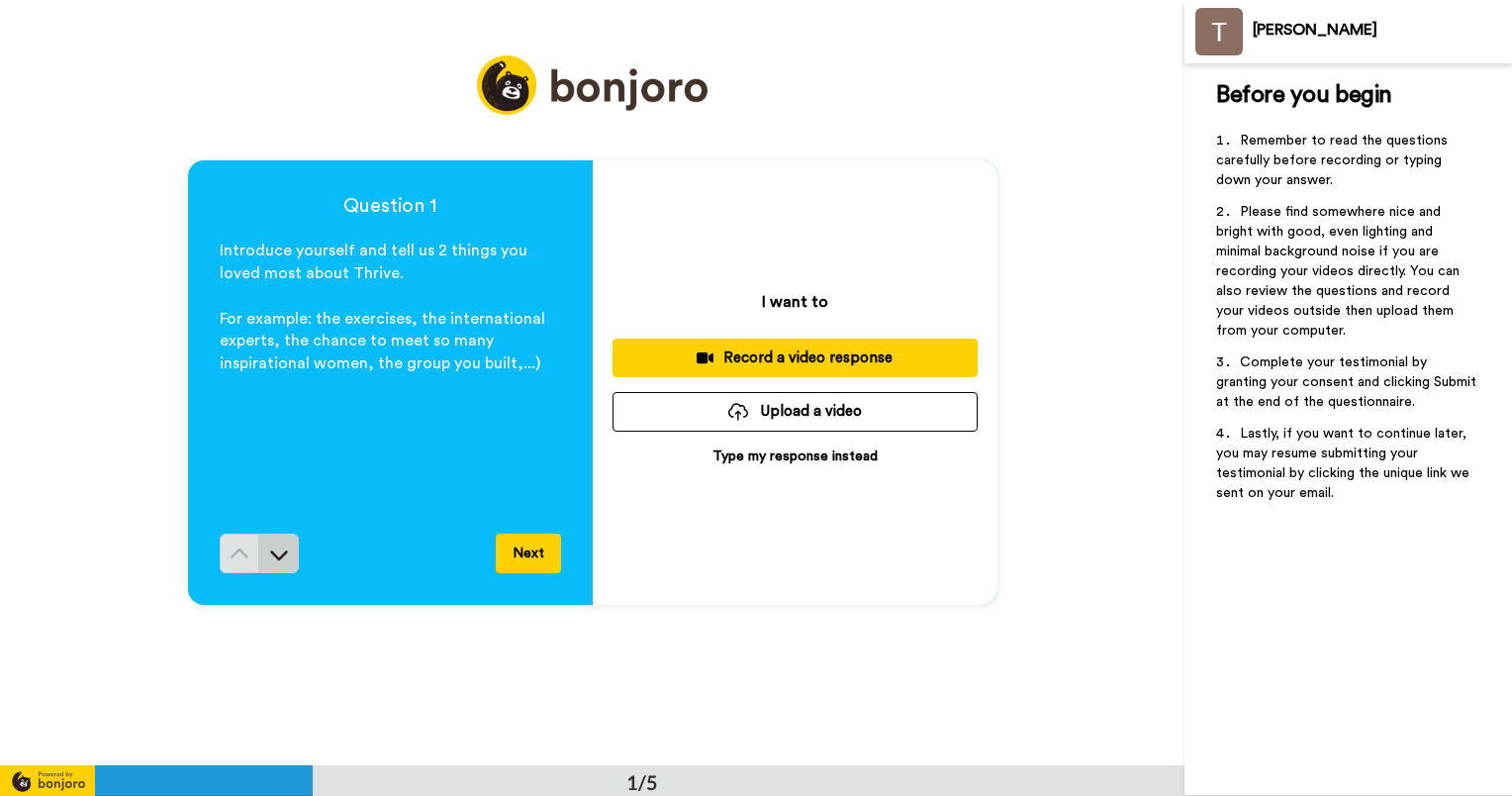 click 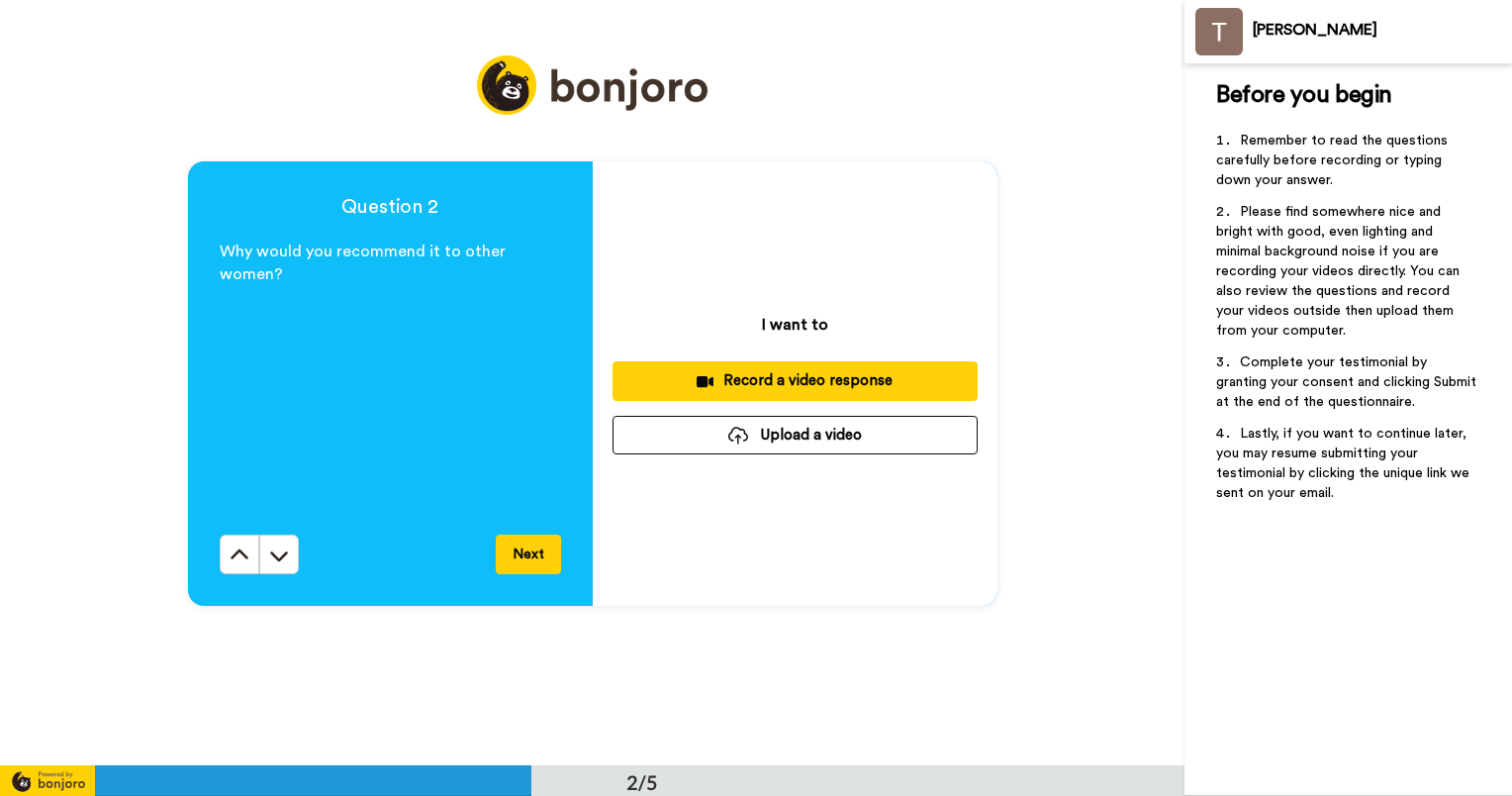 scroll, scrollTop: 766, scrollLeft: 0, axis: vertical 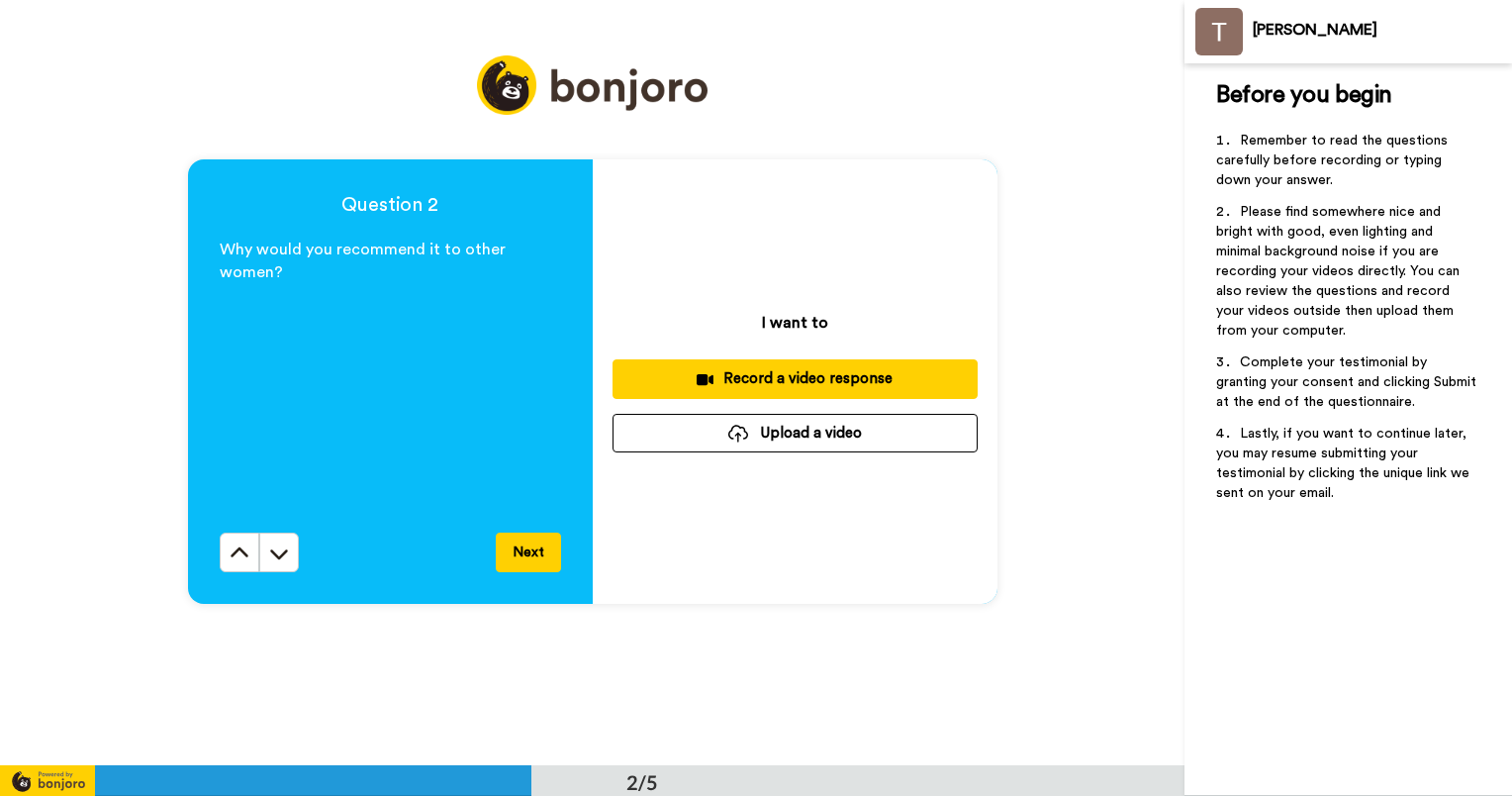 click 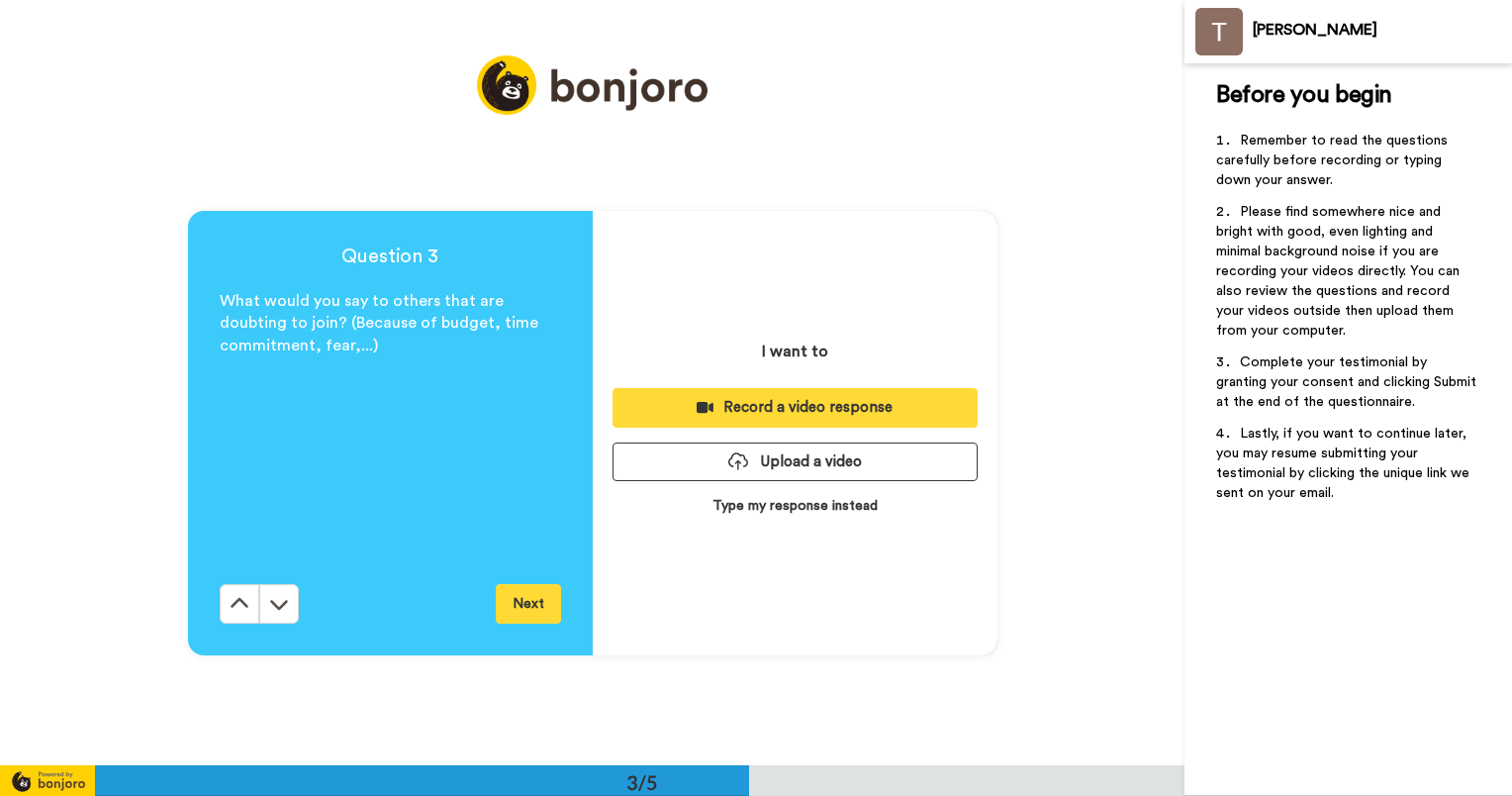 scroll, scrollTop: 1532, scrollLeft: 0, axis: vertical 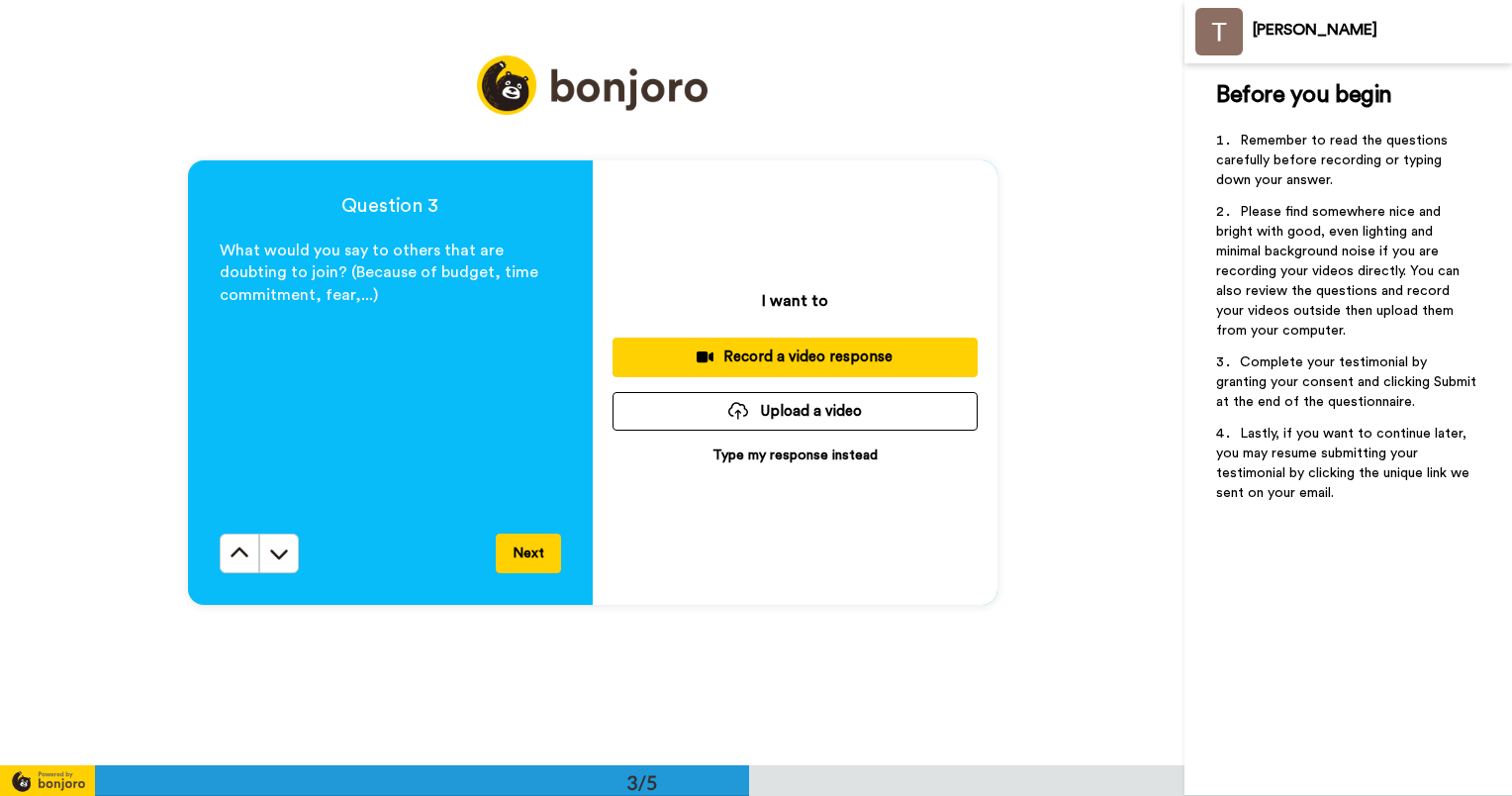 click 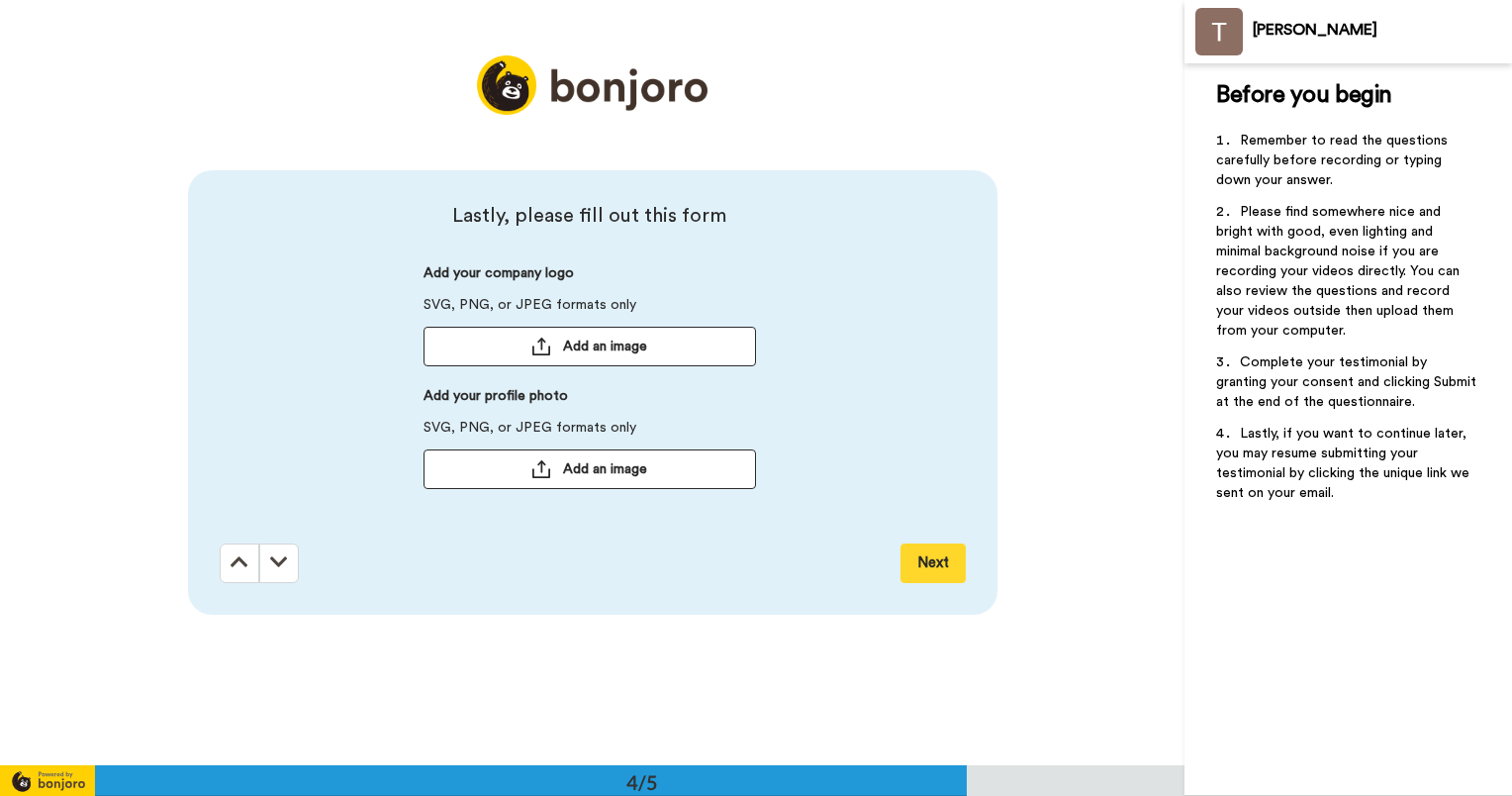 scroll, scrollTop: 2297, scrollLeft: 0, axis: vertical 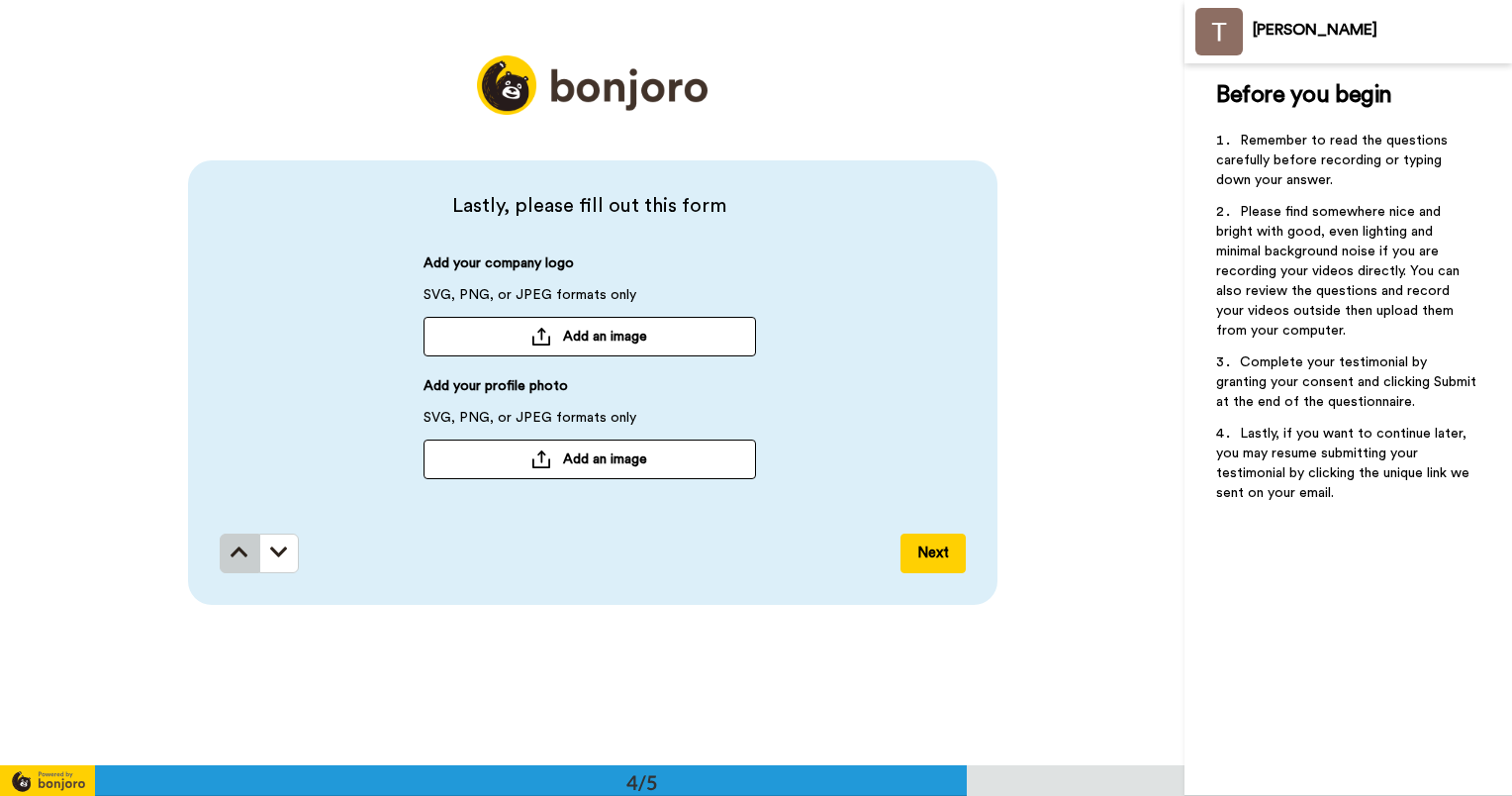 click at bounding box center [239, 552] 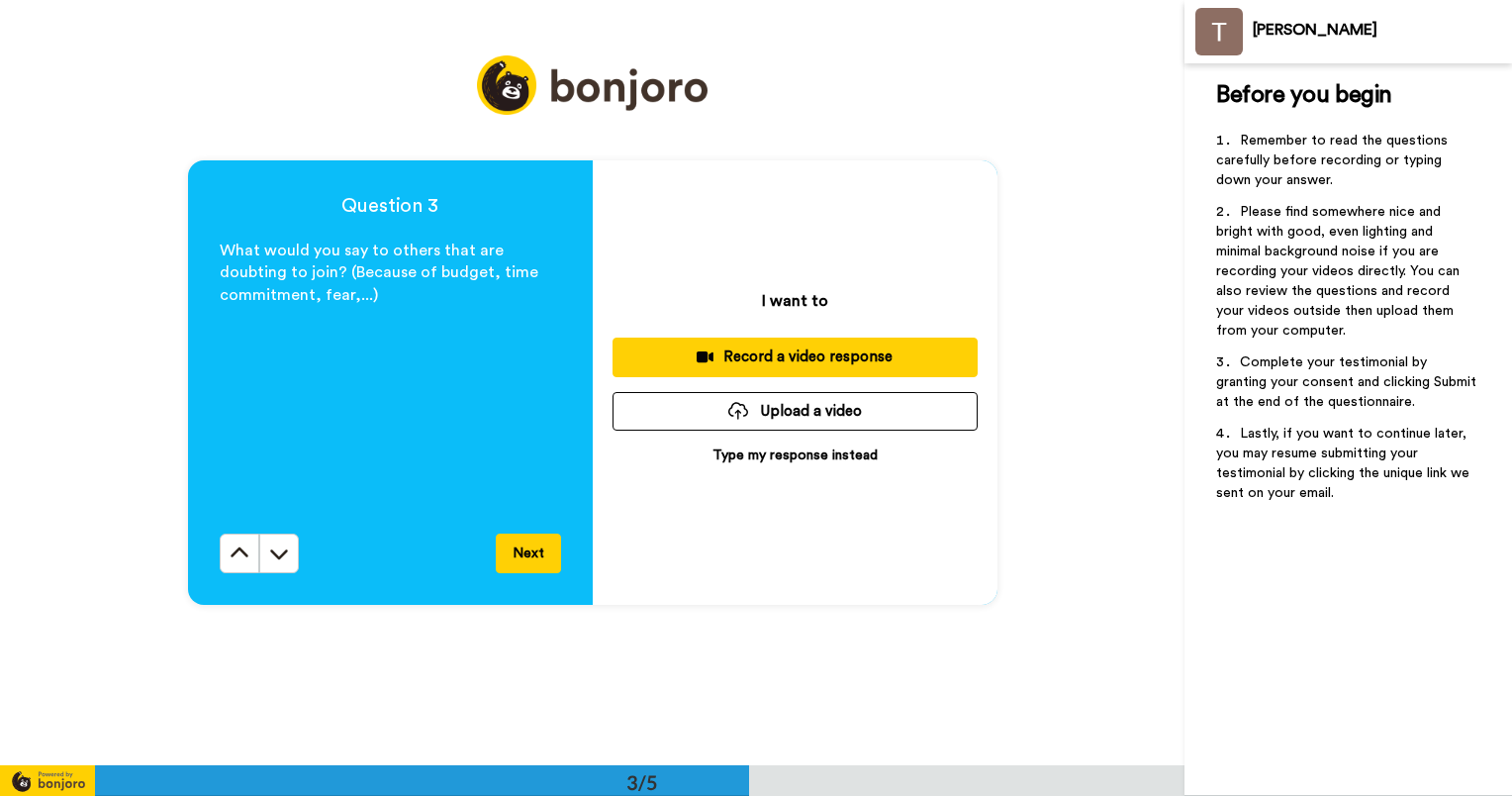 click 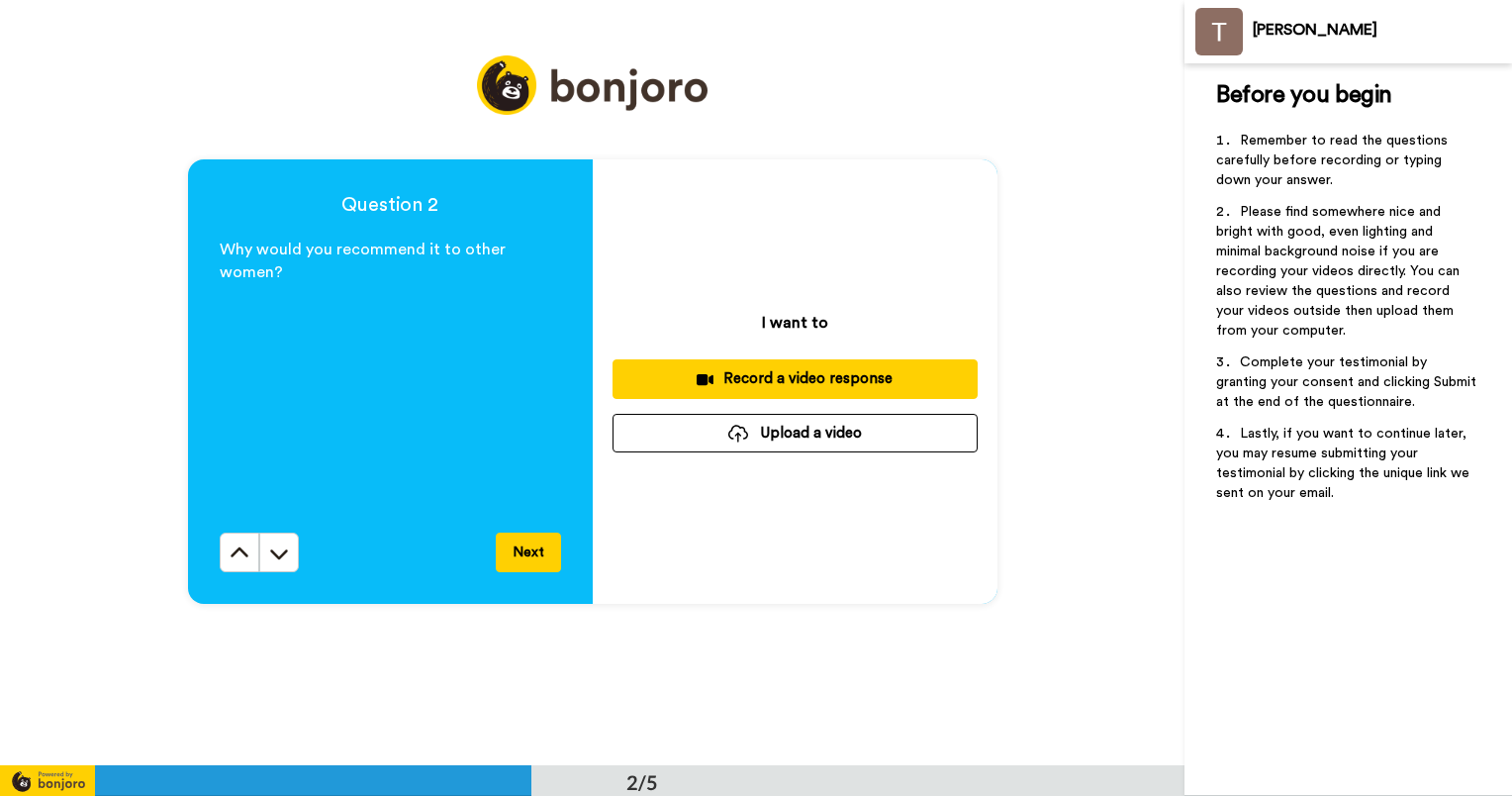 click 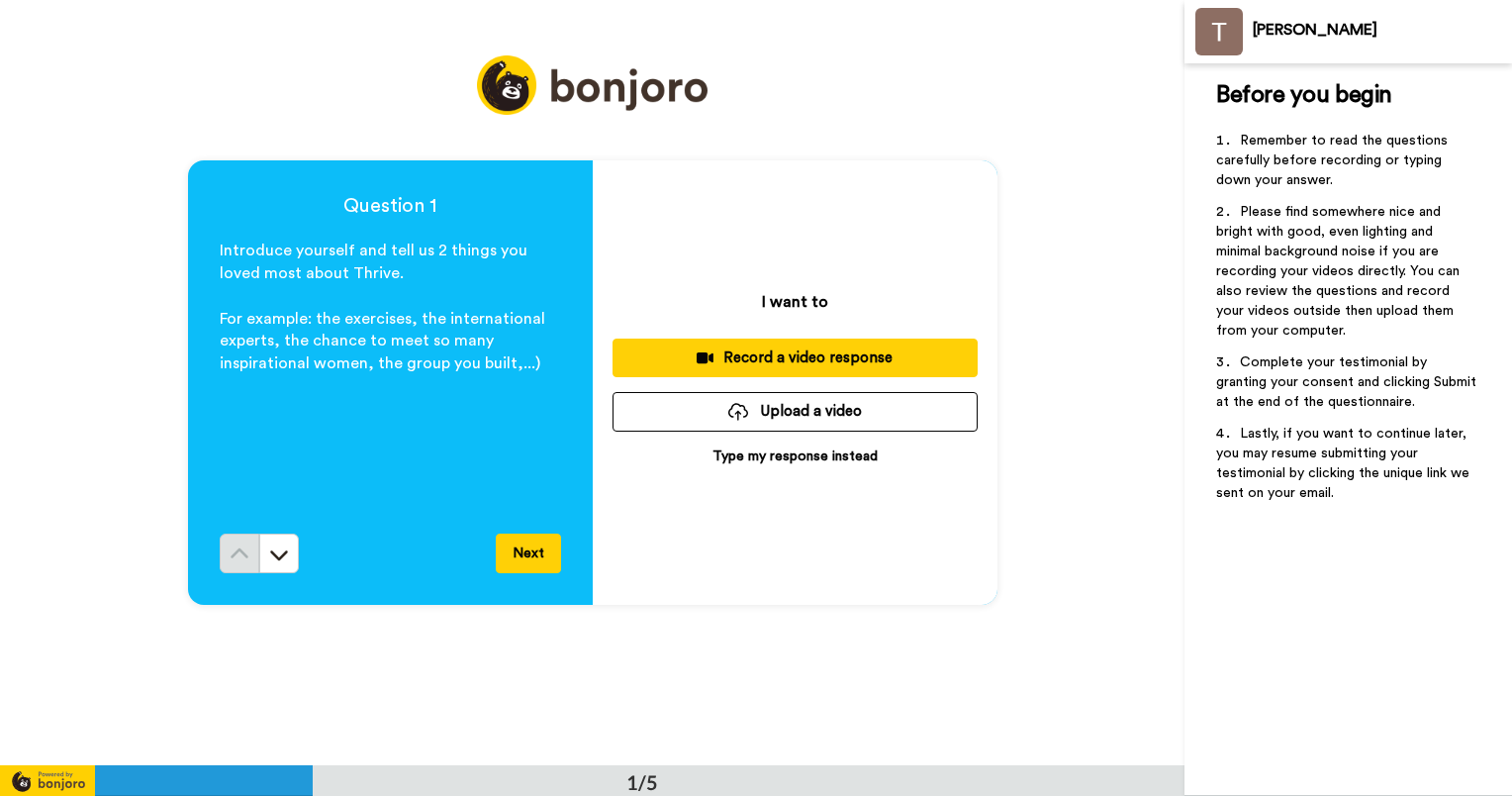 scroll, scrollTop: 0, scrollLeft: 0, axis: both 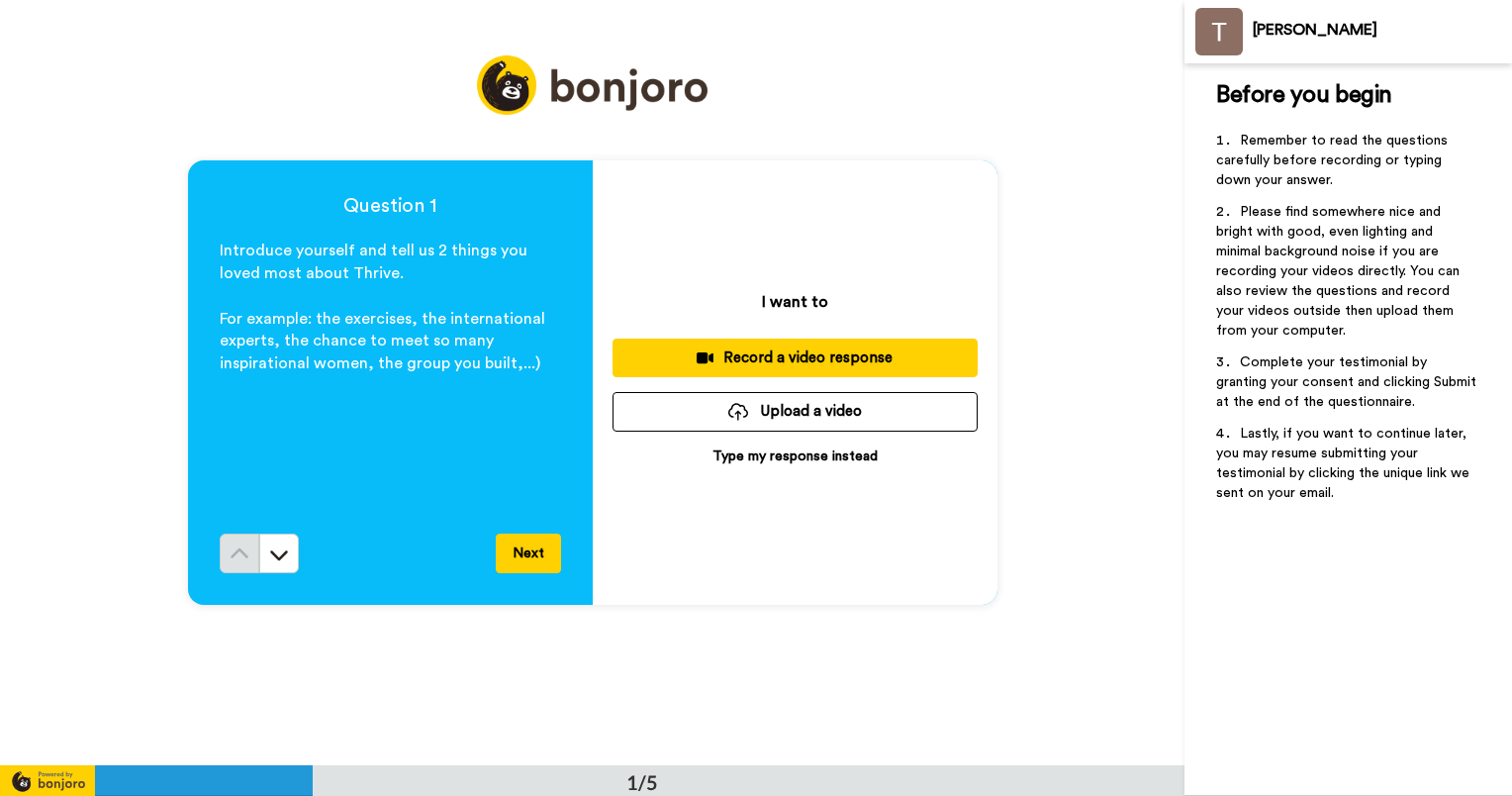 click on "Record a video response" at bounding box center (795, 357) 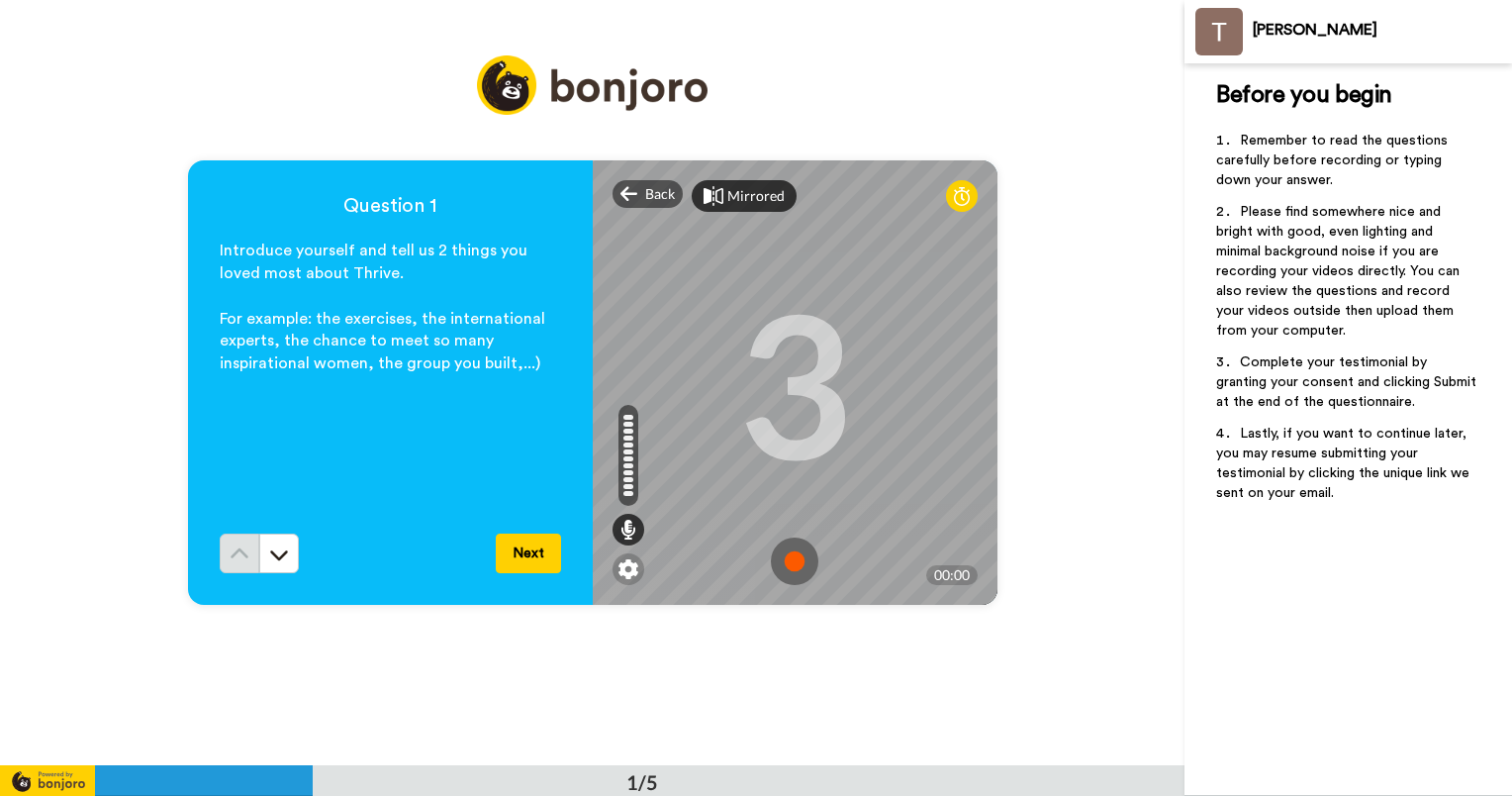 click on "Mirrored" at bounding box center [756, 196] 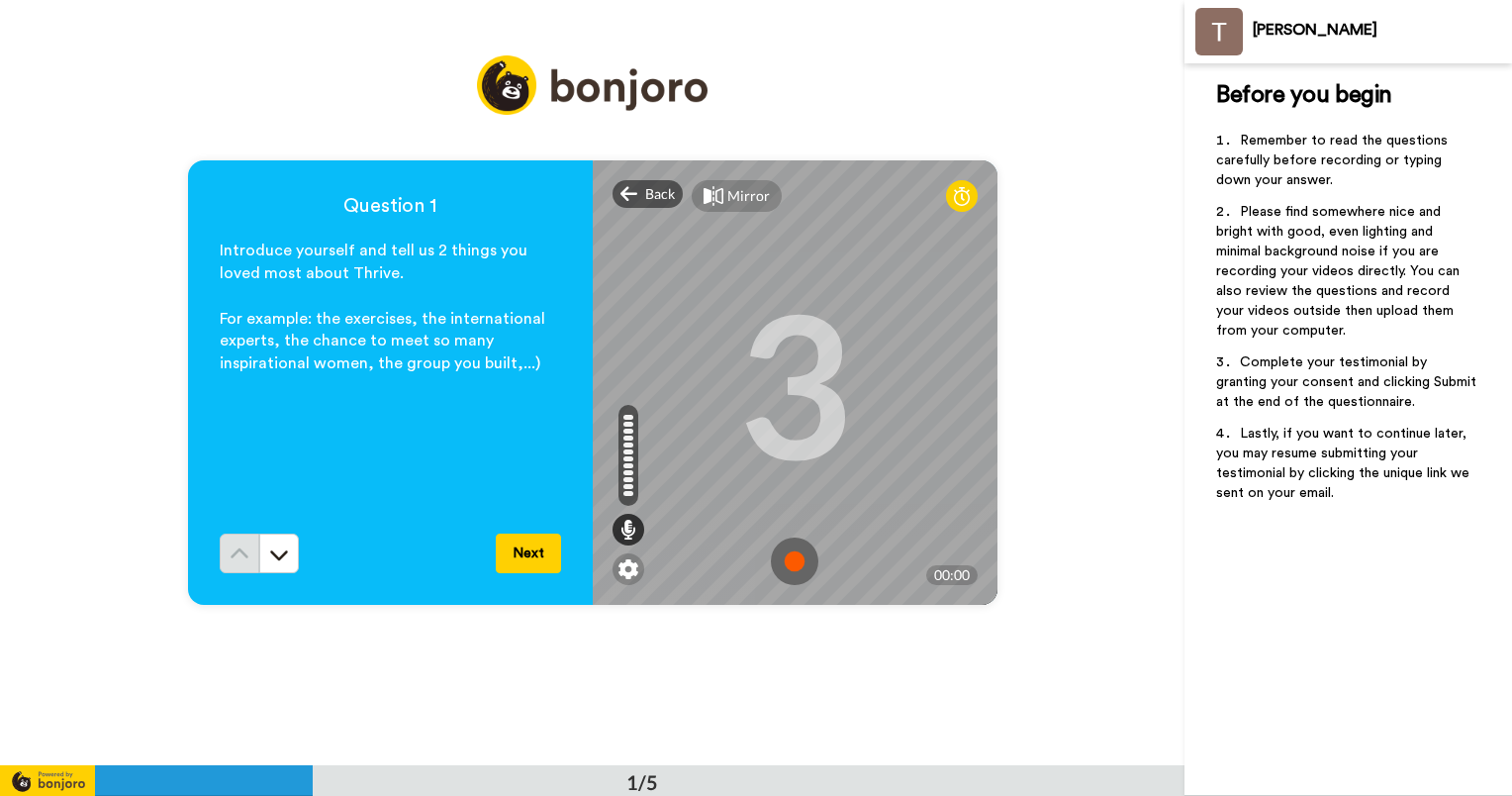 click on "Mirror" at bounding box center (748, 196) 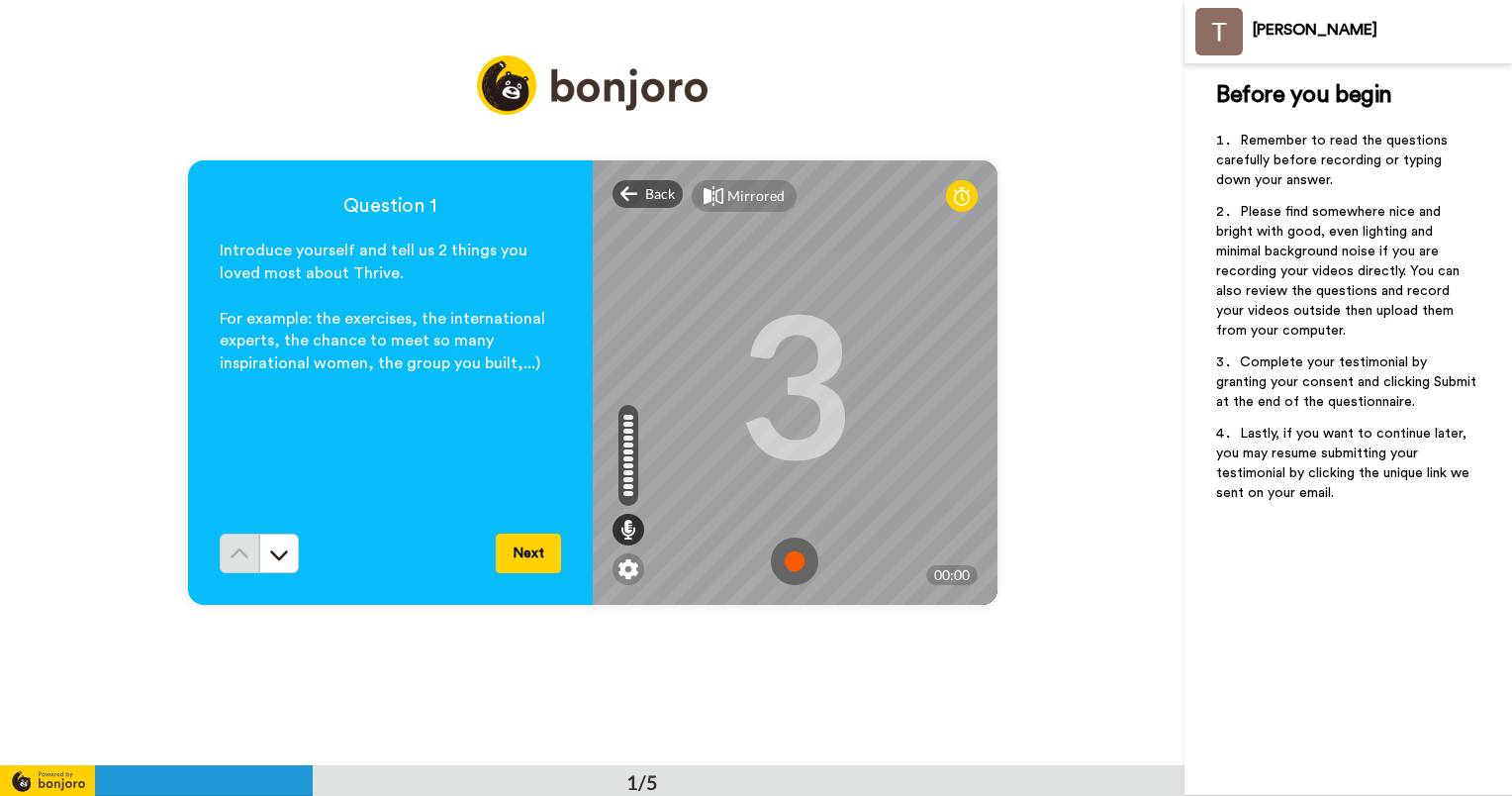 click at bounding box center [795, 561] 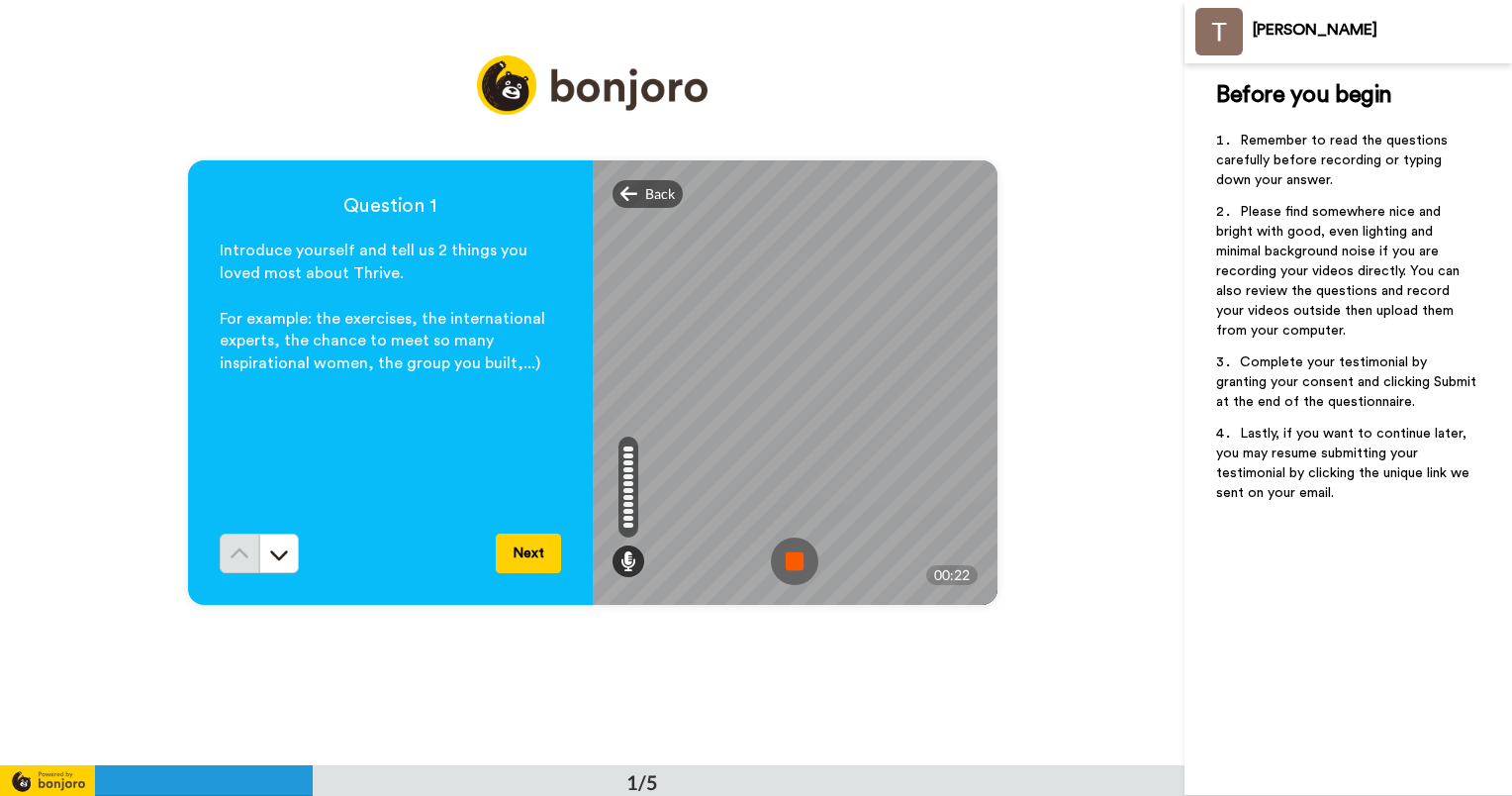 click at bounding box center (795, 561) 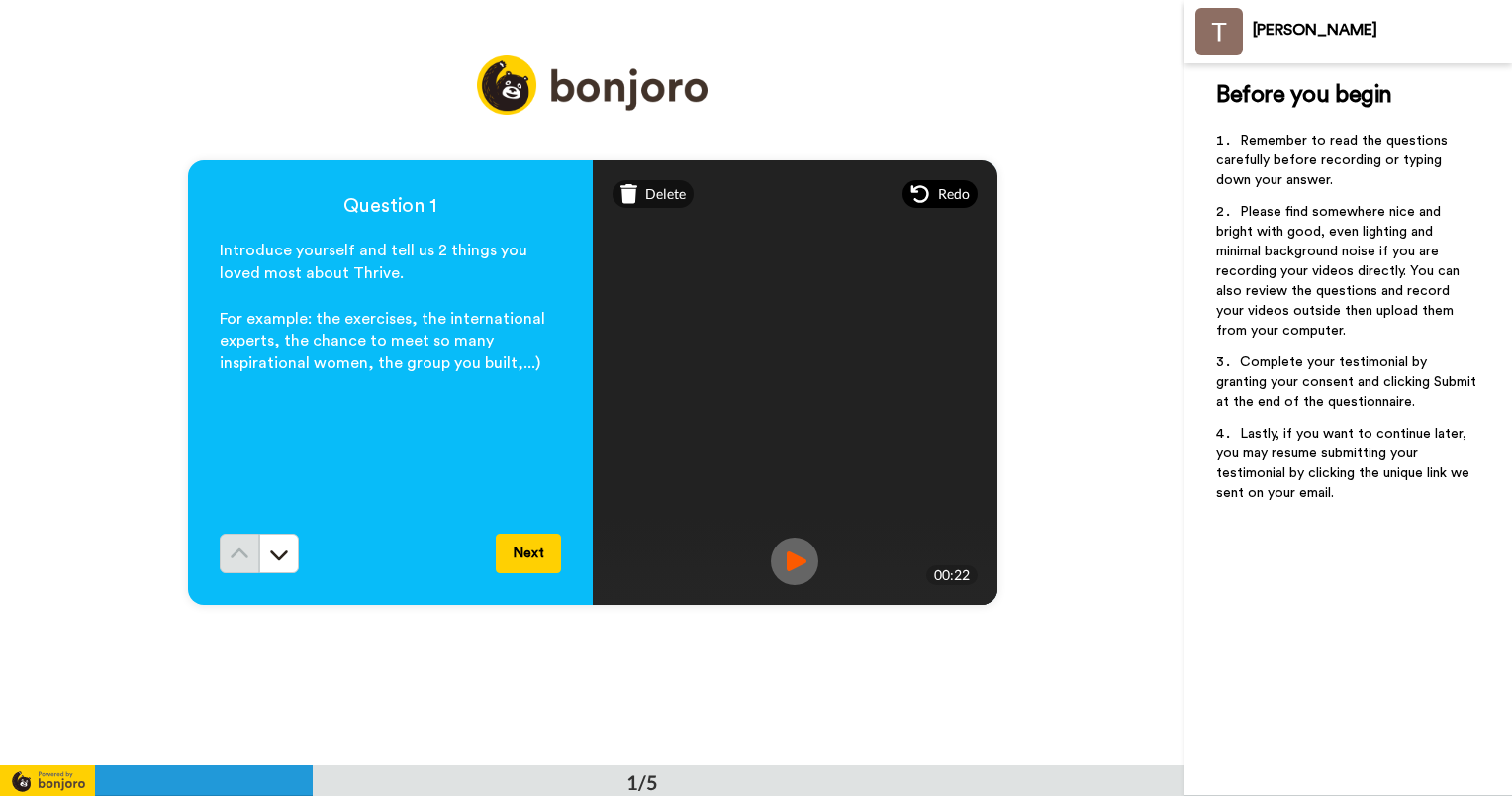 click on "Redo" at bounding box center (954, 194) 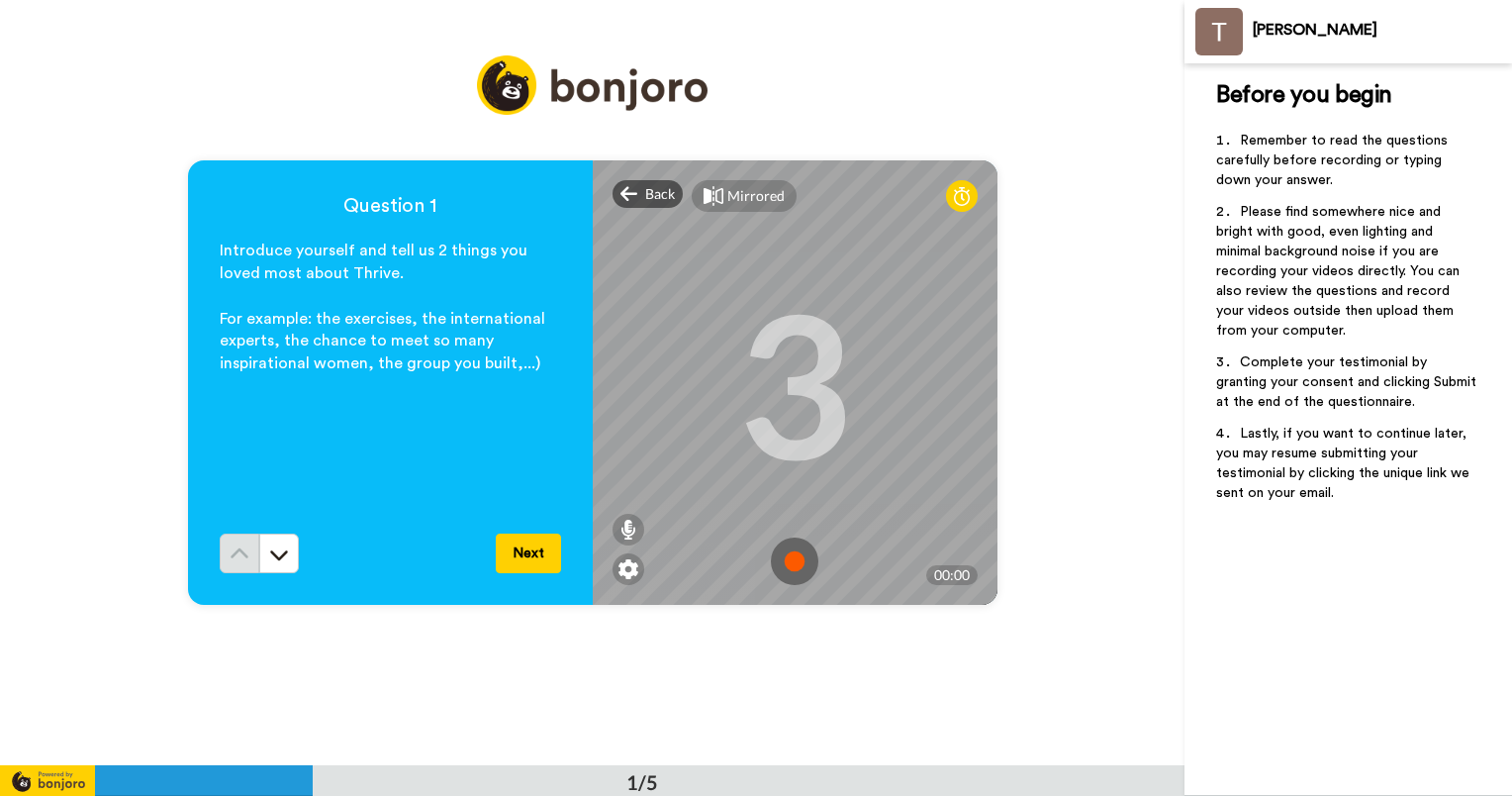 click at bounding box center [795, 561] 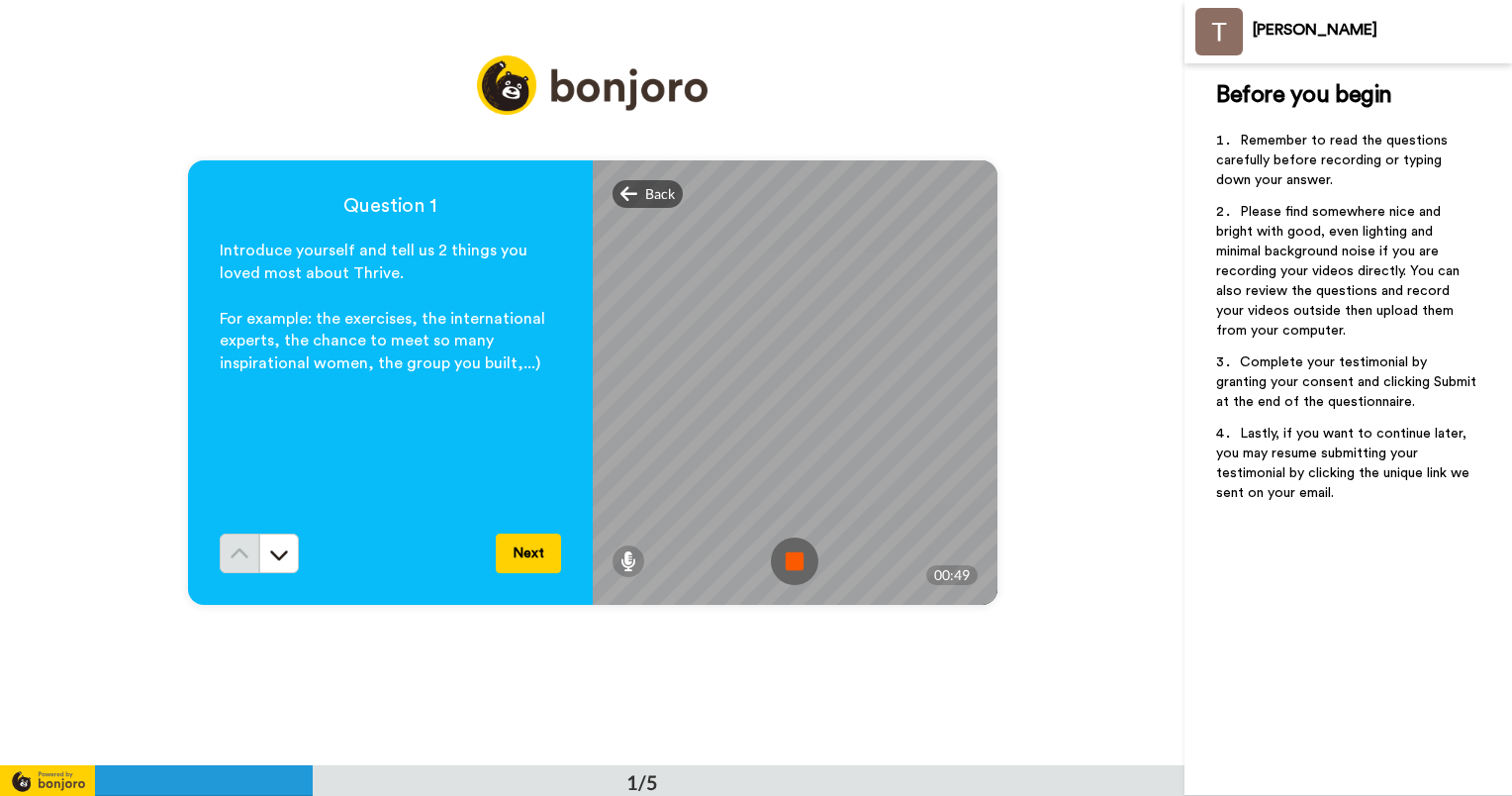 click at bounding box center [795, 561] 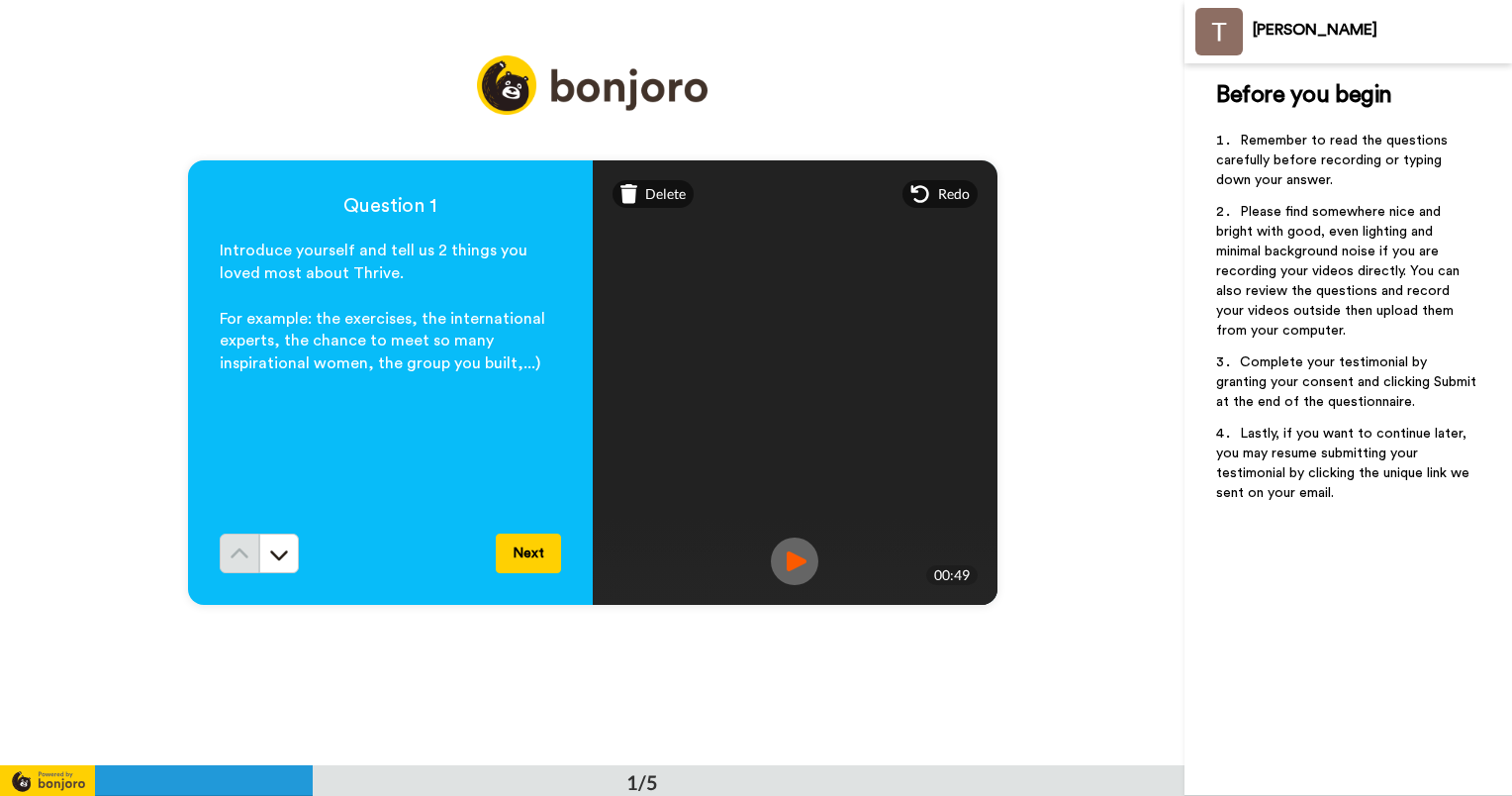 click at bounding box center [795, 561] 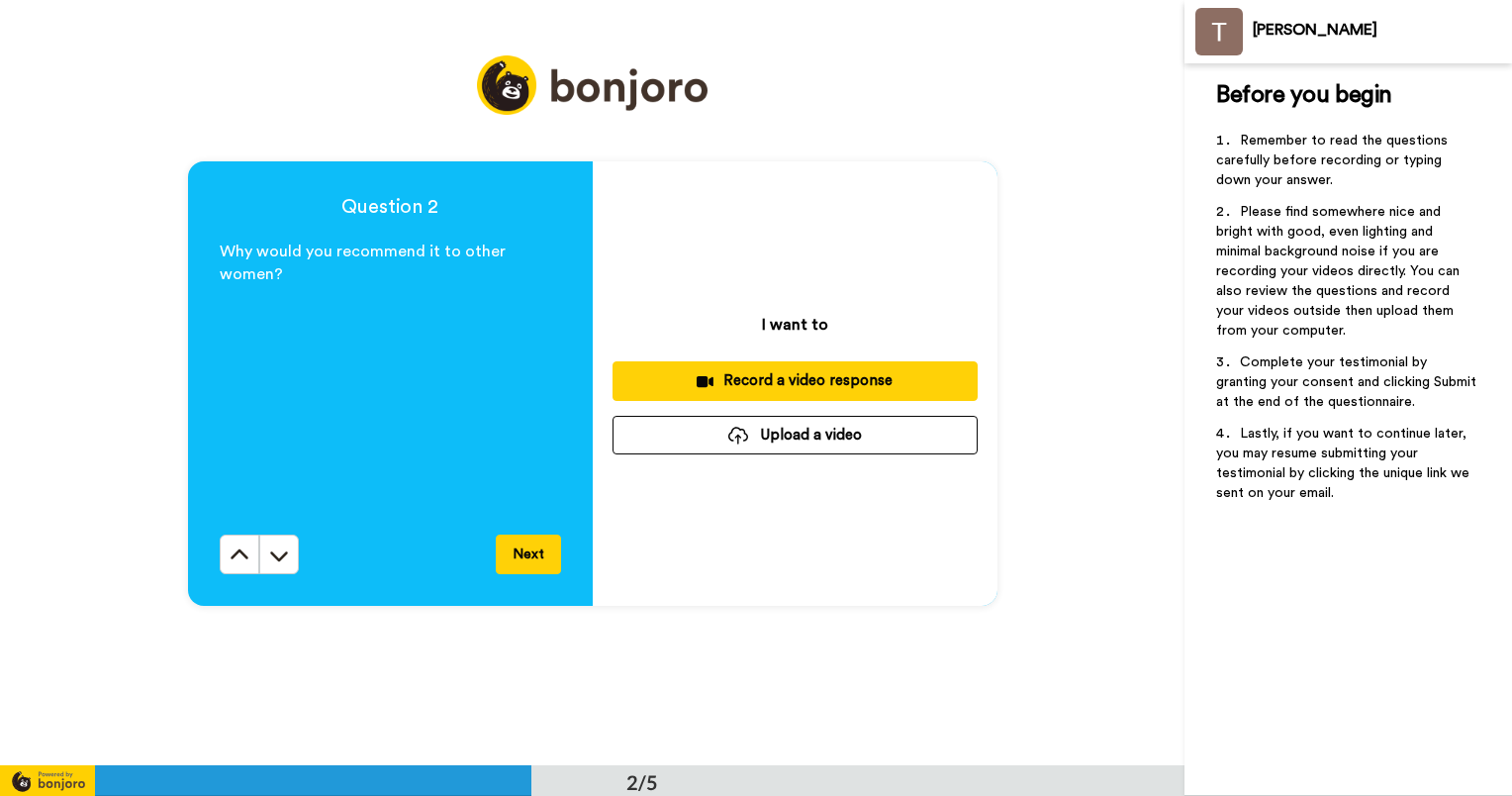 scroll, scrollTop: 766, scrollLeft: 0, axis: vertical 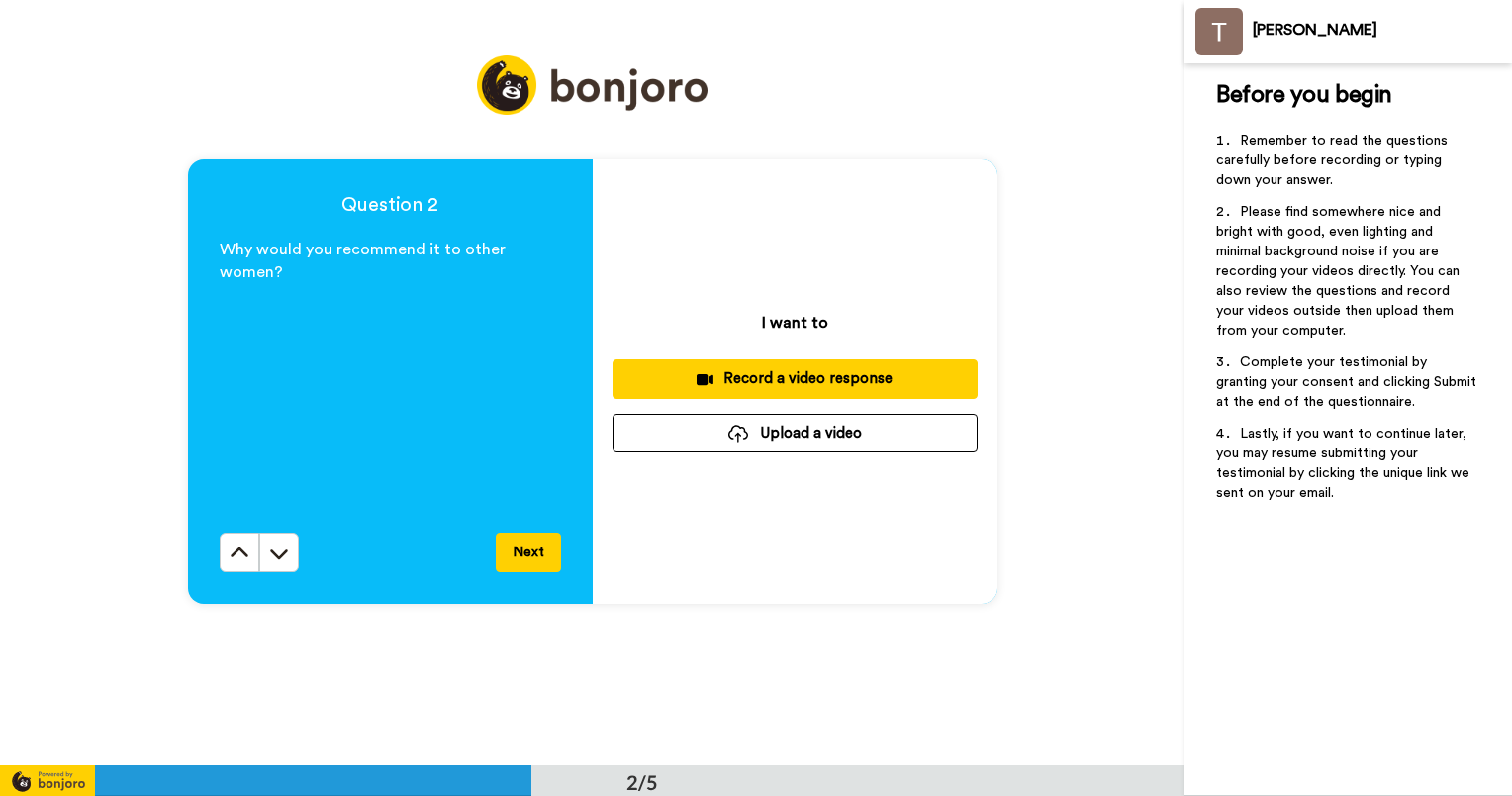 click on "Record a video response" at bounding box center [795, 378] 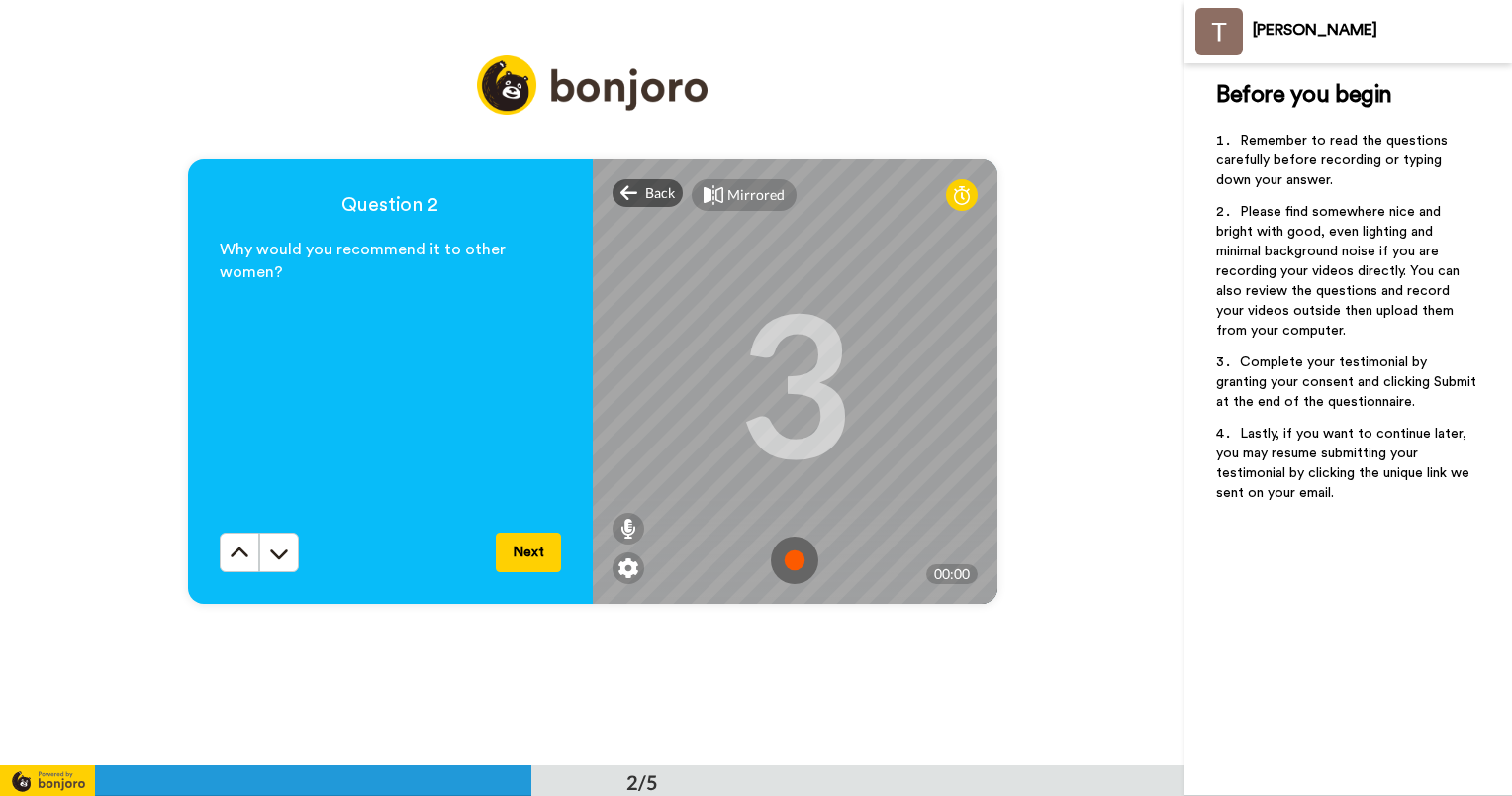 click at bounding box center (795, 560) 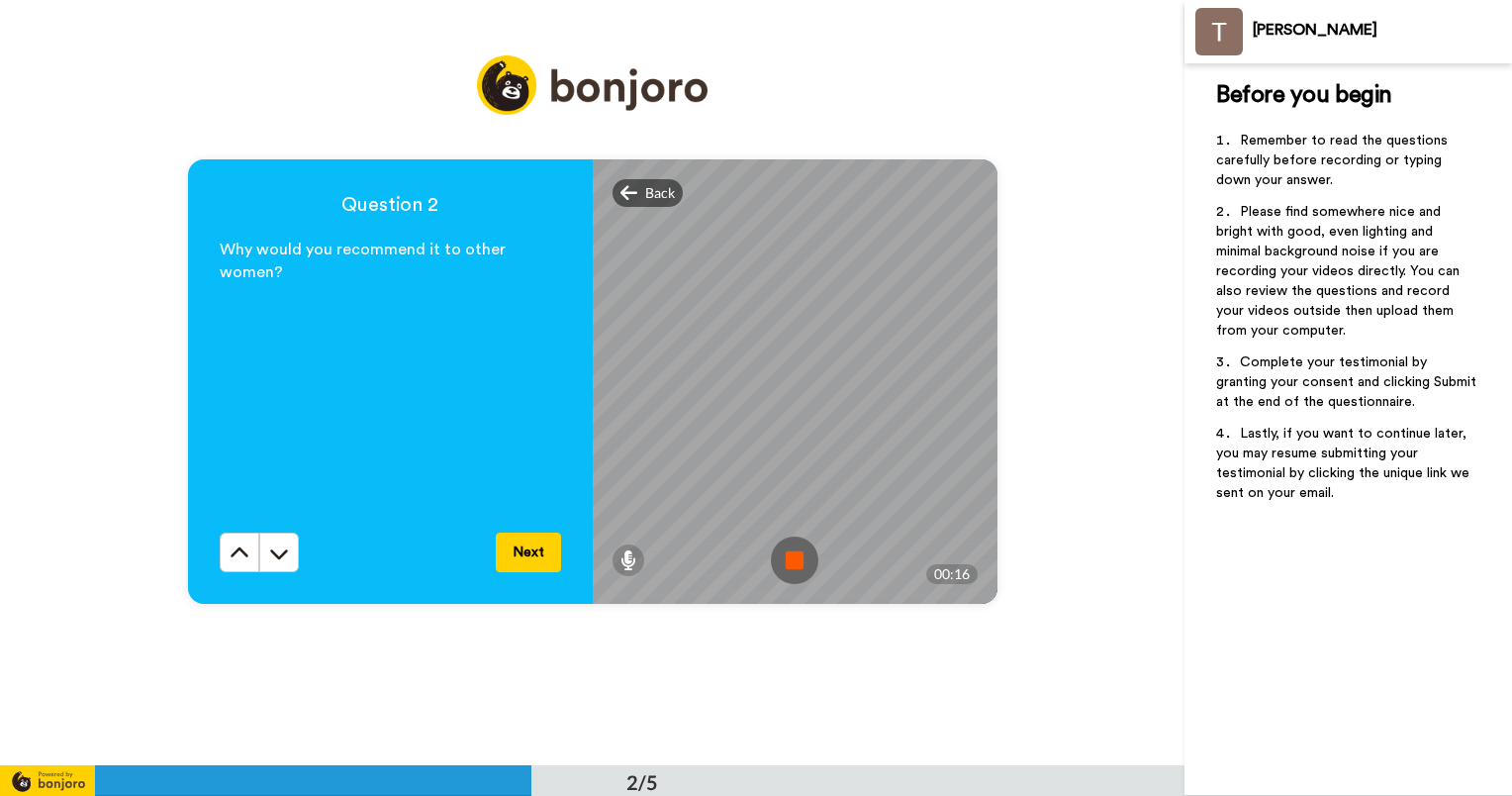click at bounding box center (795, 560) 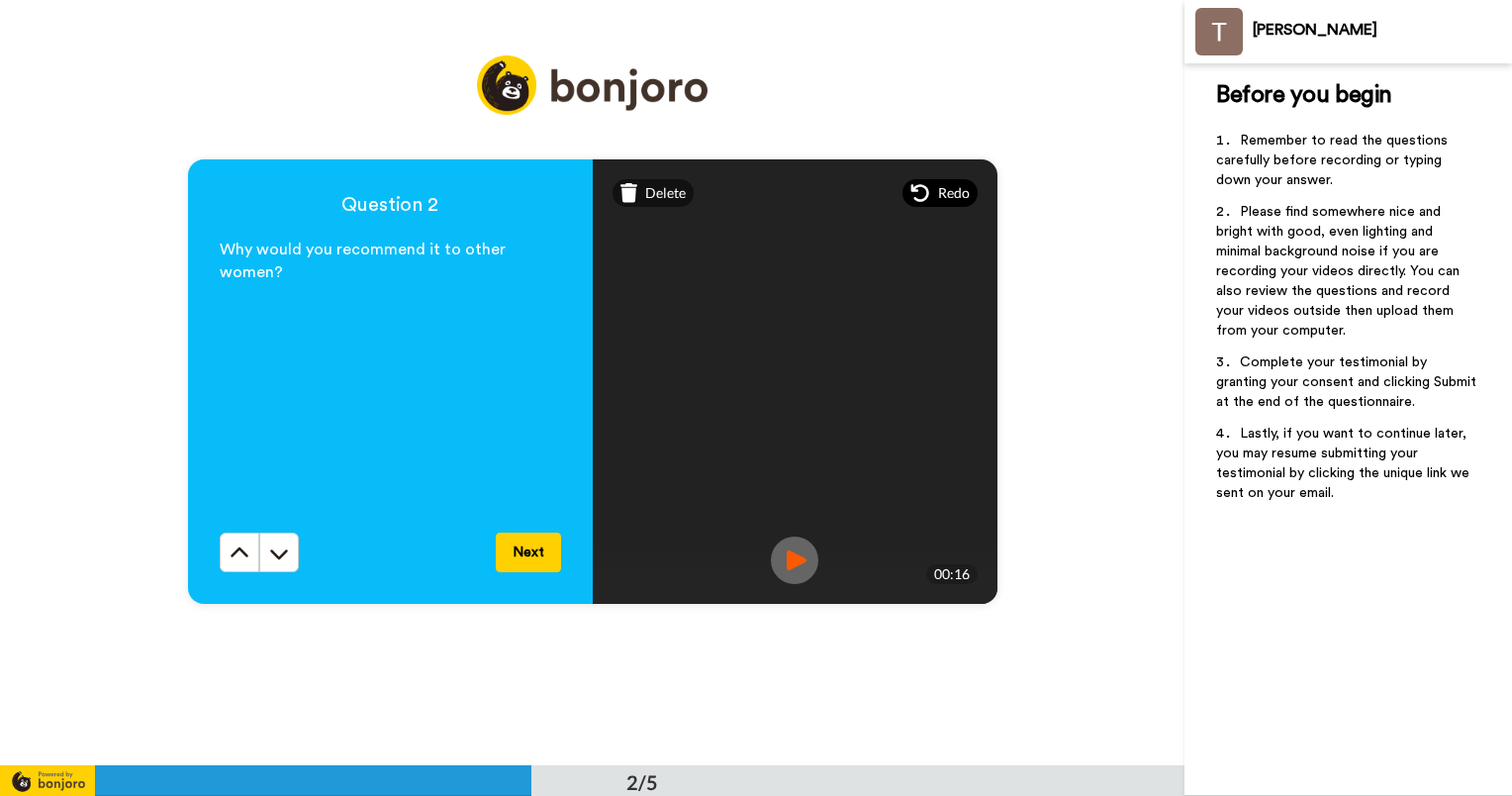 click on "Redo" at bounding box center [940, 193] 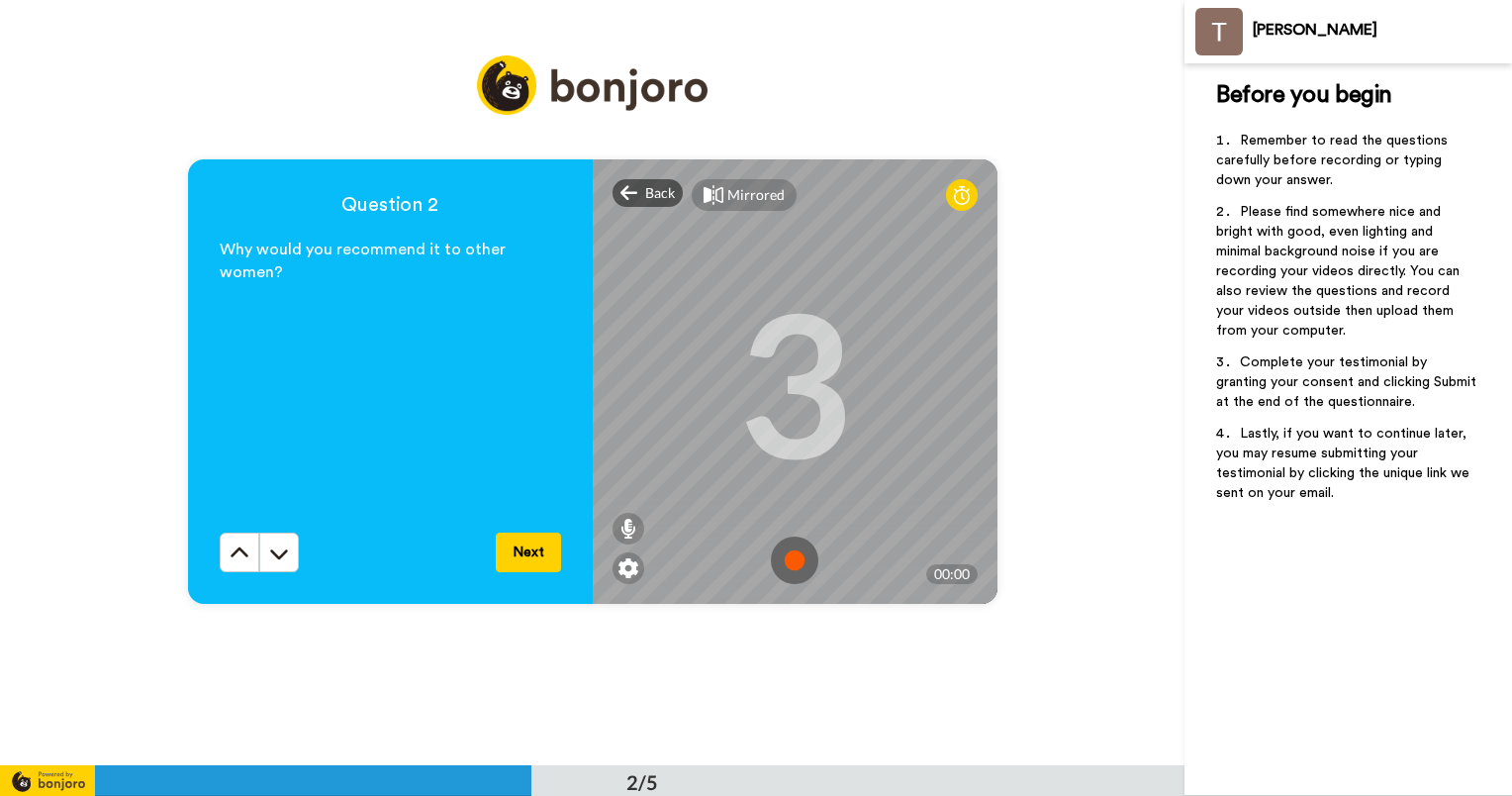 click at bounding box center (795, 560) 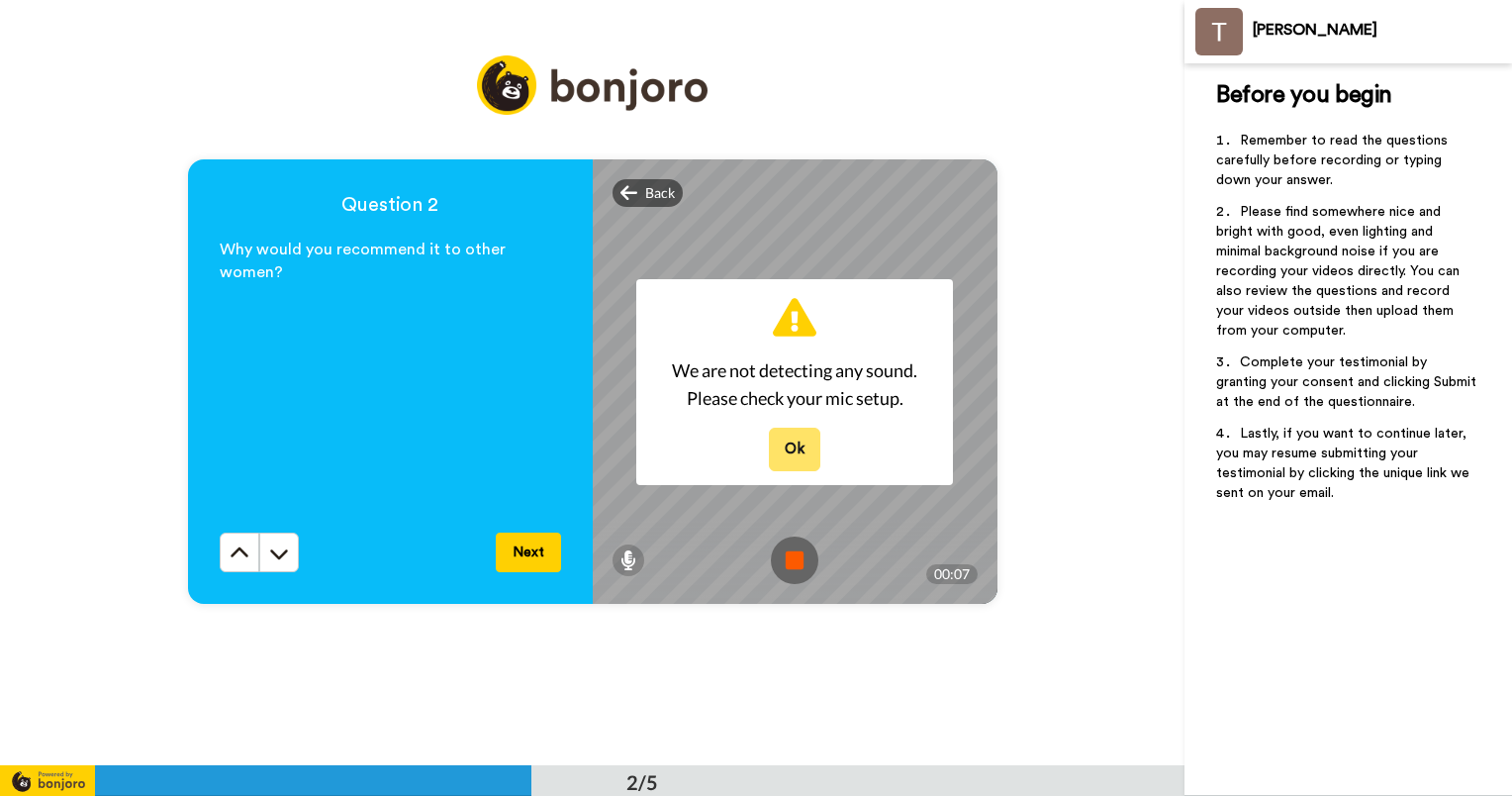 click on "Ok" at bounding box center (795, 448) 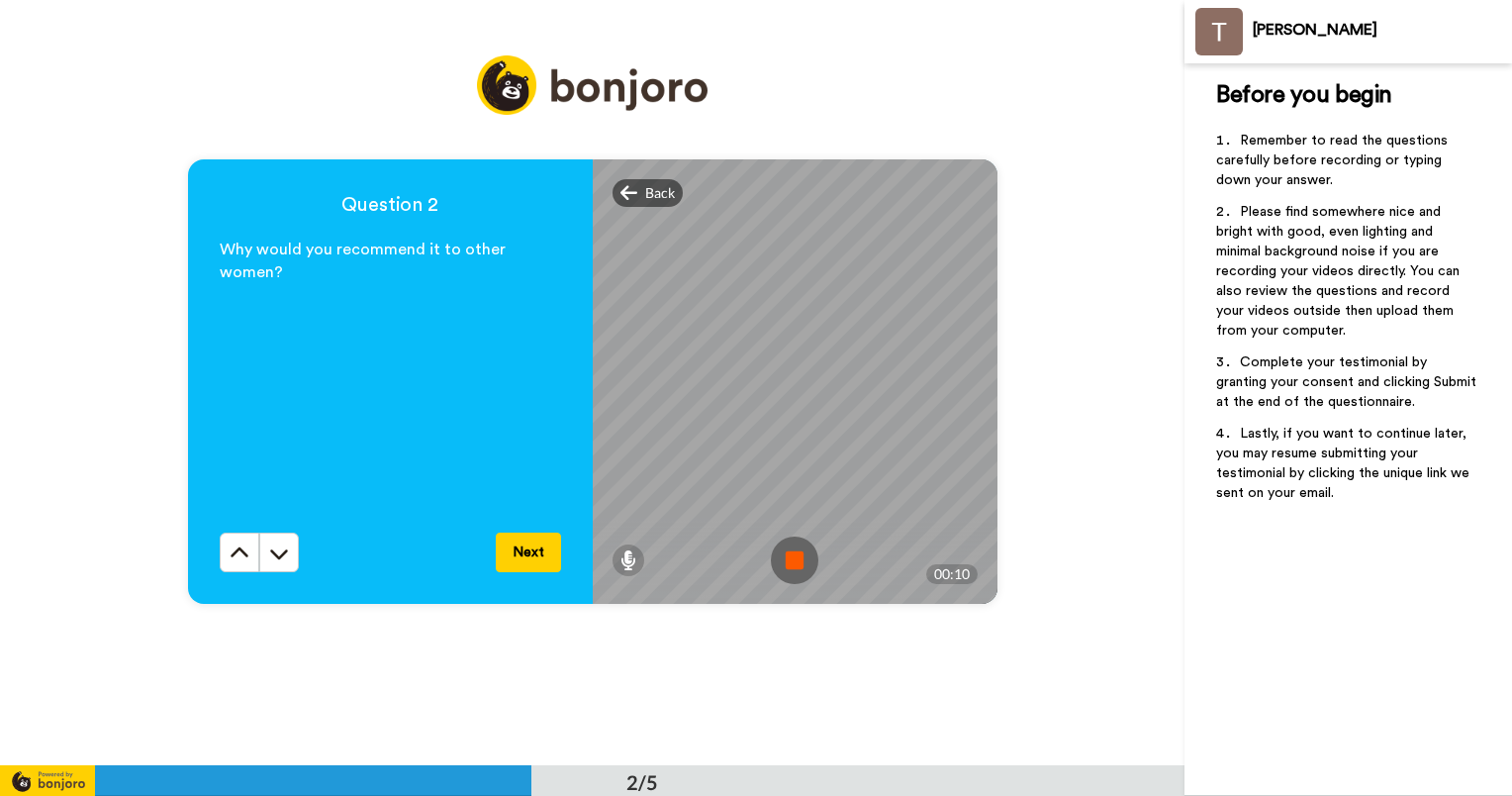 click at bounding box center (795, 560) 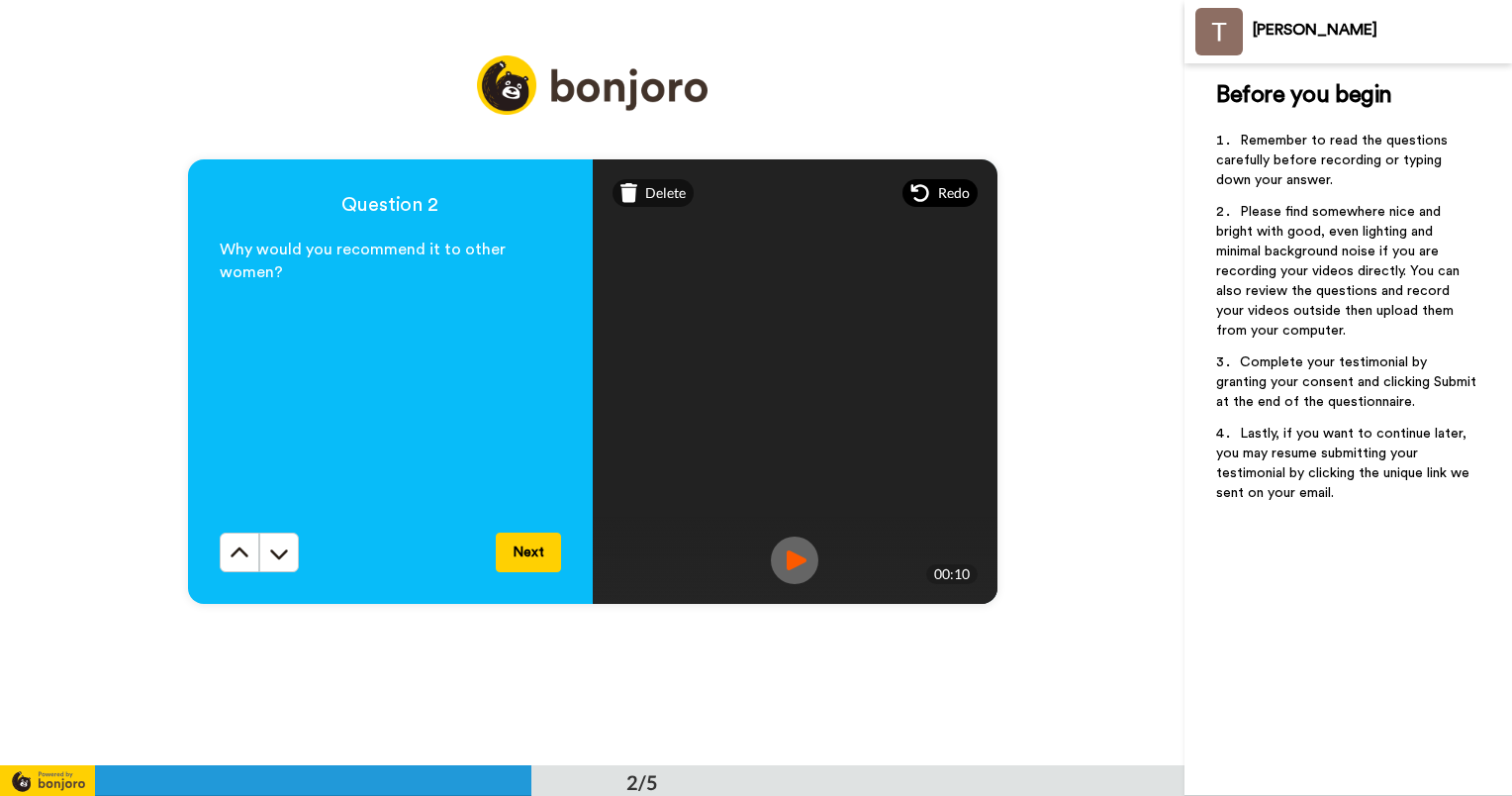 click on "Redo" at bounding box center (940, 193) 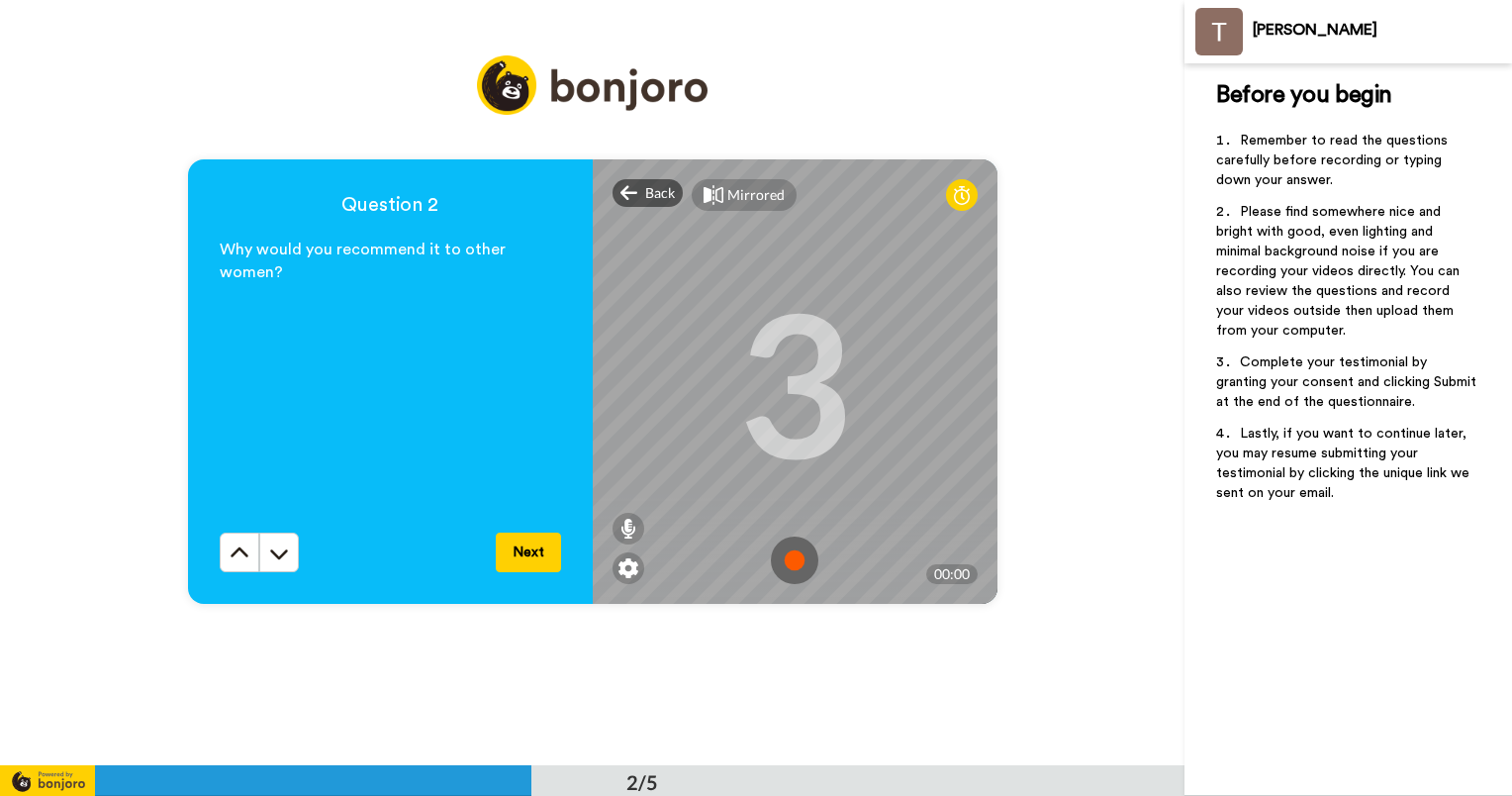 click at bounding box center (795, 560) 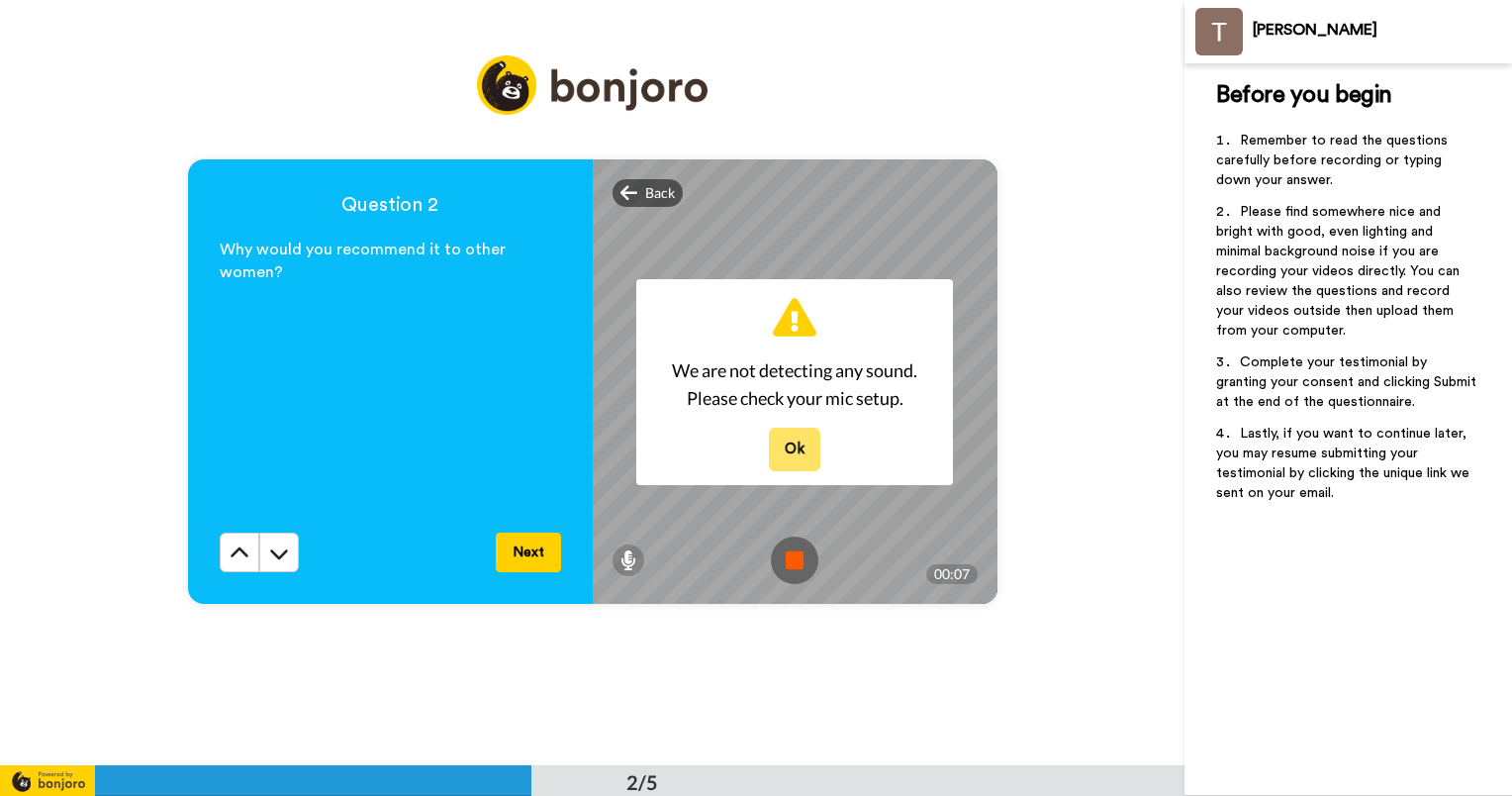click on "Ok" at bounding box center (795, 448) 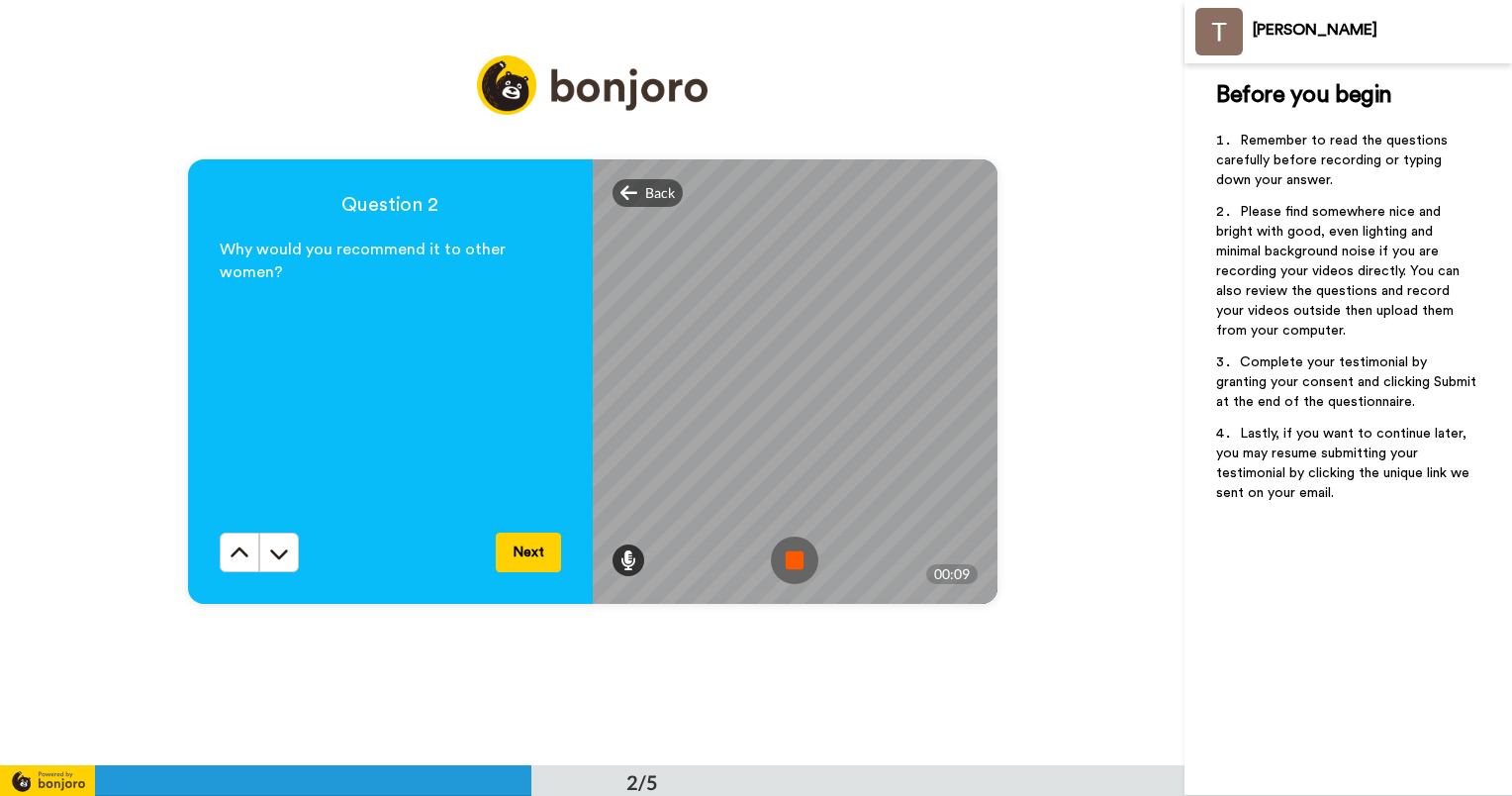 click at bounding box center (628, 560) 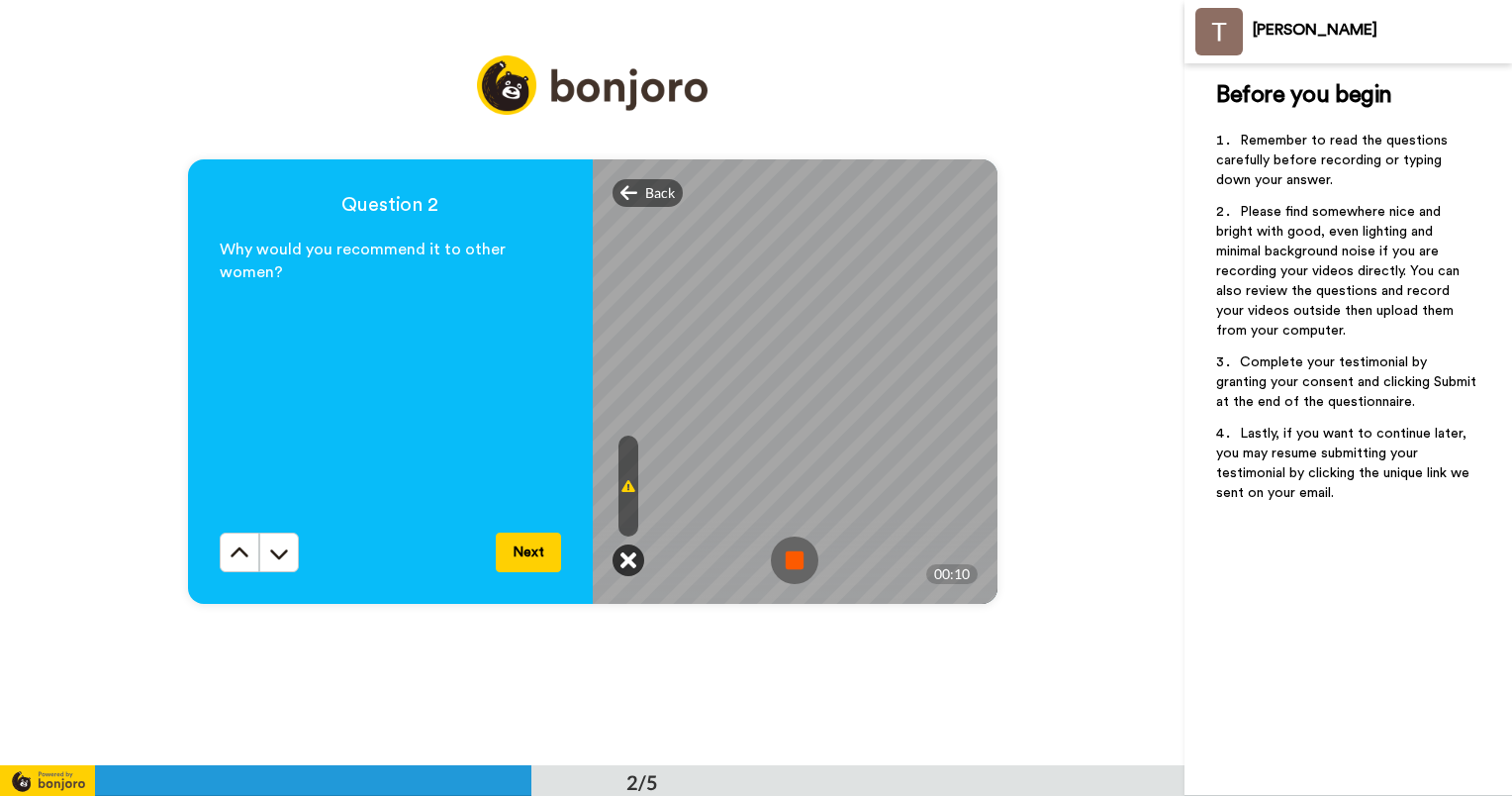 click at bounding box center (628, 560) 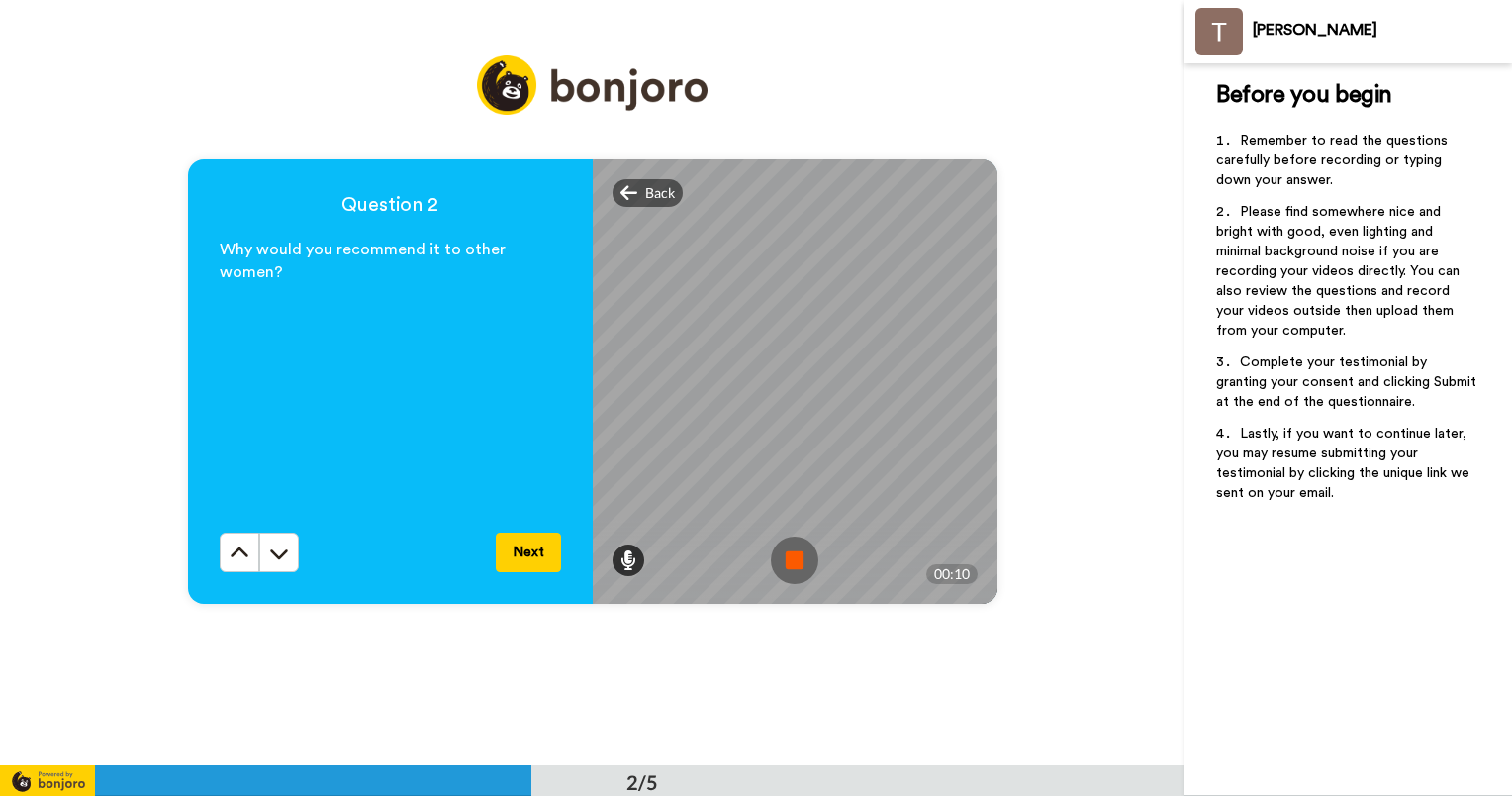 click at bounding box center (628, 560) 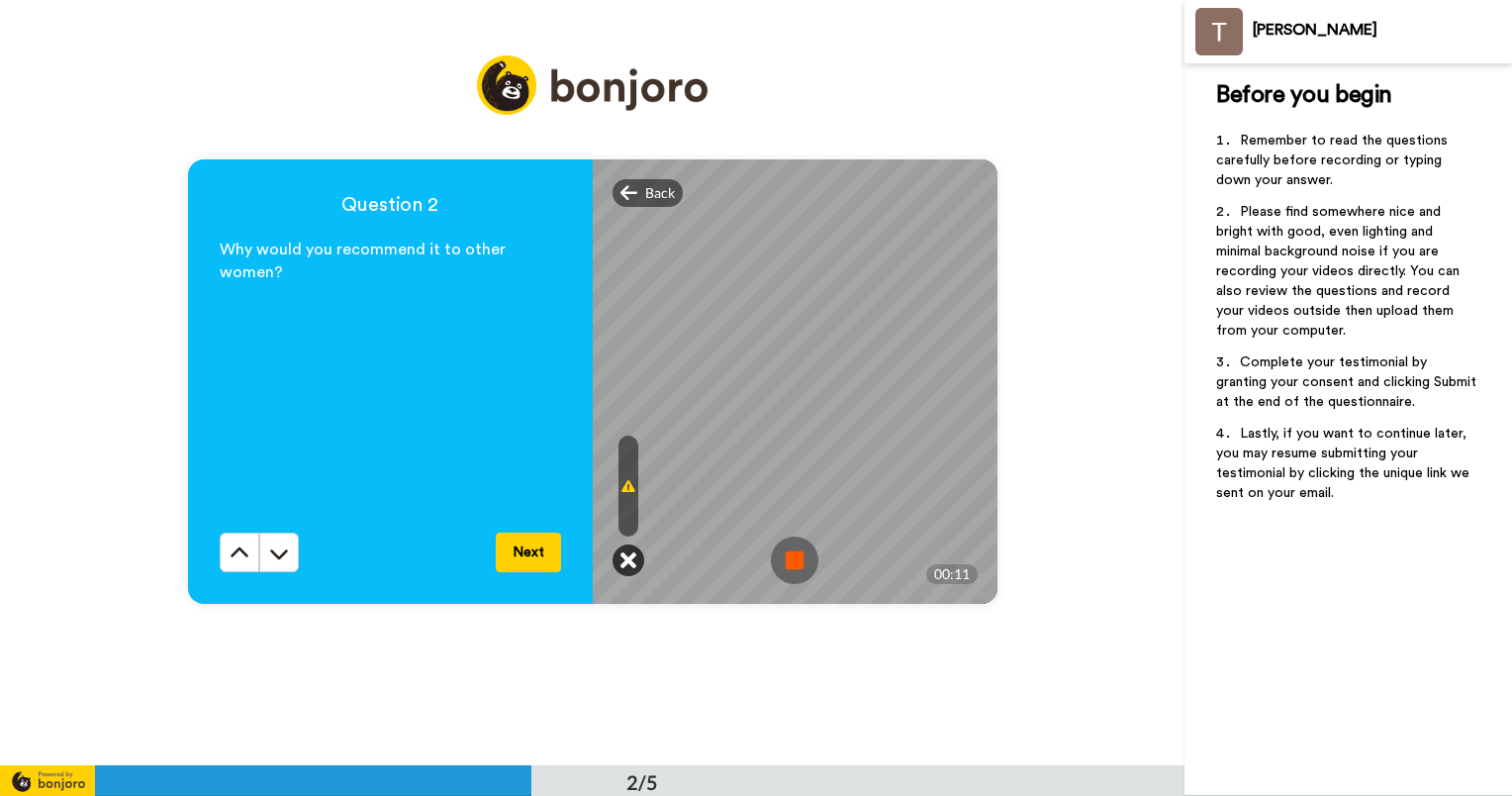 click at bounding box center (628, 560) 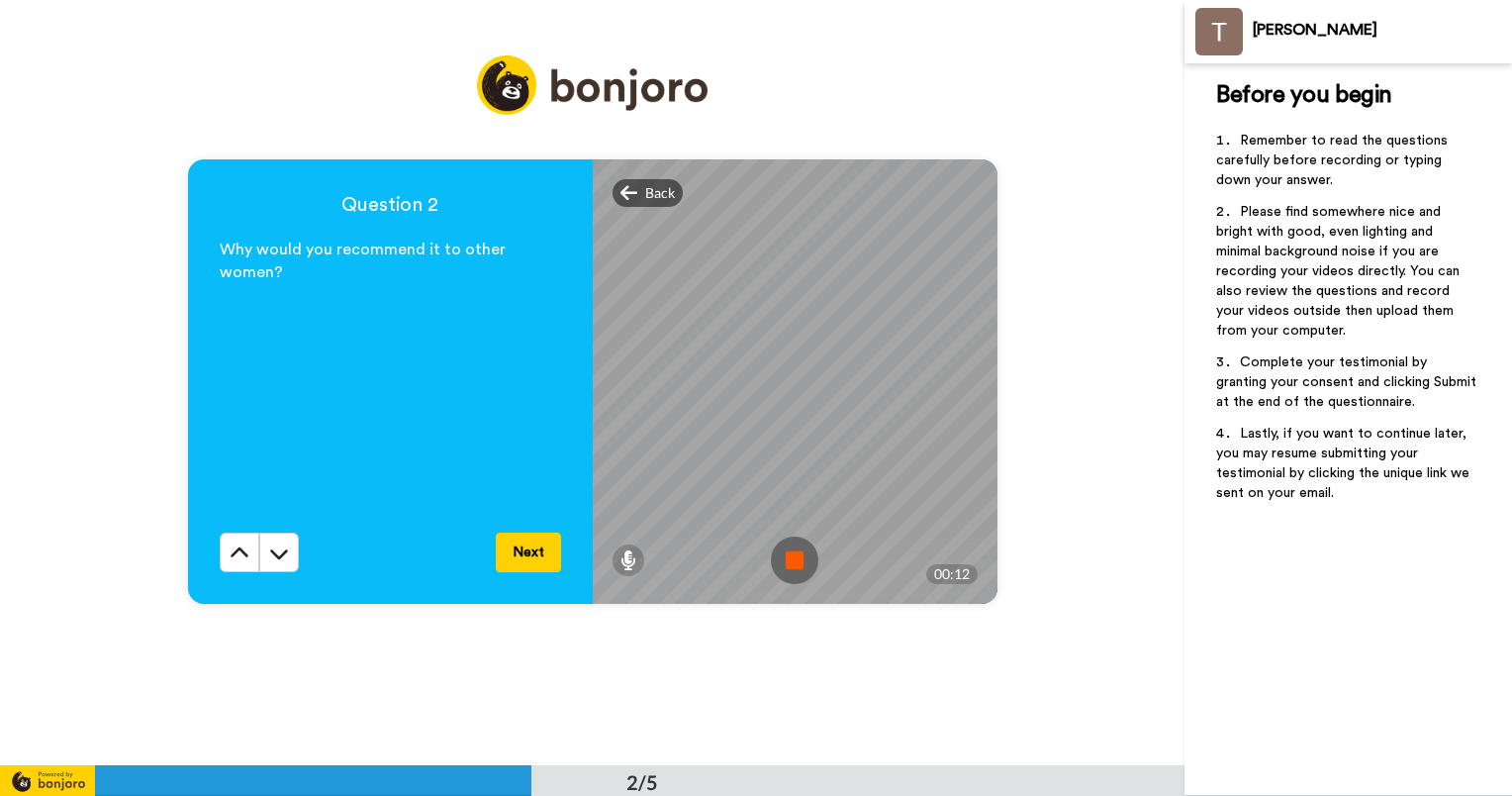 click at bounding box center [795, 560] 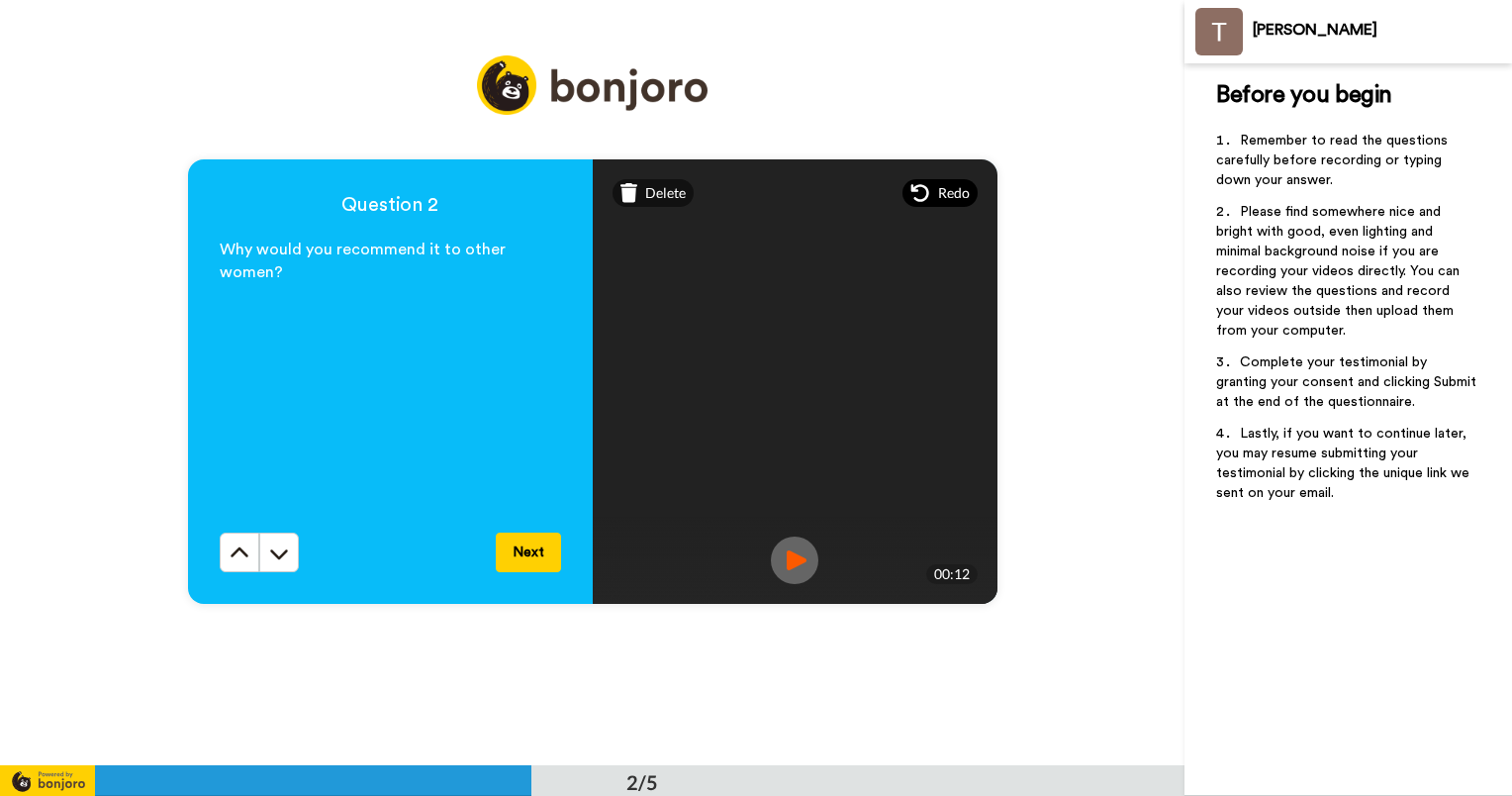 click 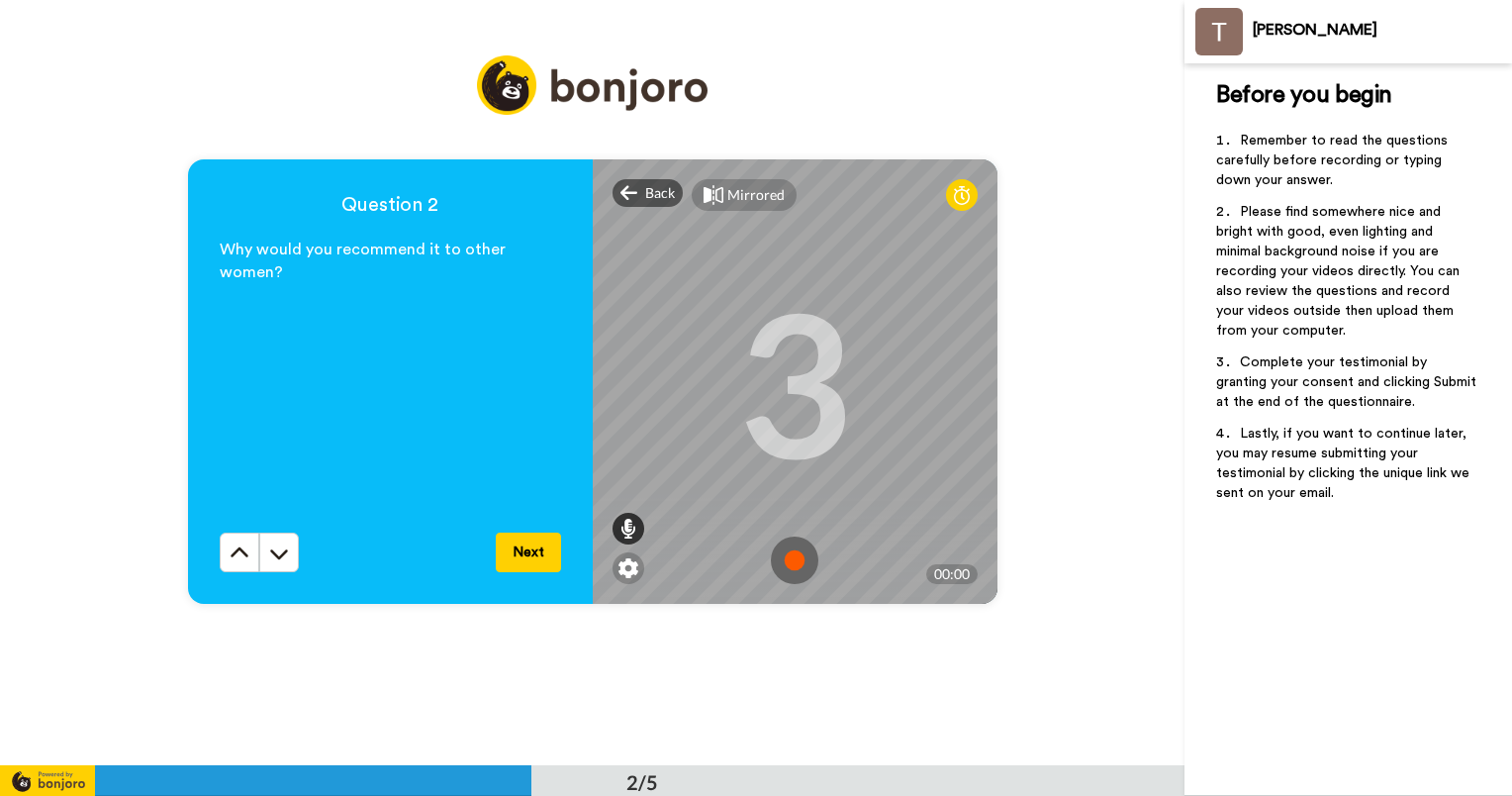 click at bounding box center [628, 529] 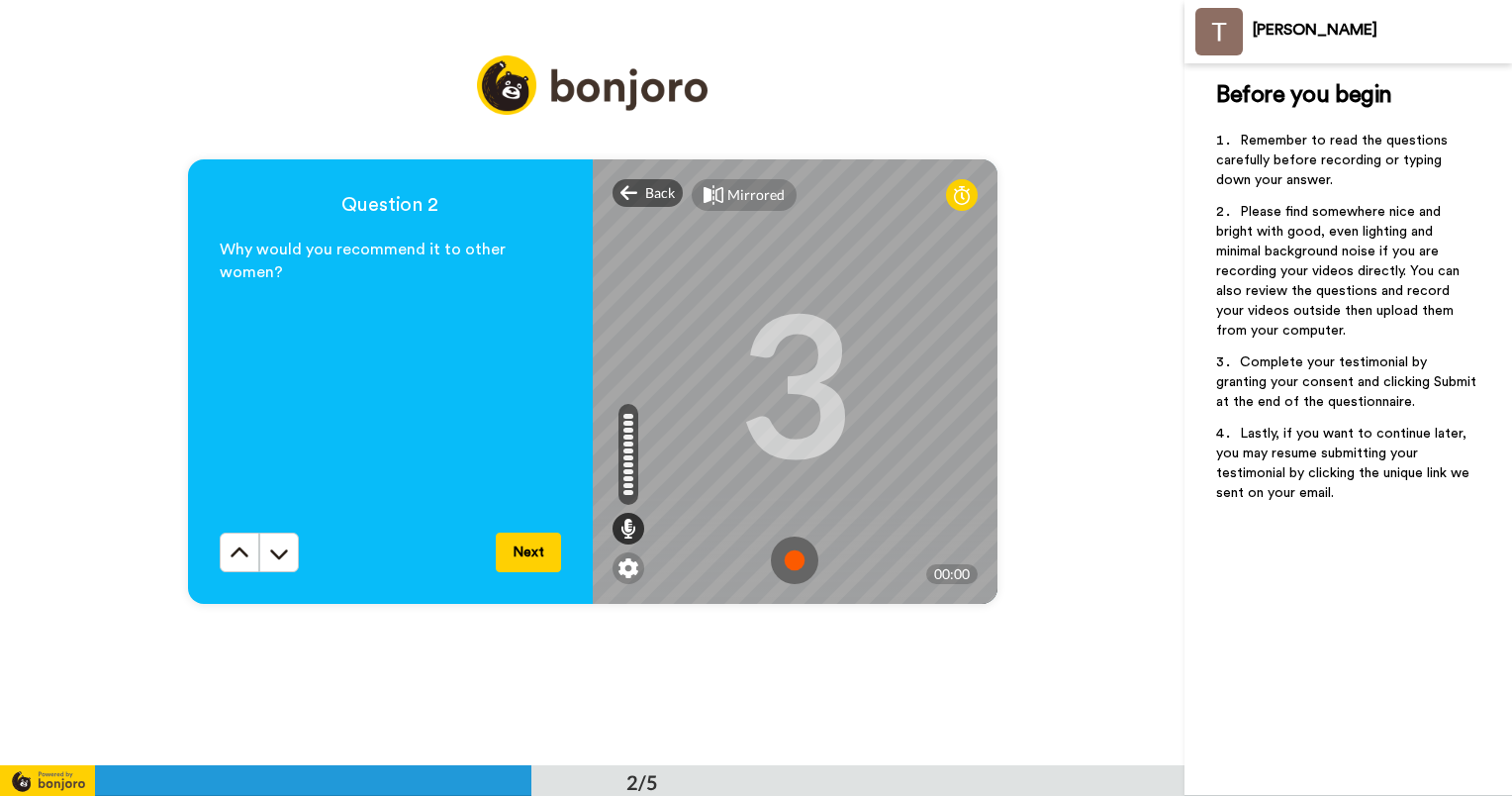 click at bounding box center [795, 560] 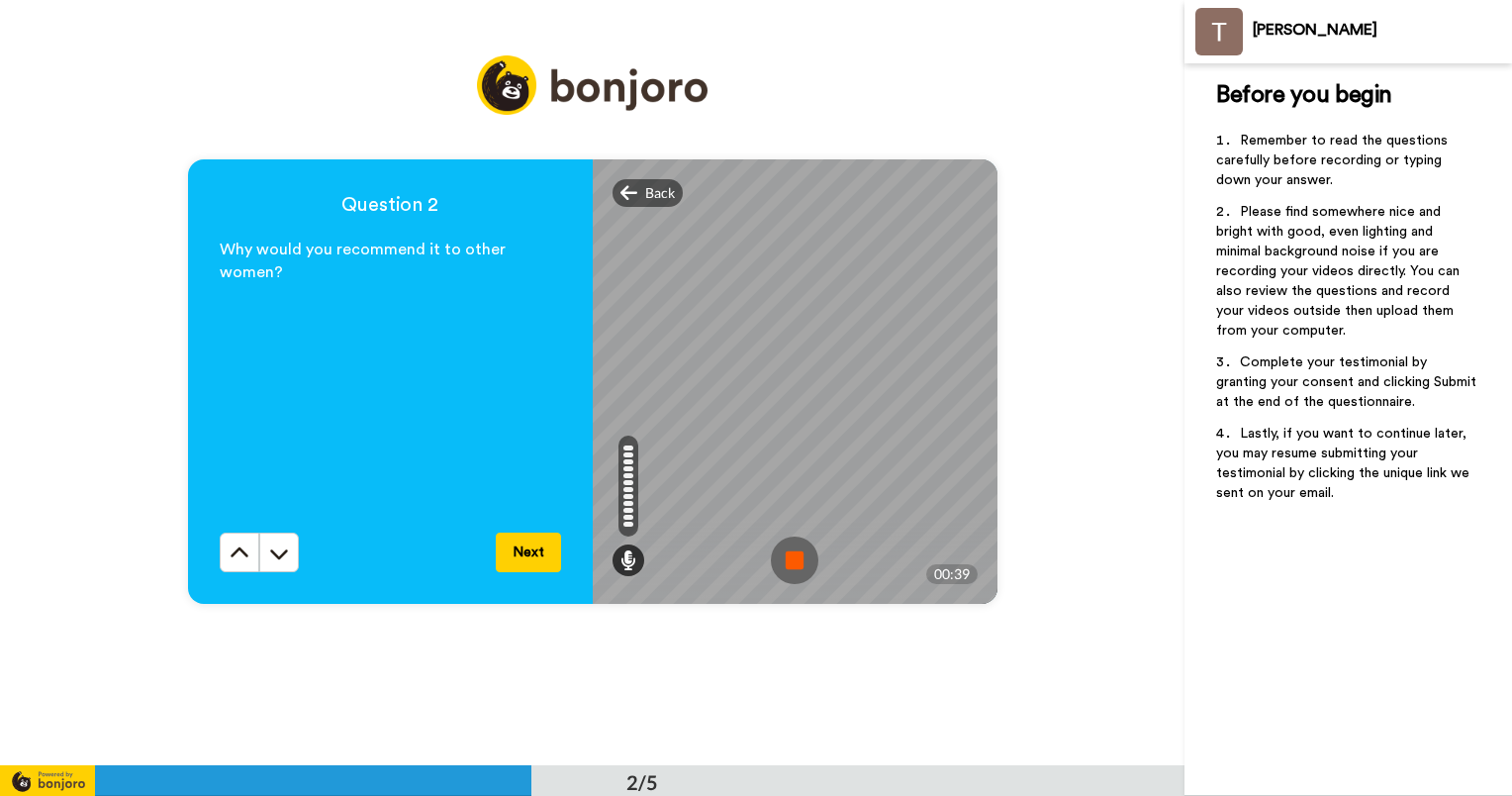 click at bounding box center [795, 560] 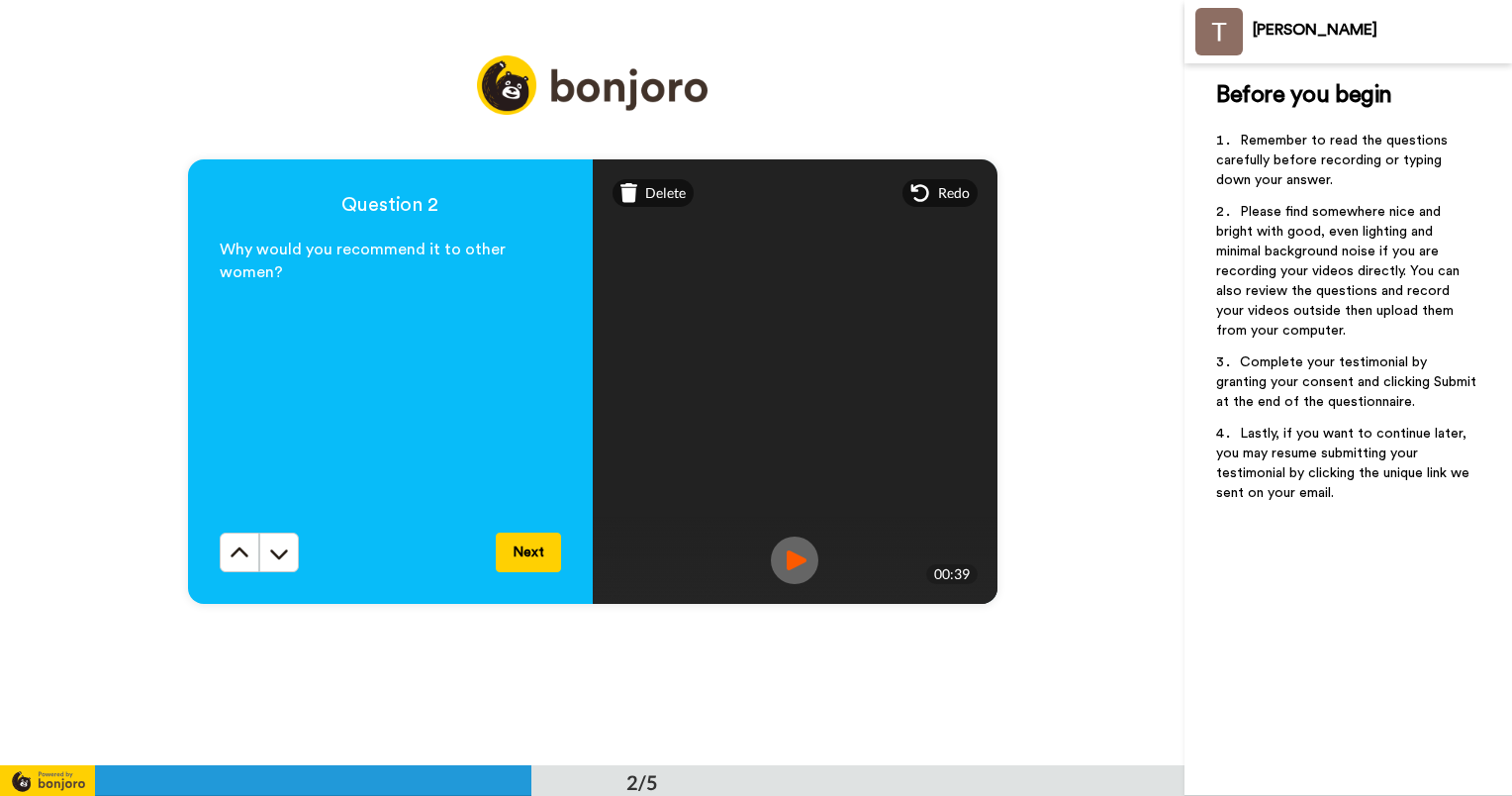 click at bounding box center [795, 560] 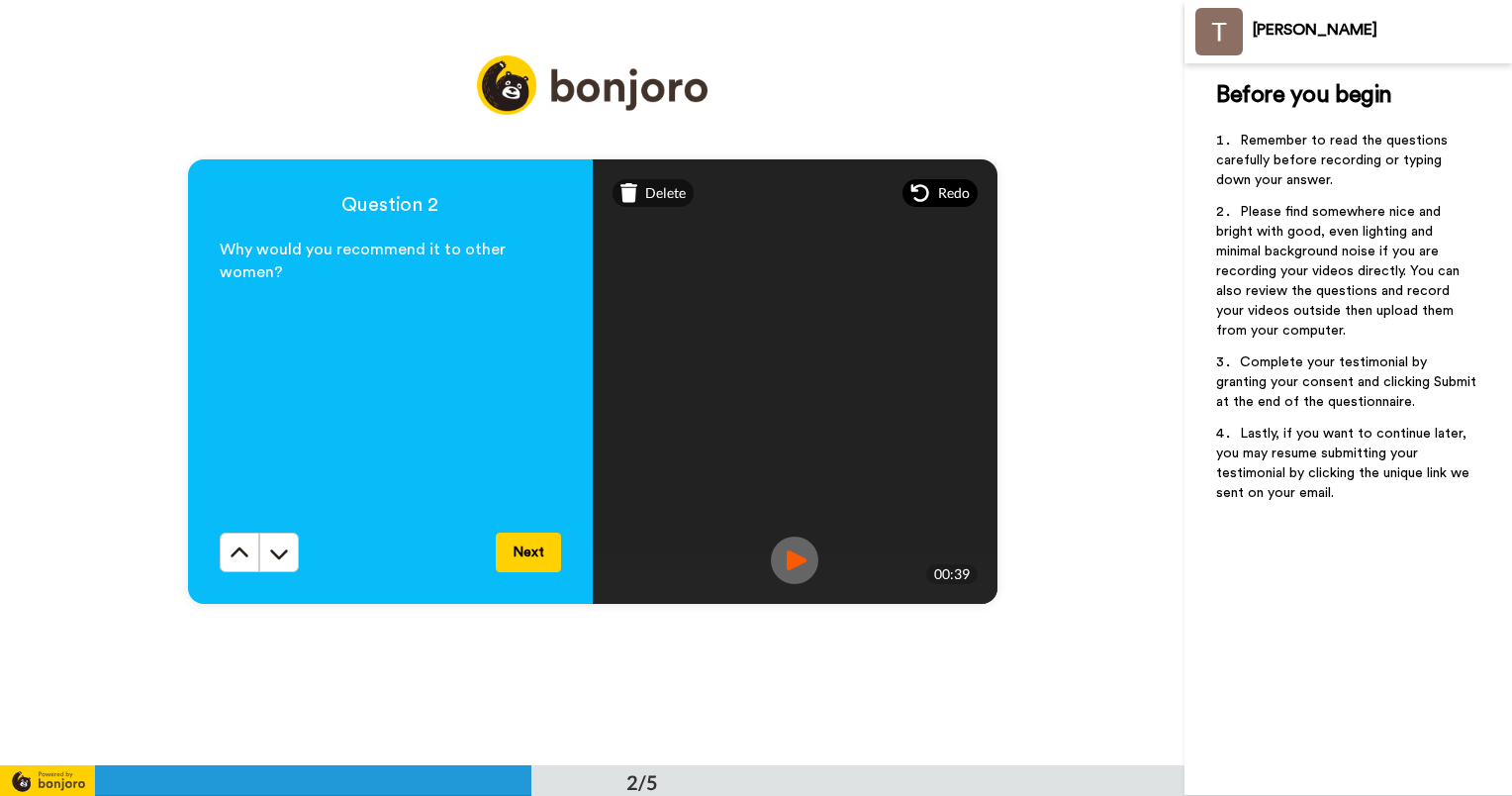 click on "Redo" at bounding box center [940, 193] 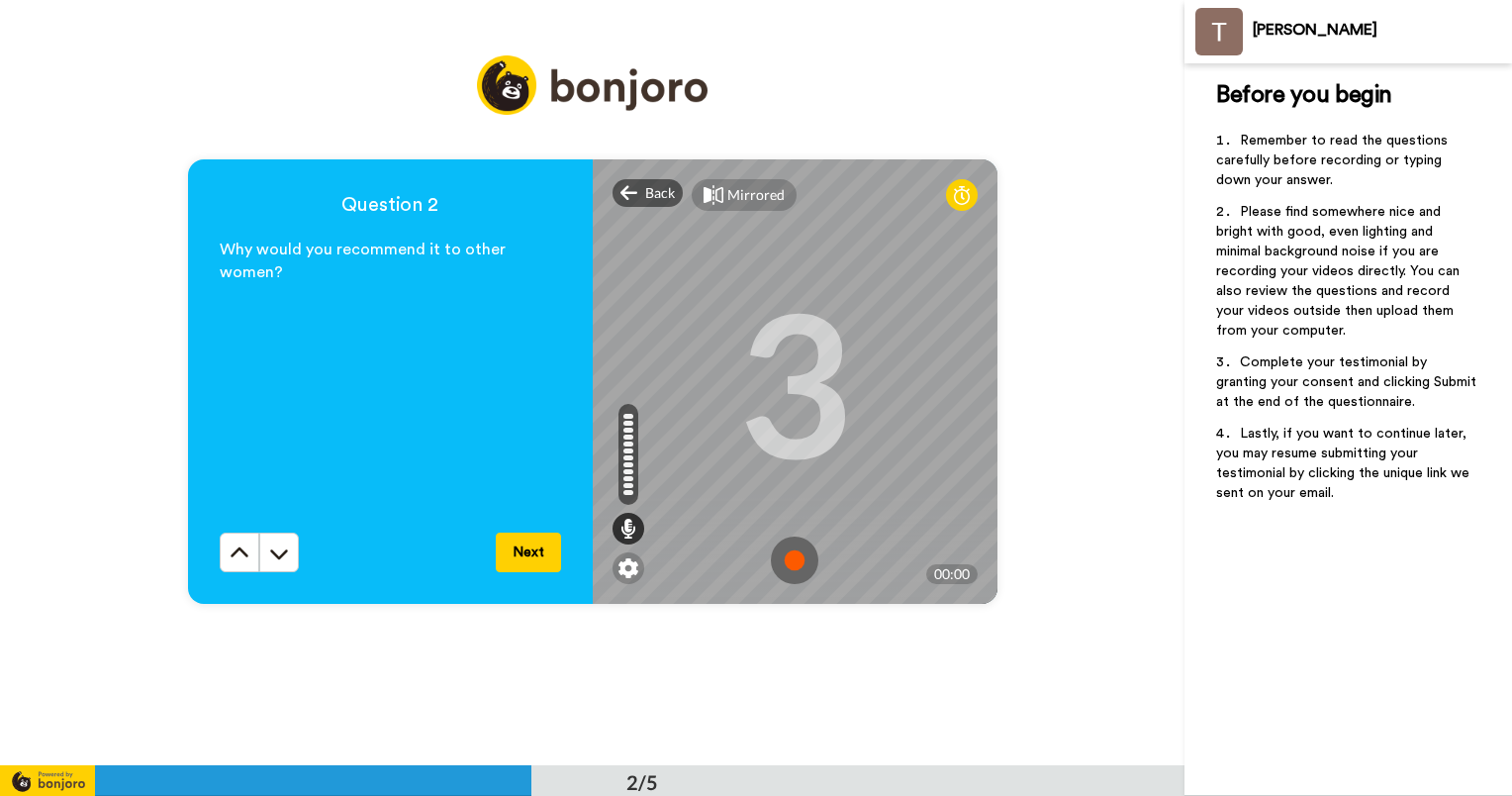 click at bounding box center (795, 560) 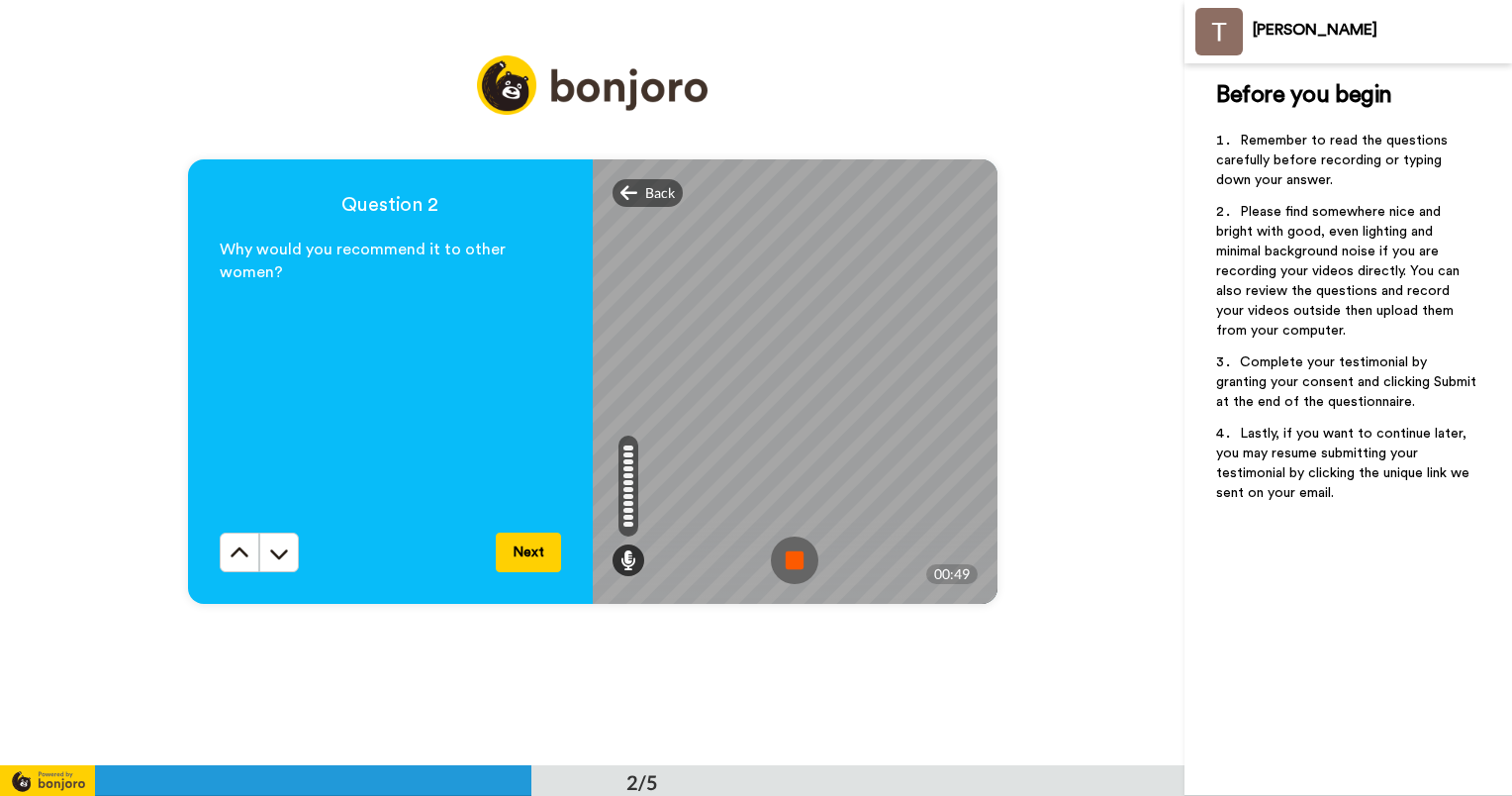 click at bounding box center [795, 560] 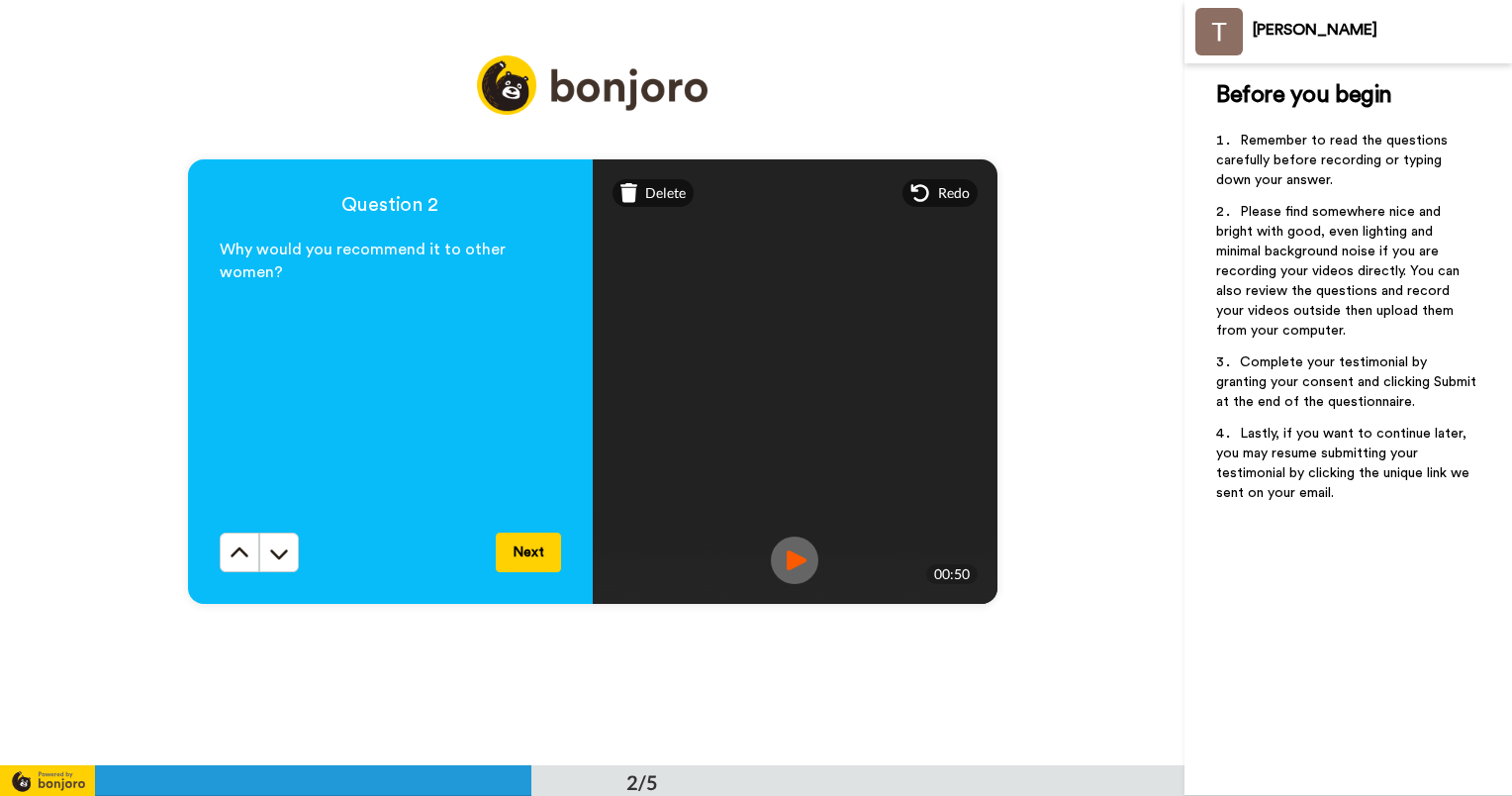 click at bounding box center (795, 560) 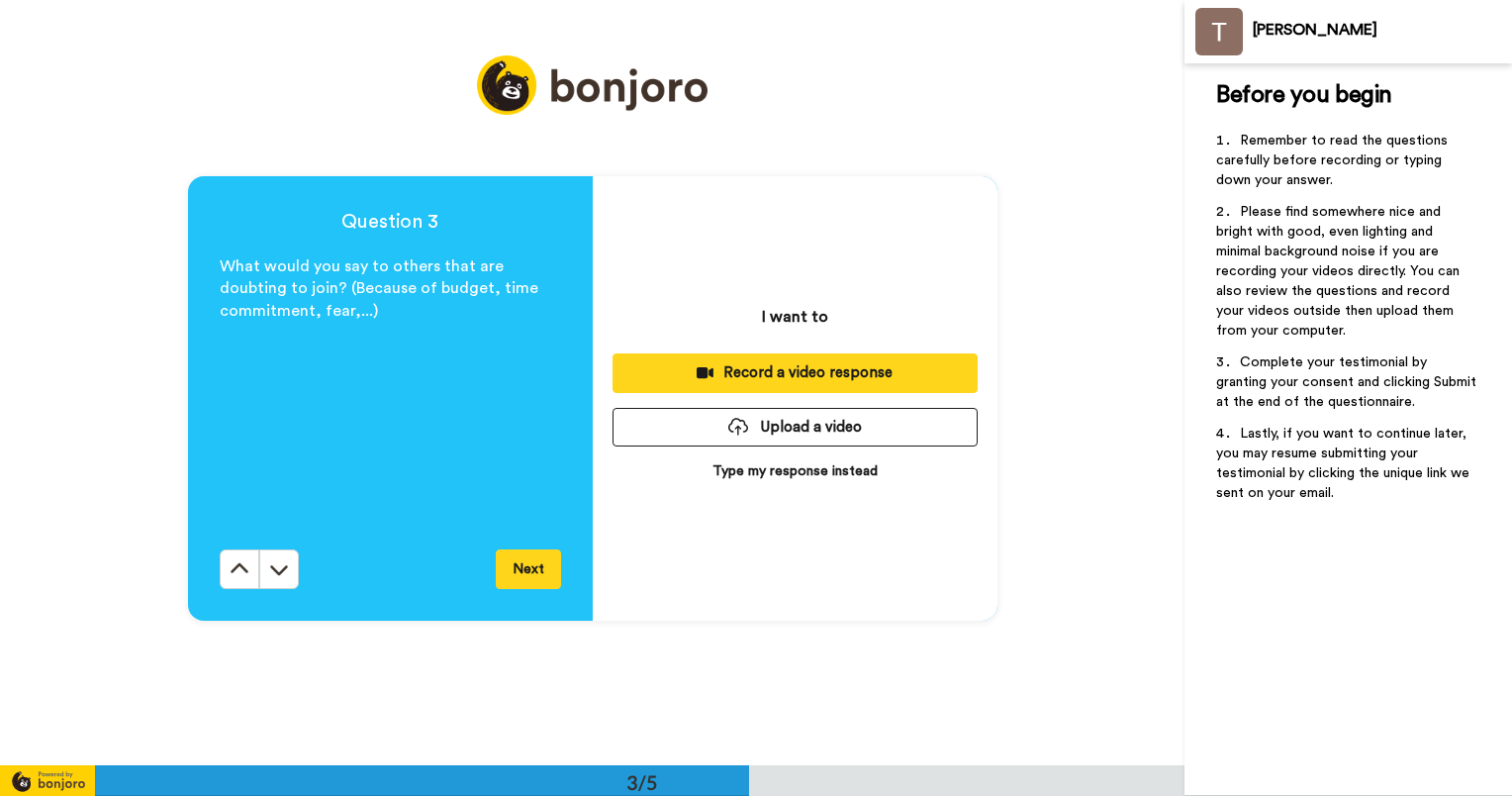 scroll, scrollTop: 1532, scrollLeft: 0, axis: vertical 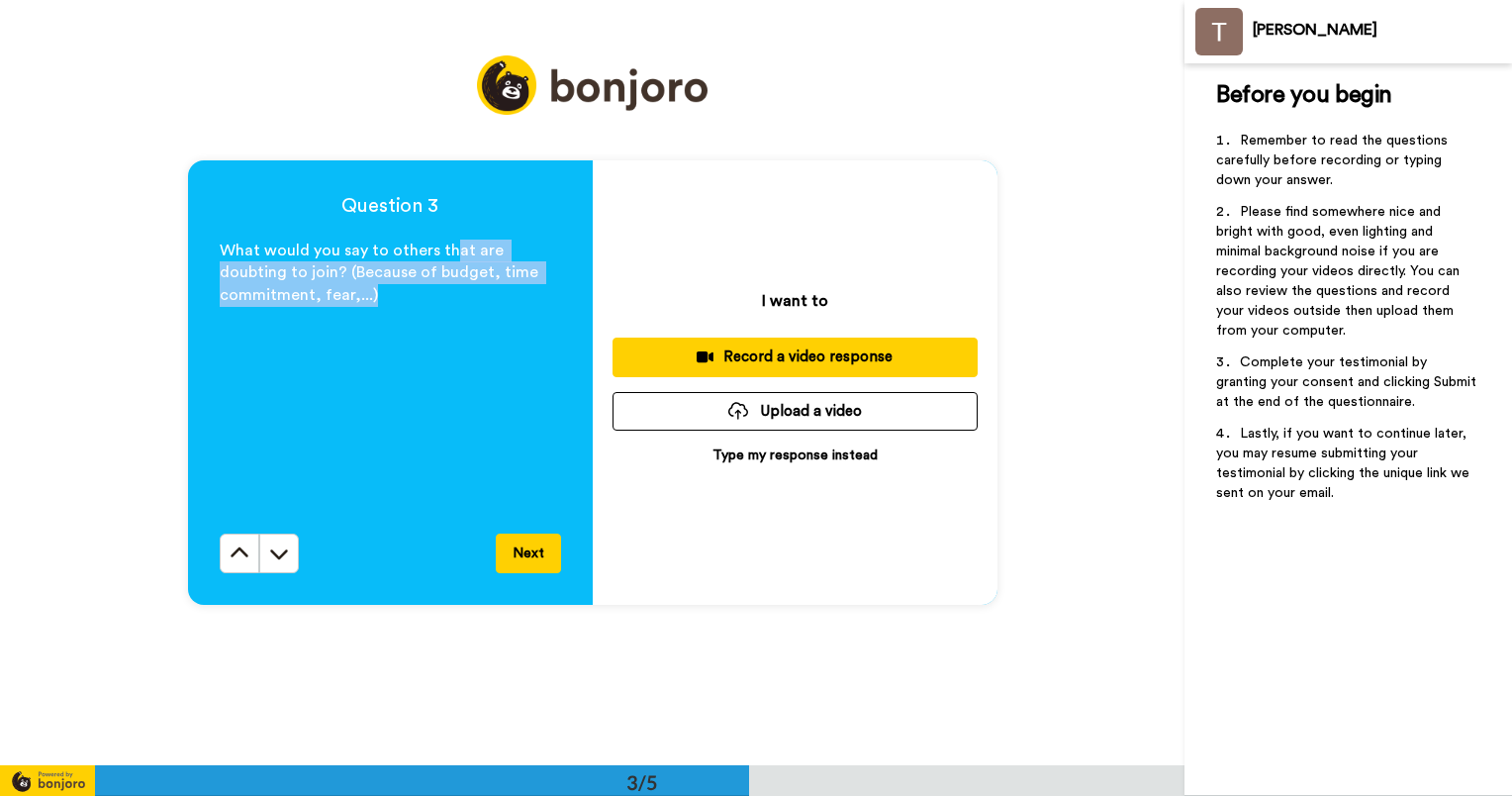 drag, startPoint x: 443, startPoint y: 250, endPoint x: 434, endPoint y: 301, distance: 51.78803 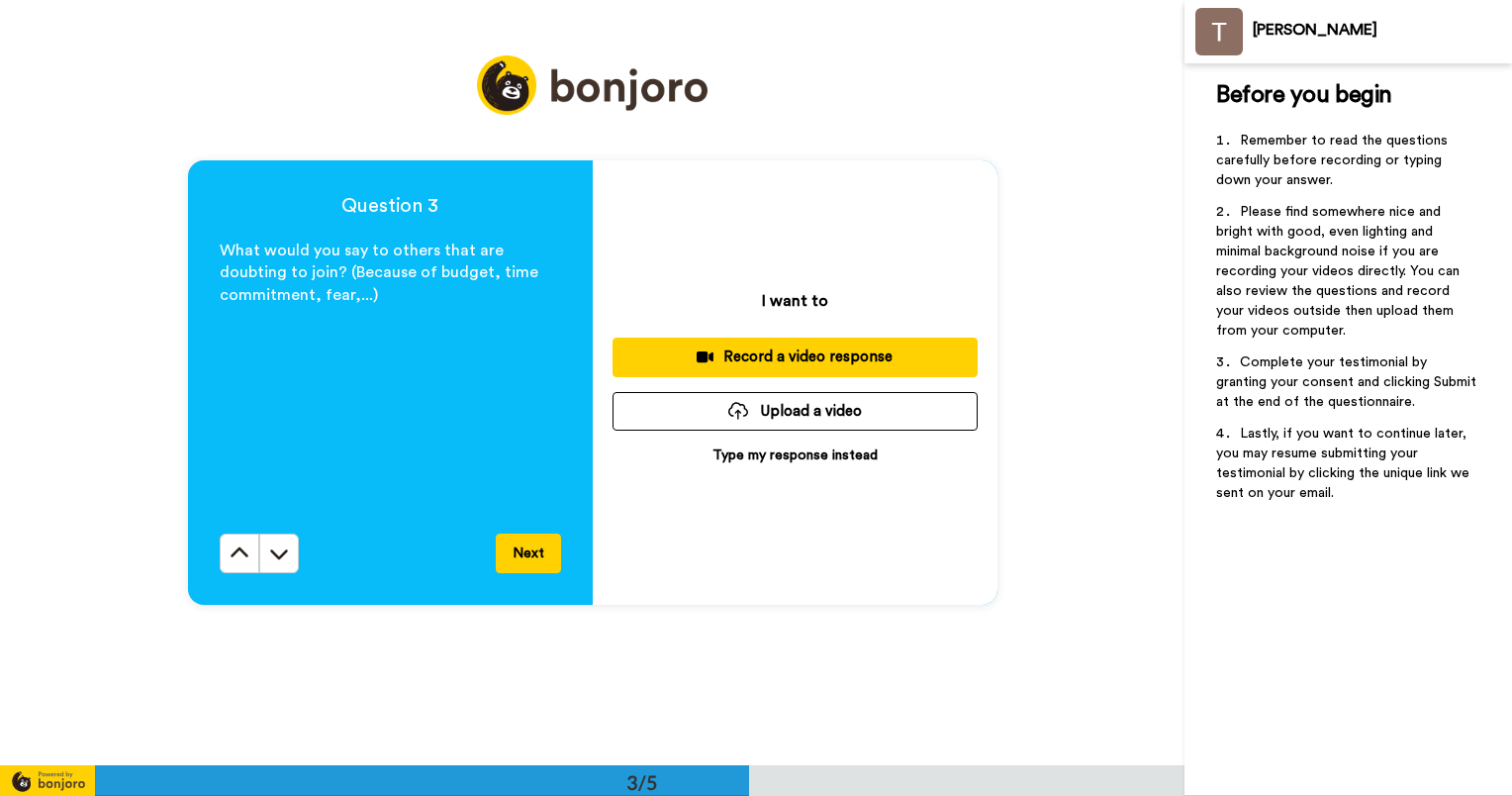 click on "Record a video response" at bounding box center (795, 356) 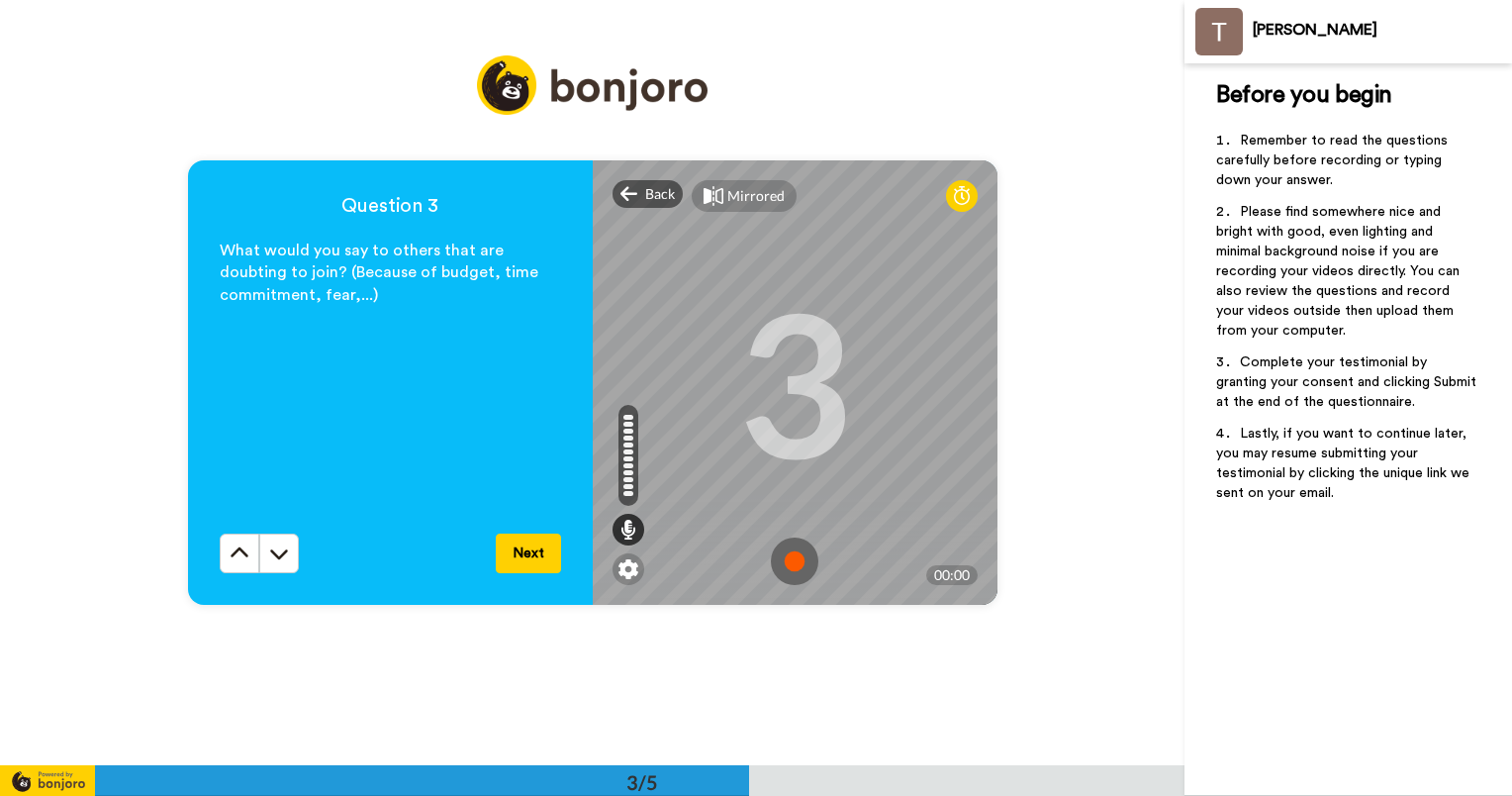 click at bounding box center (795, 561) 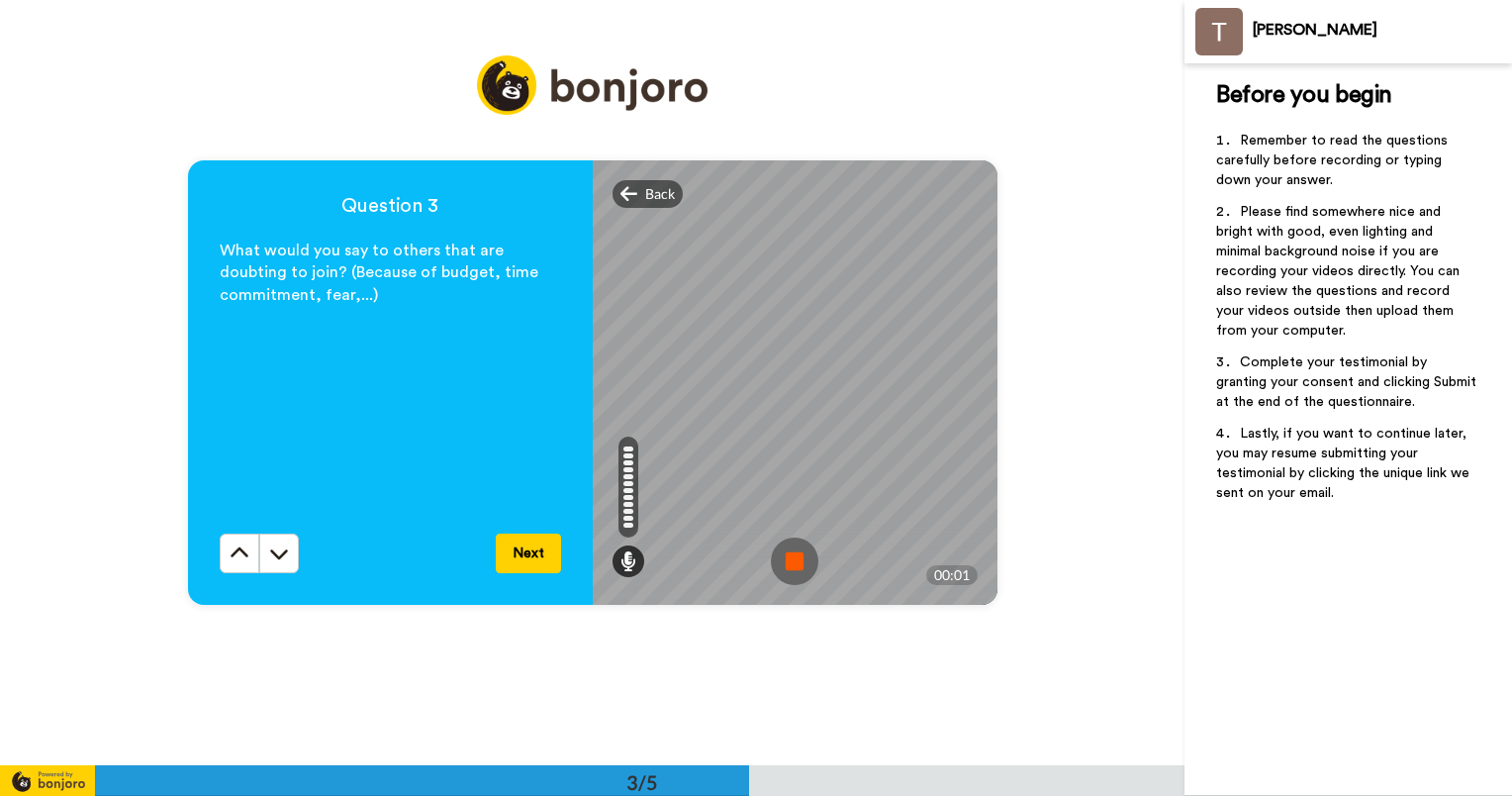 click at bounding box center [795, 561] 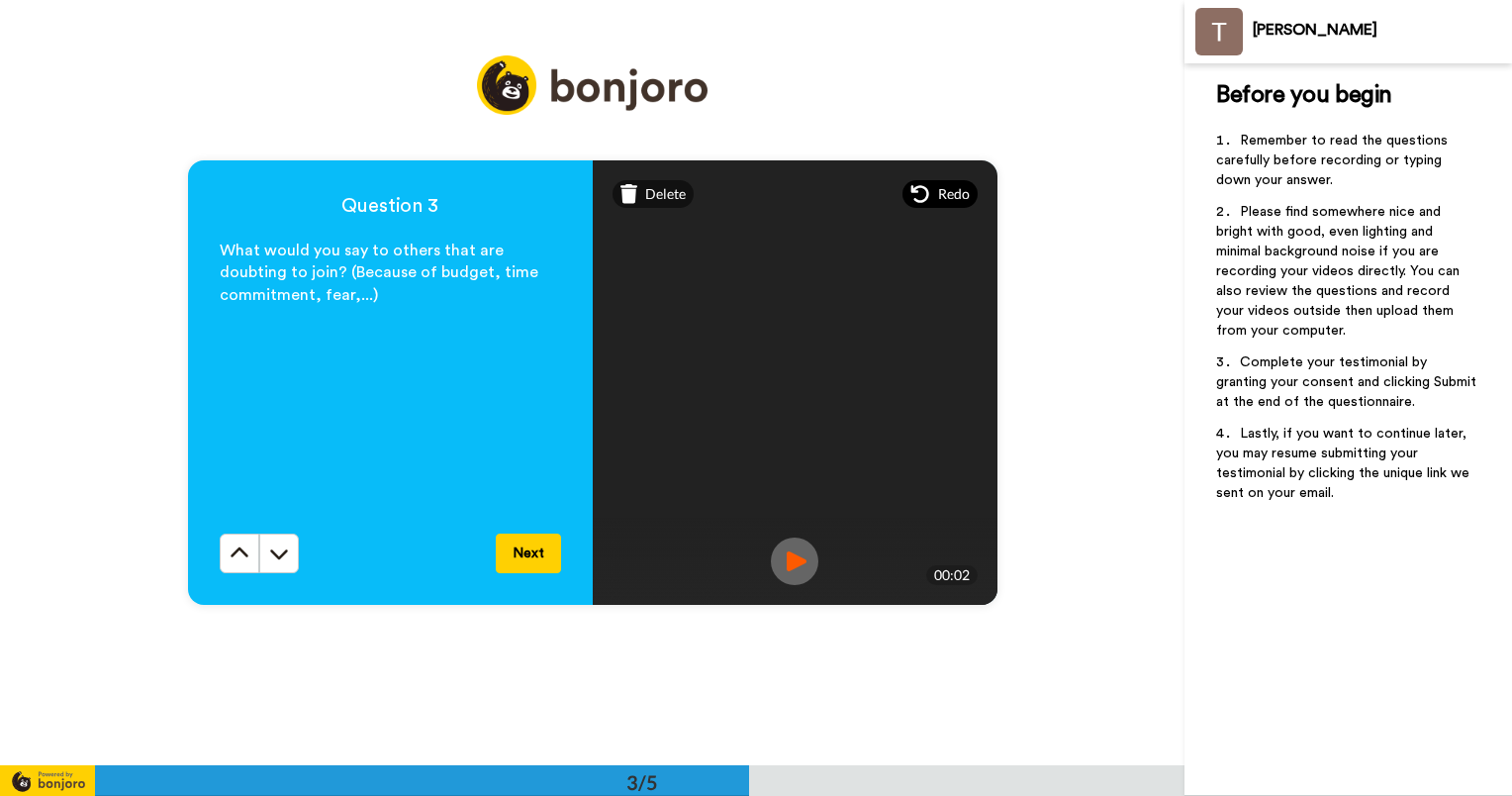 click 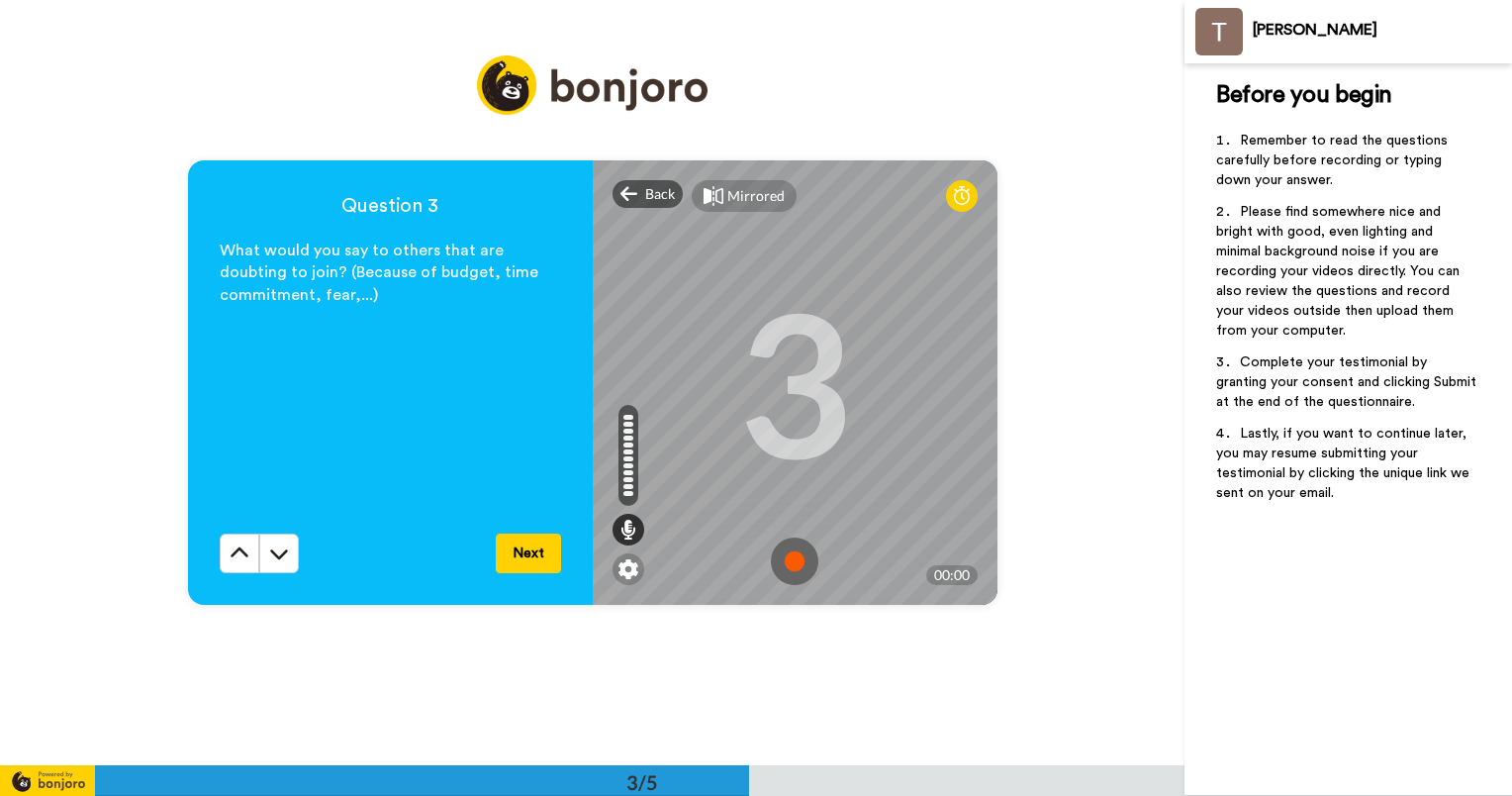 click at bounding box center (795, 561) 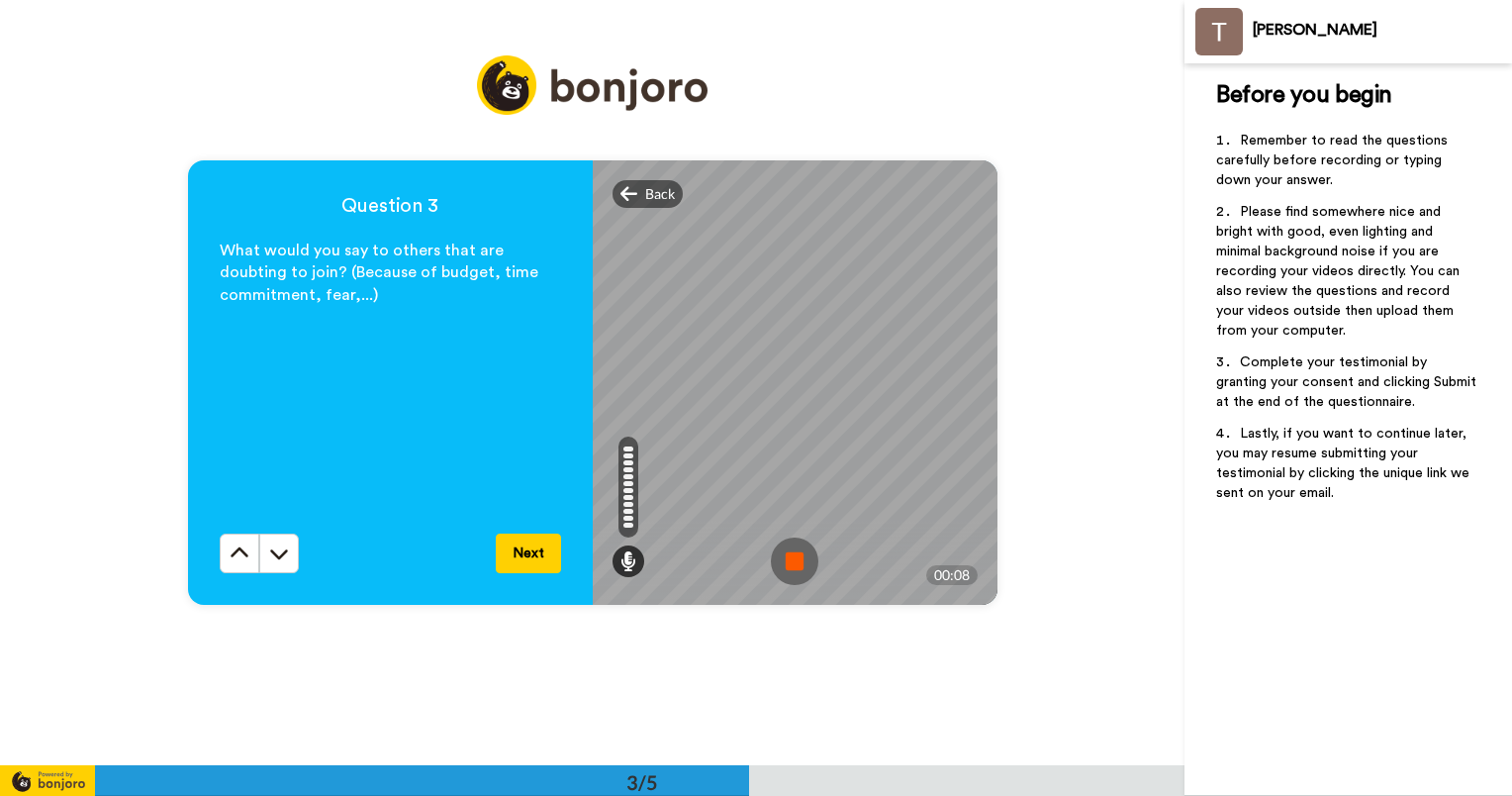 click at bounding box center (795, 561) 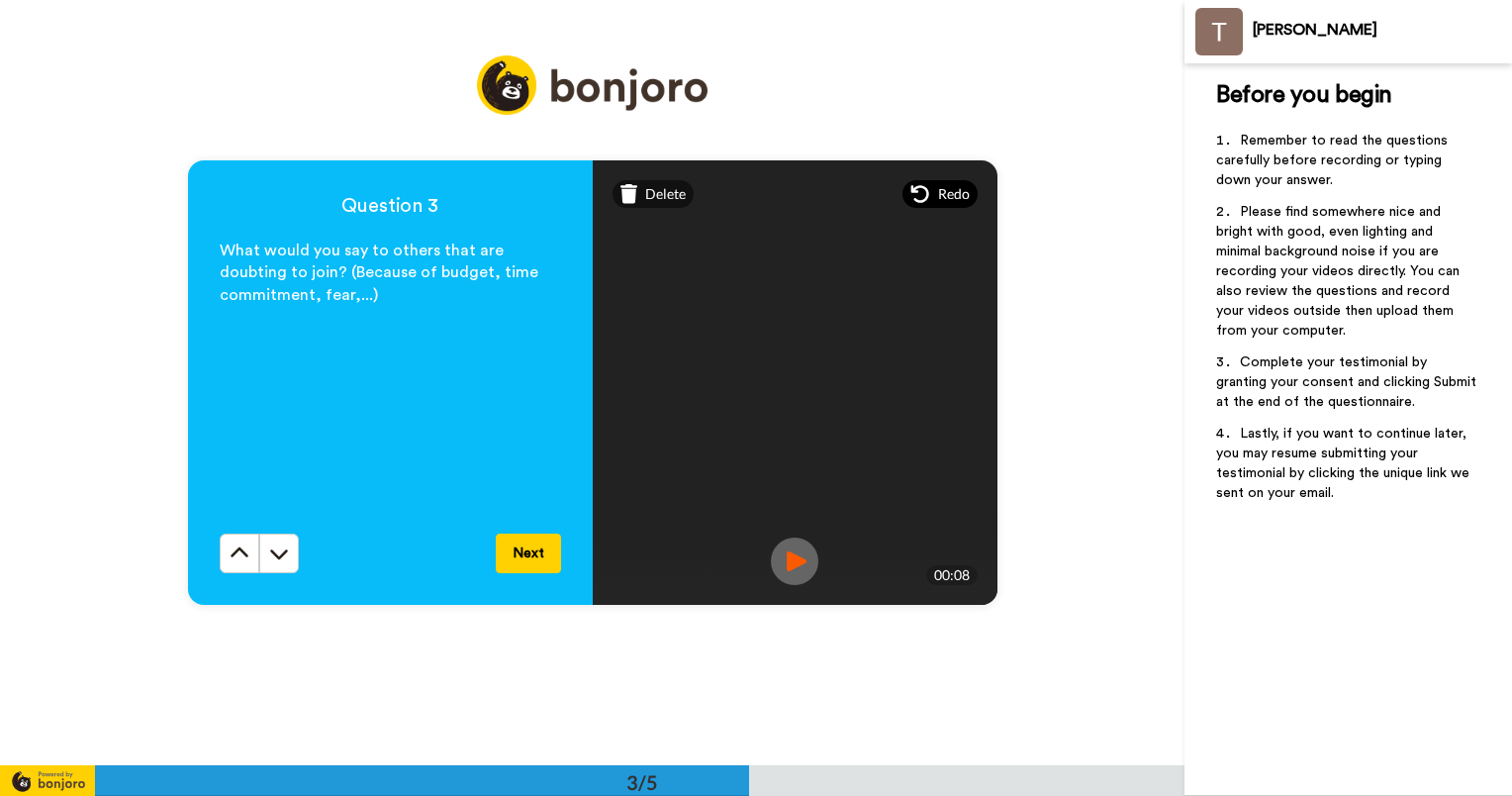 click on "Redo" at bounding box center (940, 194) 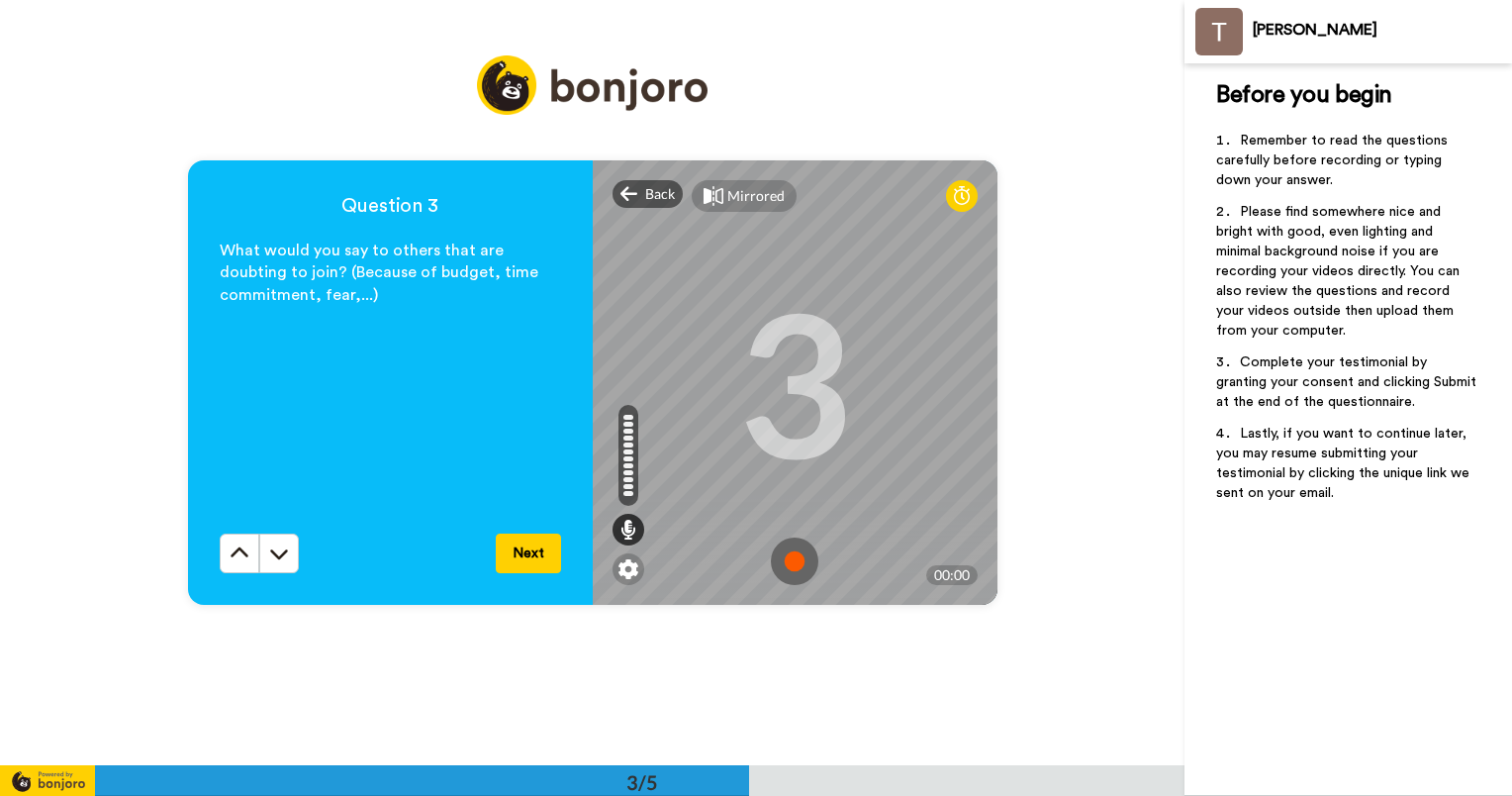 click at bounding box center [795, 561] 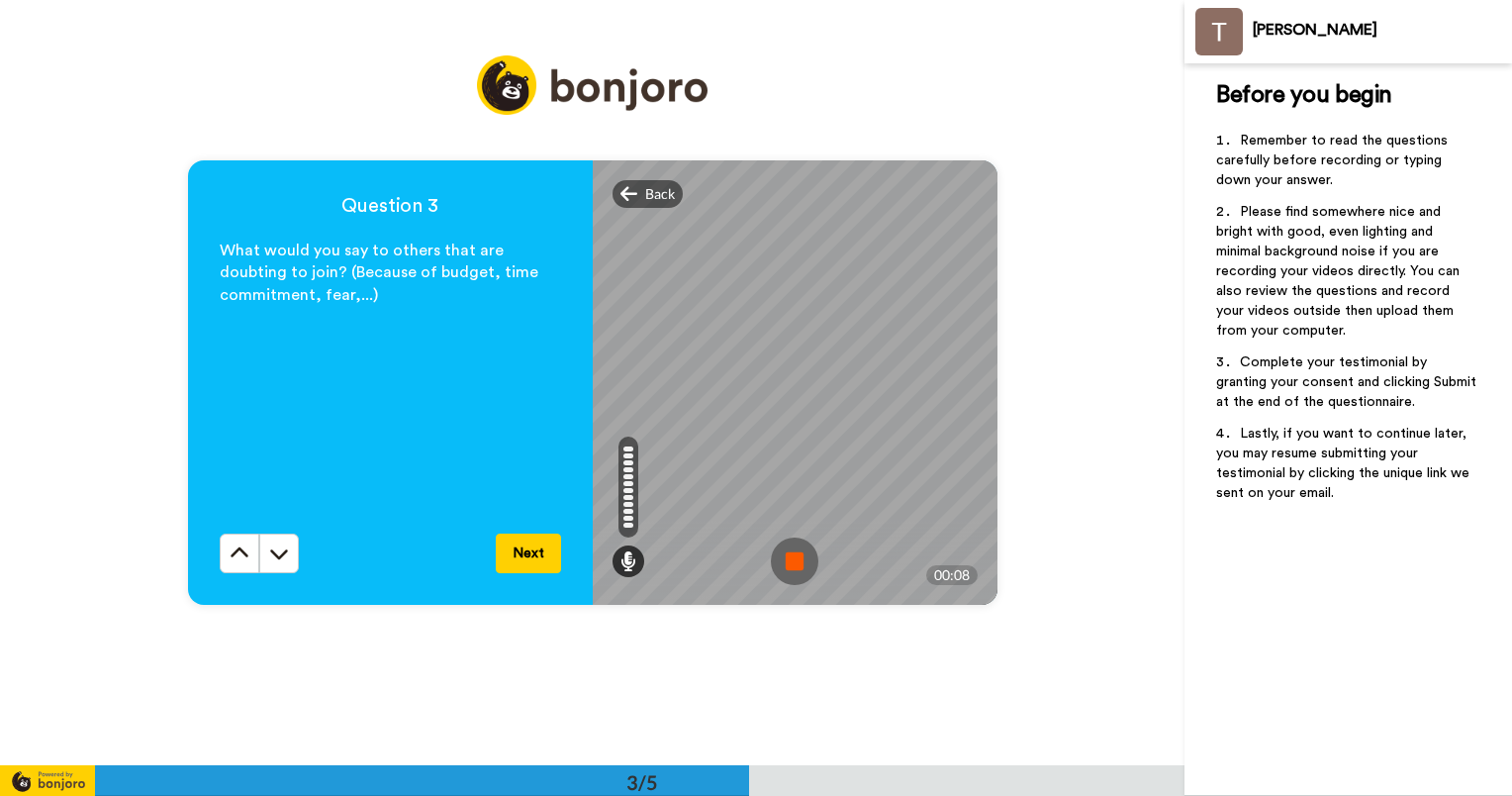 click at bounding box center [795, 561] 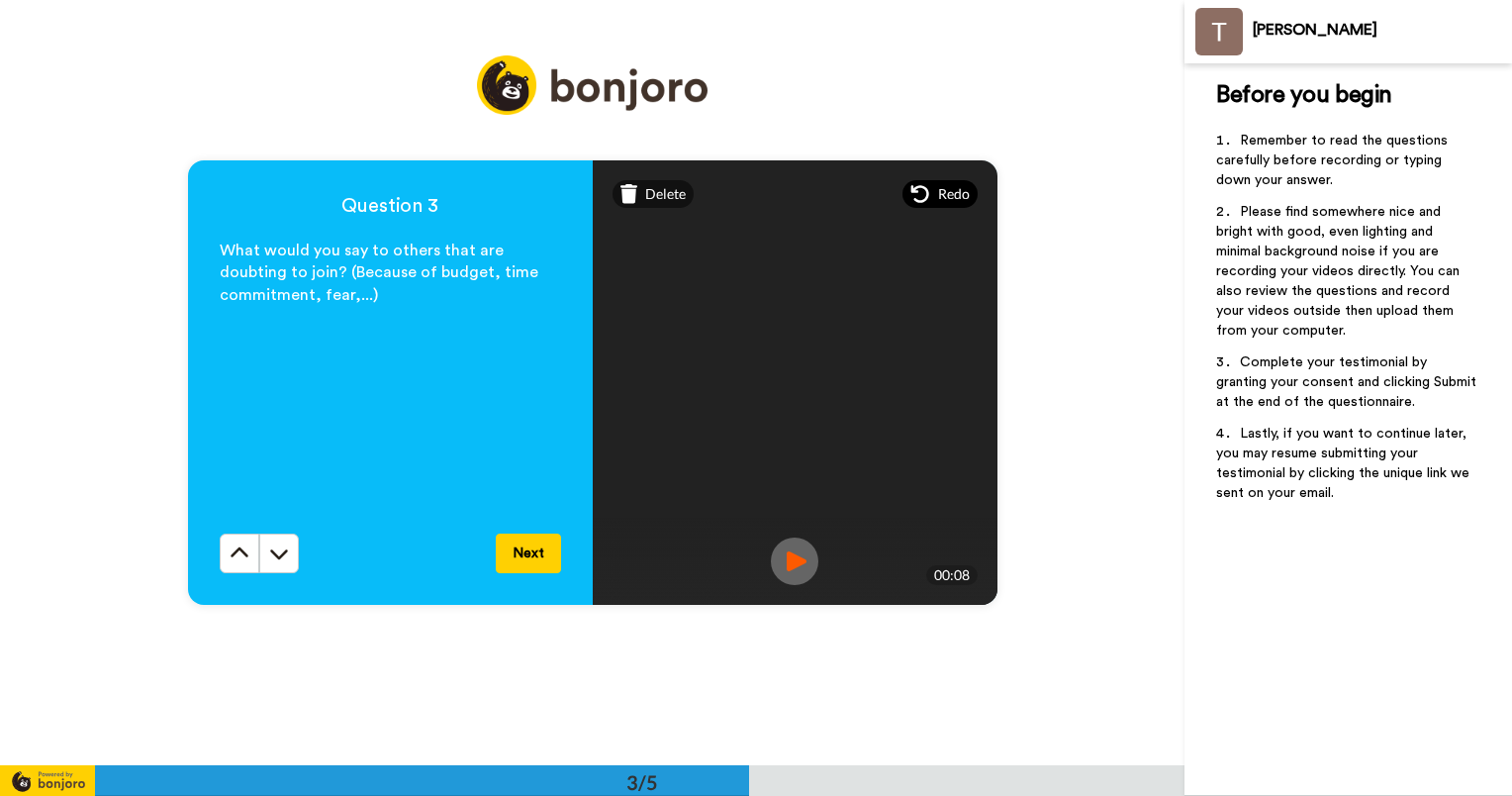 click on "Redo" at bounding box center (954, 194) 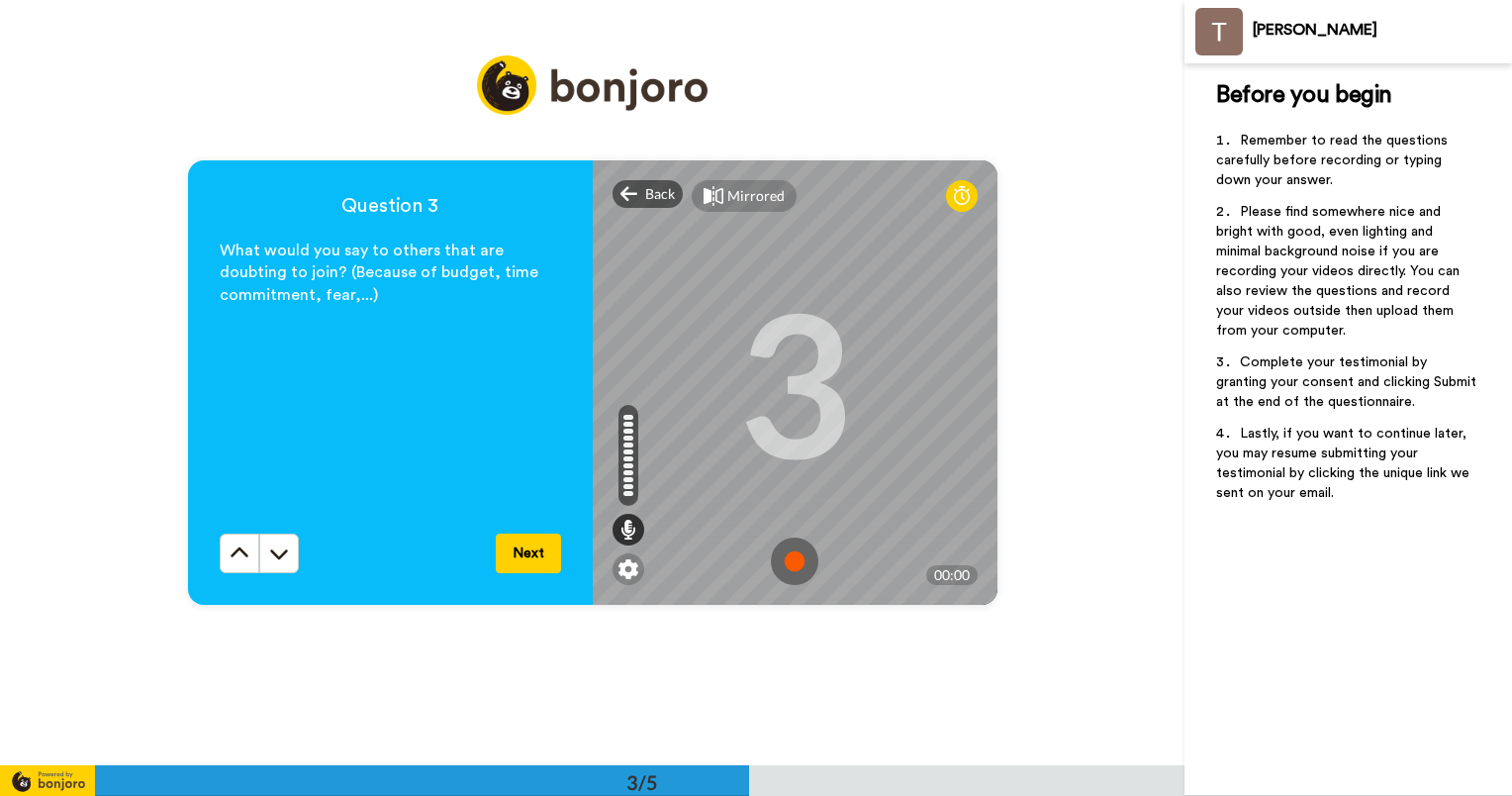 click at bounding box center [795, 561] 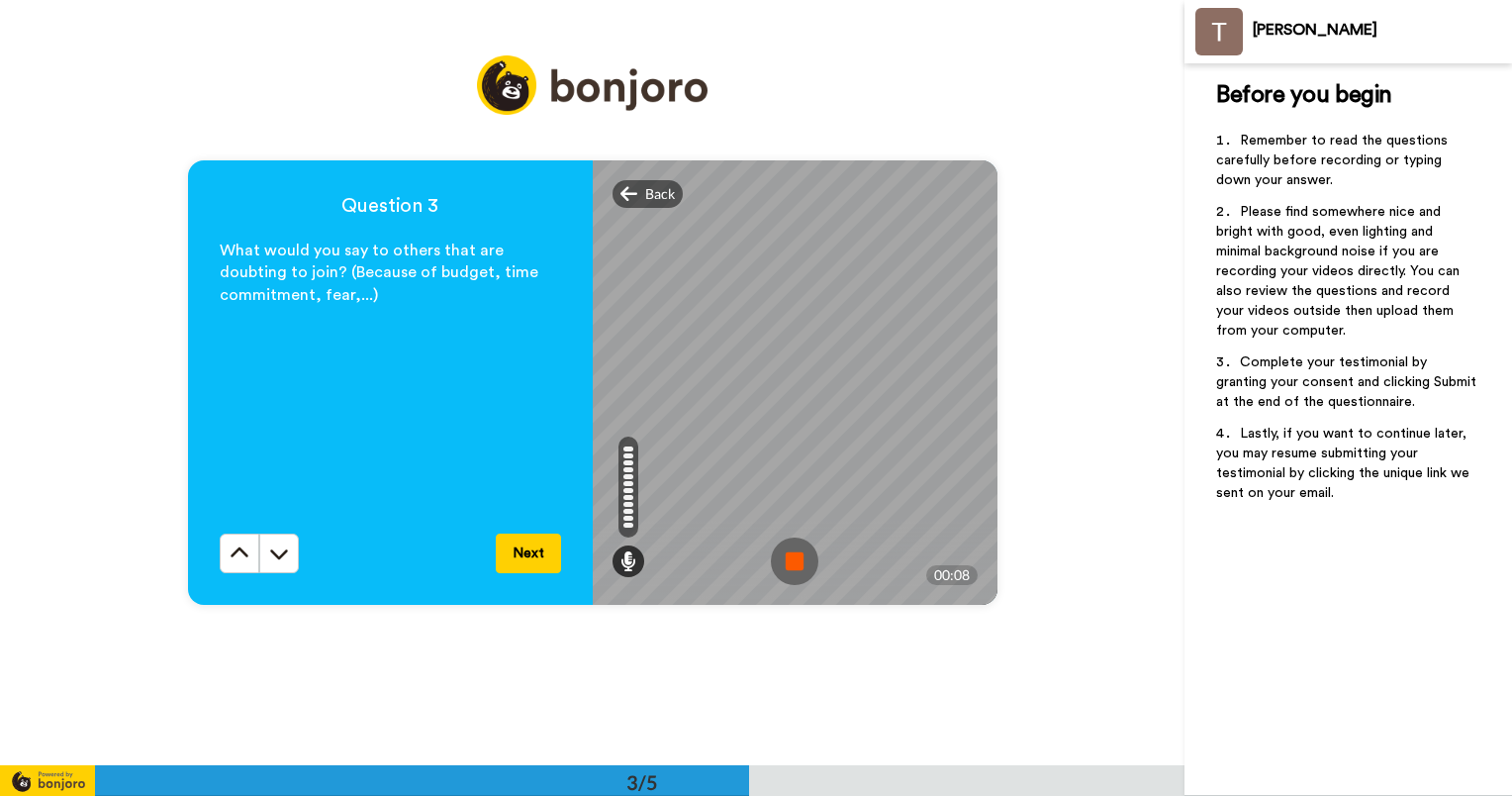 click at bounding box center [795, 561] 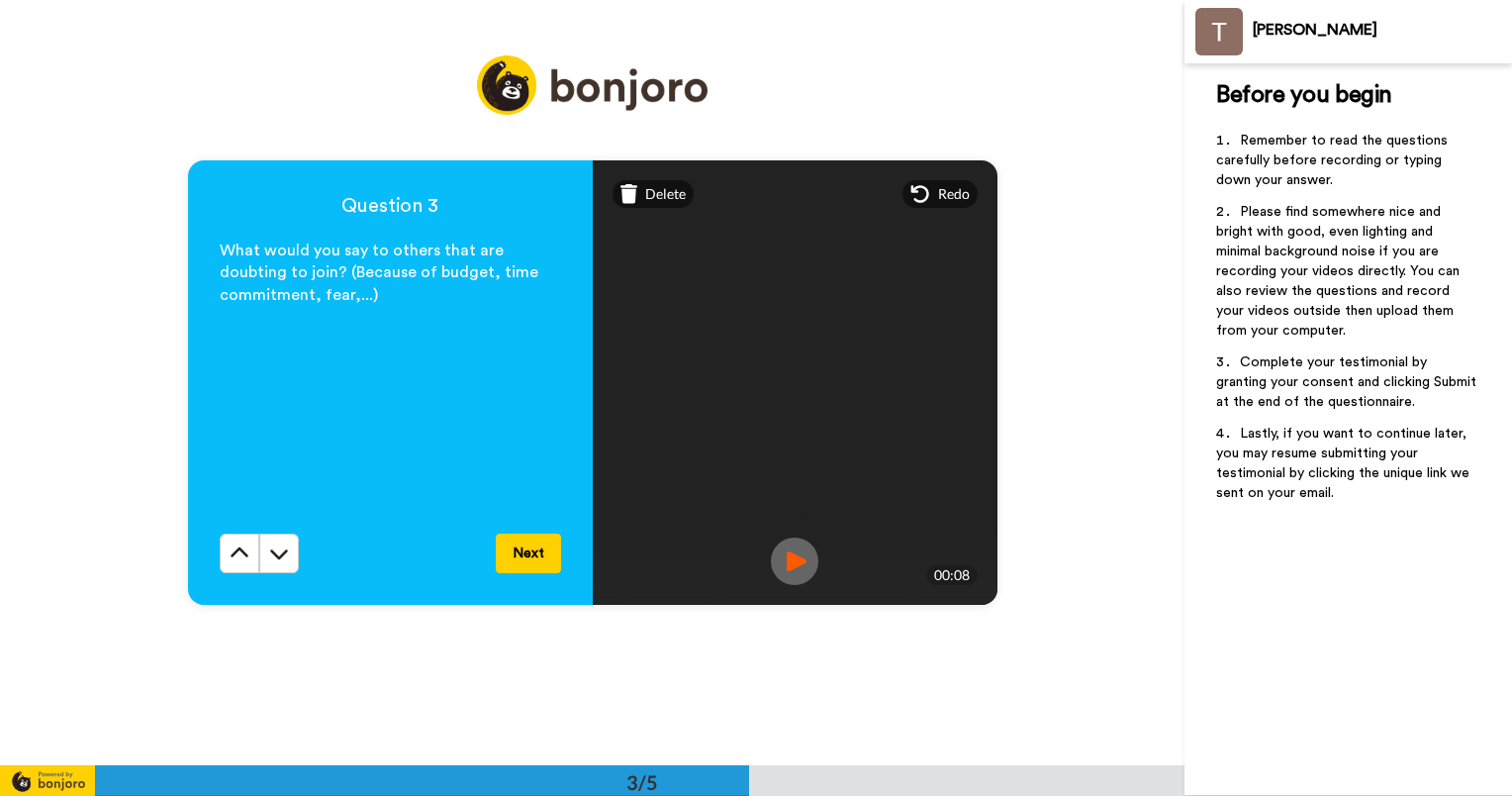 click on "Redo" at bounding box center (940, 194) 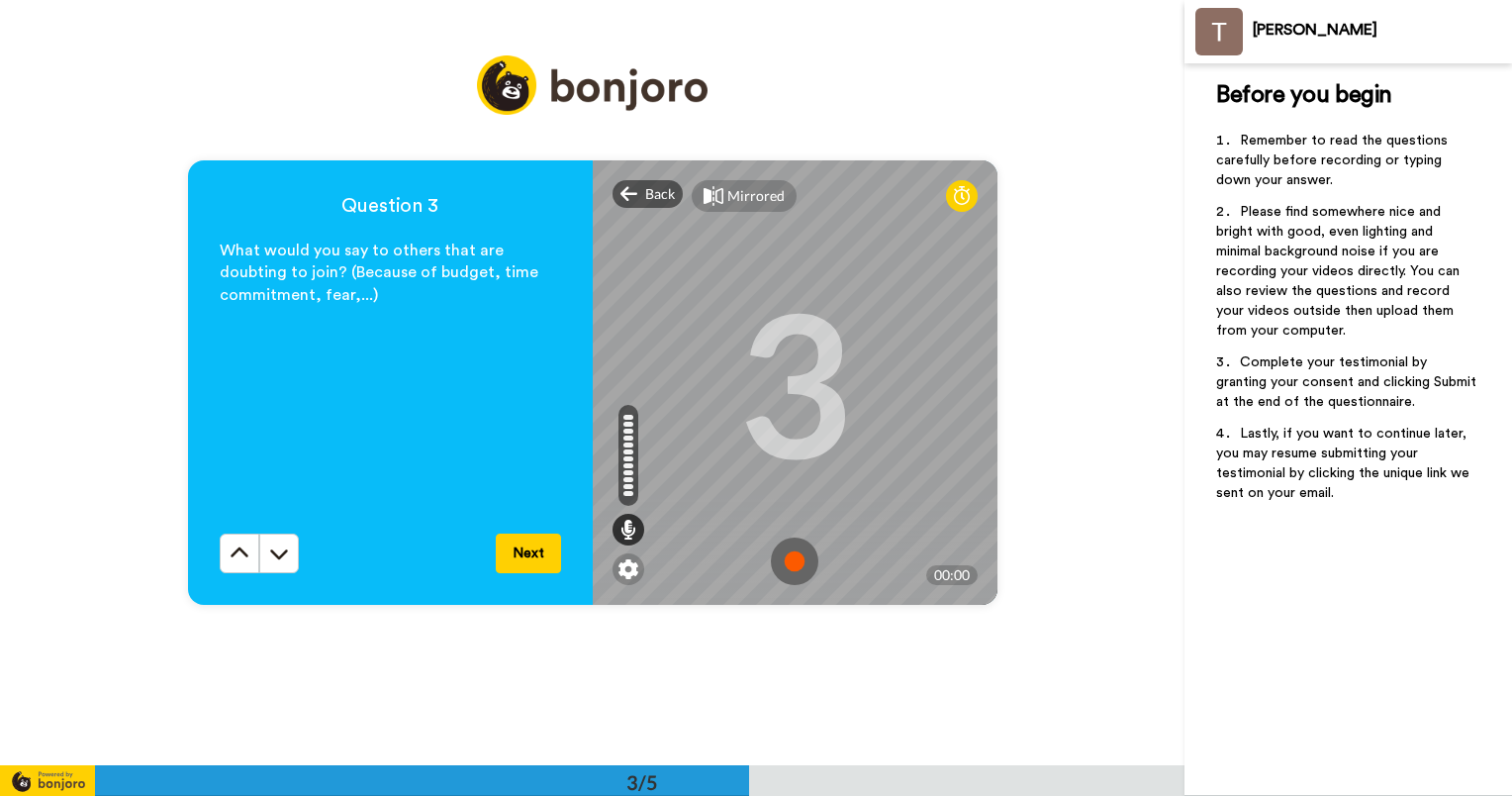 click at bounding box center [795, 561] 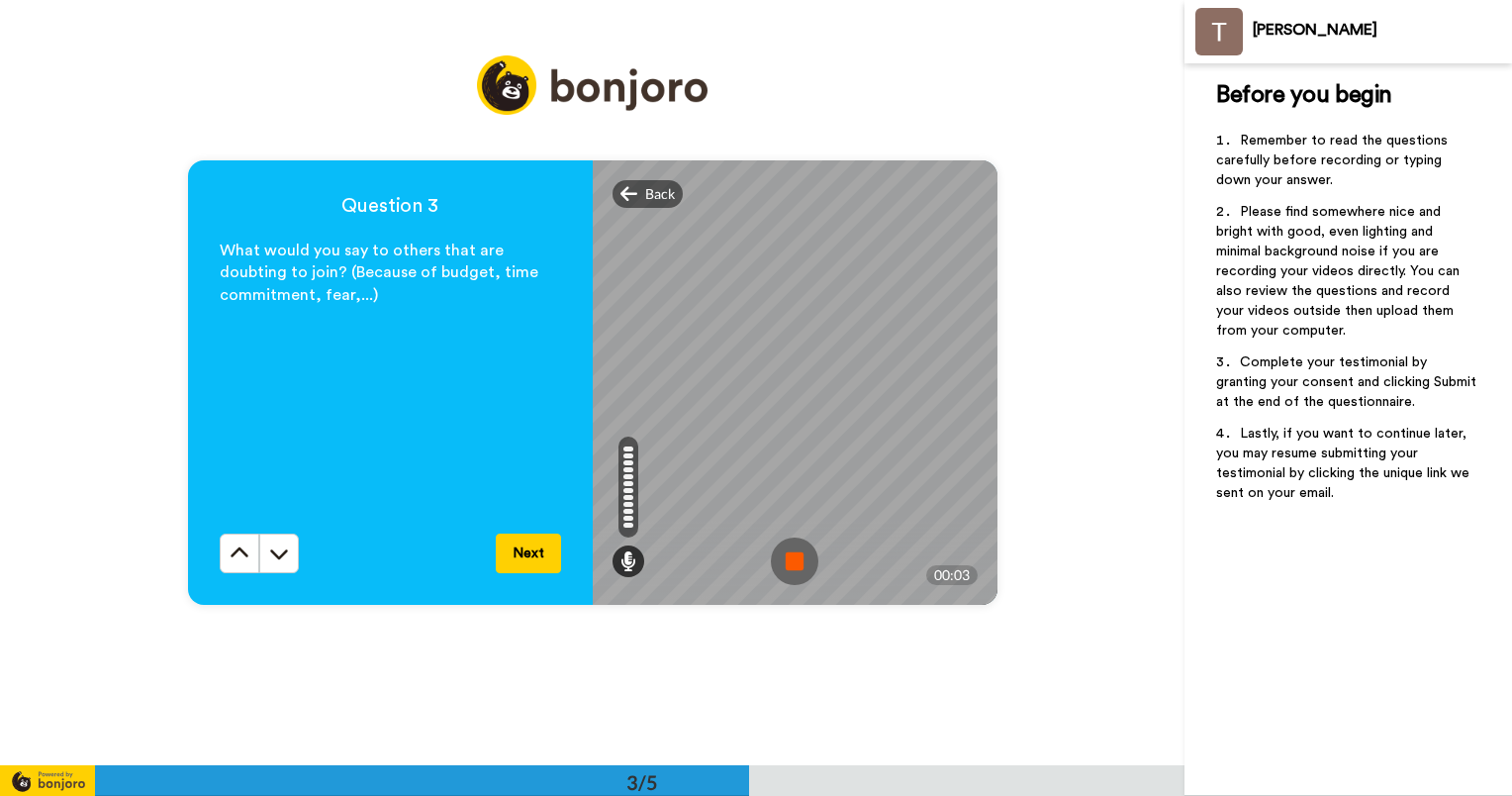 click at bounding box center [795, 561] 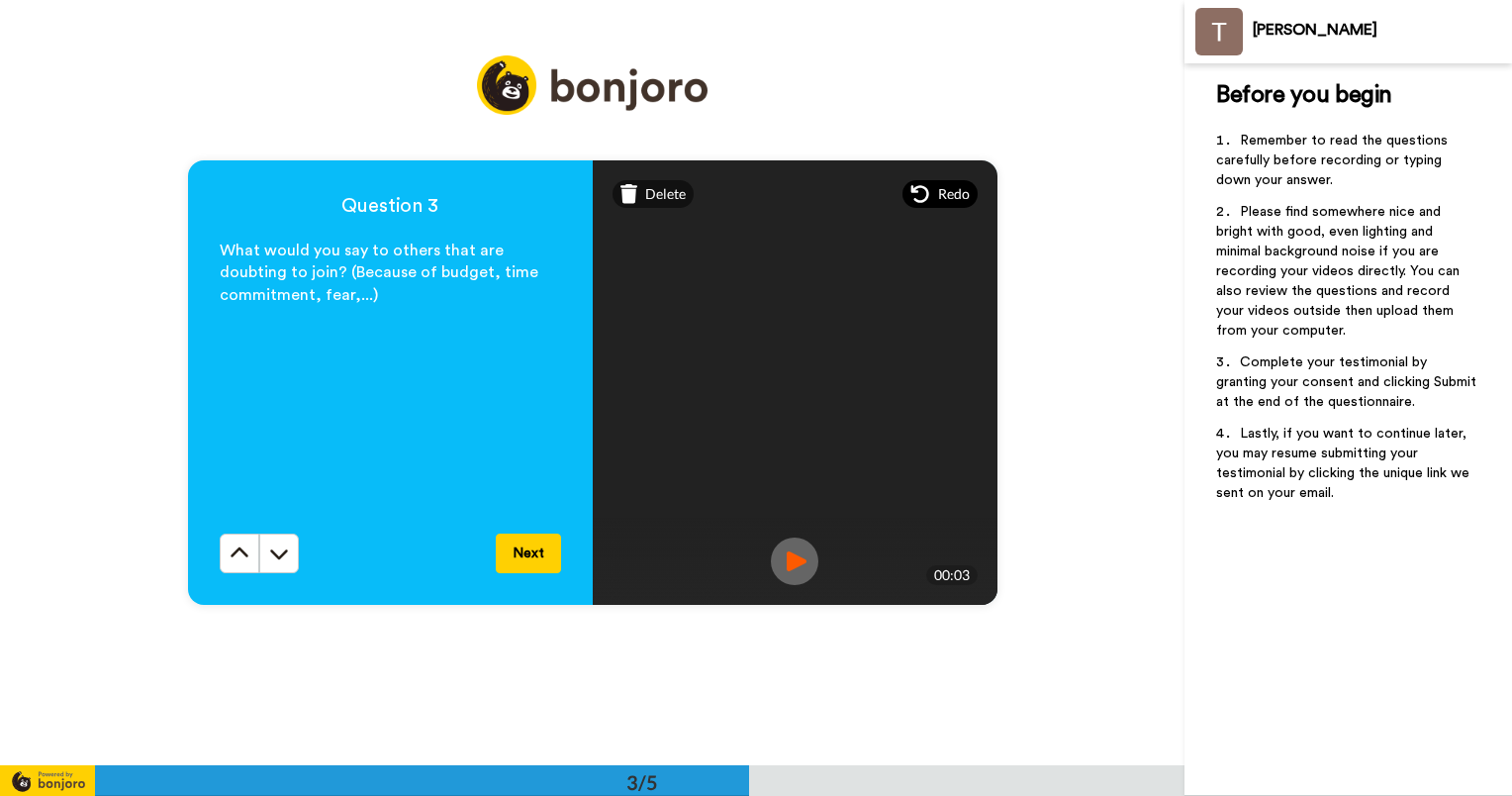 click on "Redo" at bounding box center [954, 194] 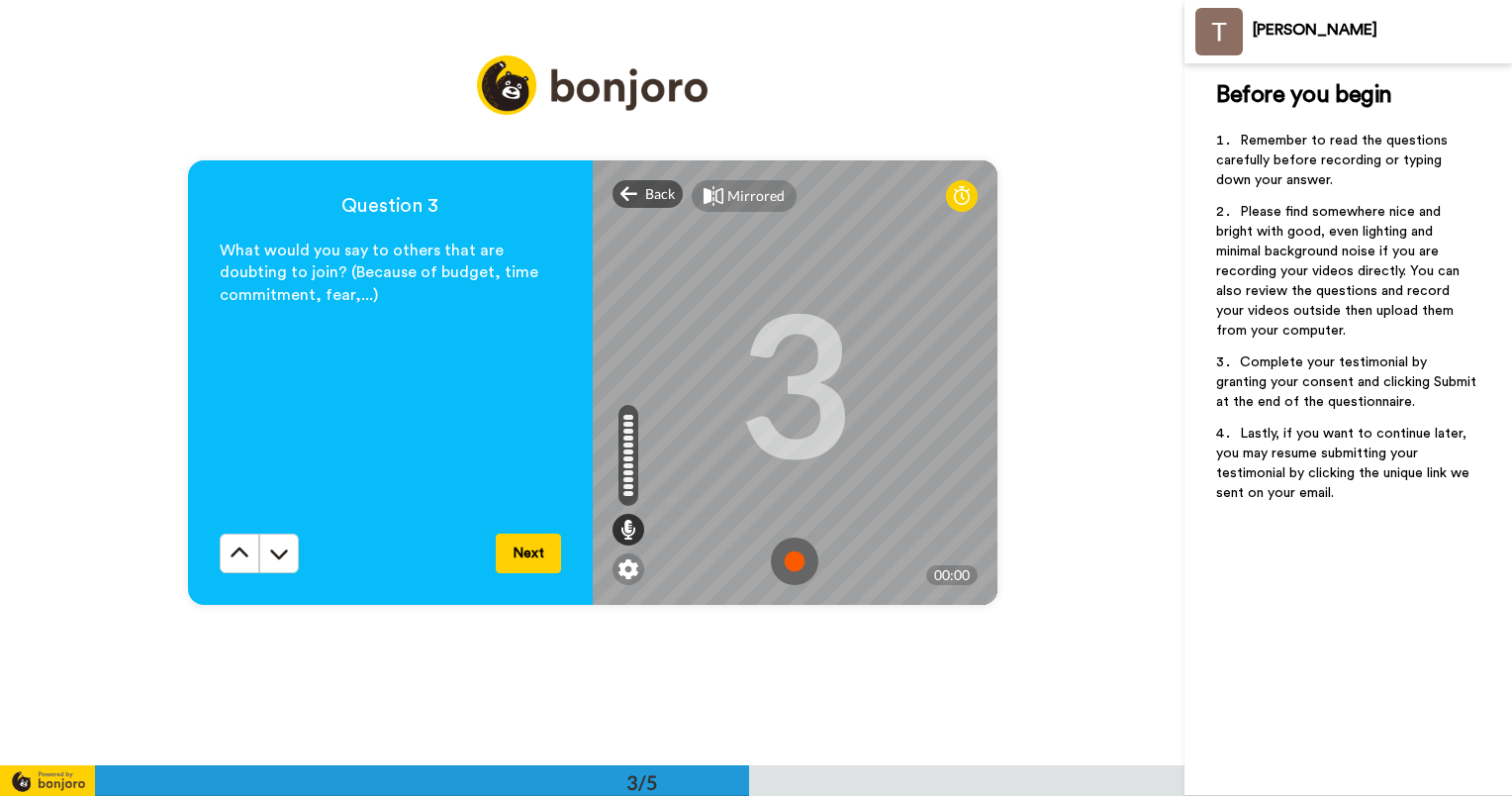 click at bounding box center (795, 561) 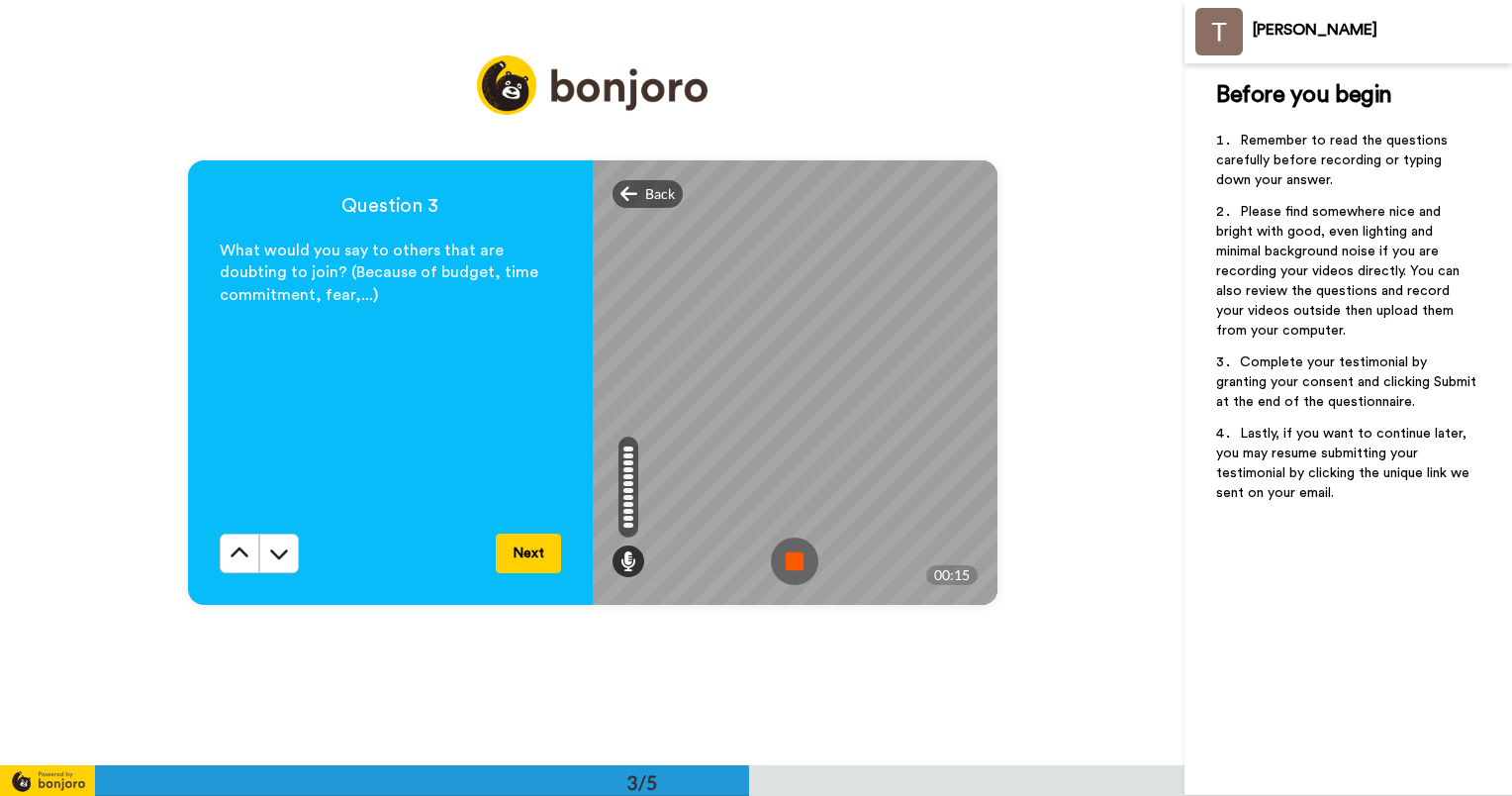 click at bounding box center [795, 561] 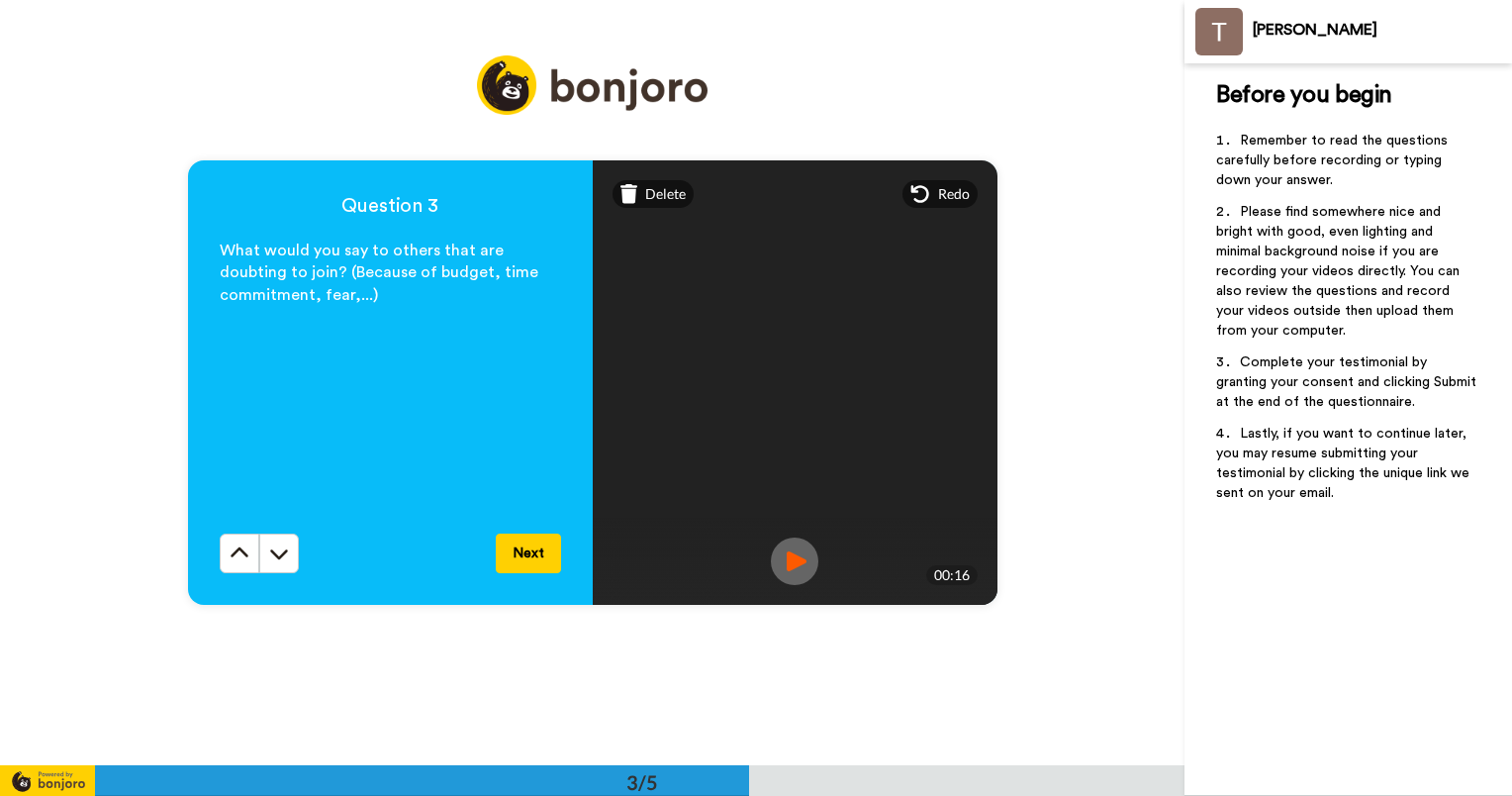 click on "Redo" at bounding box center [954, 194] 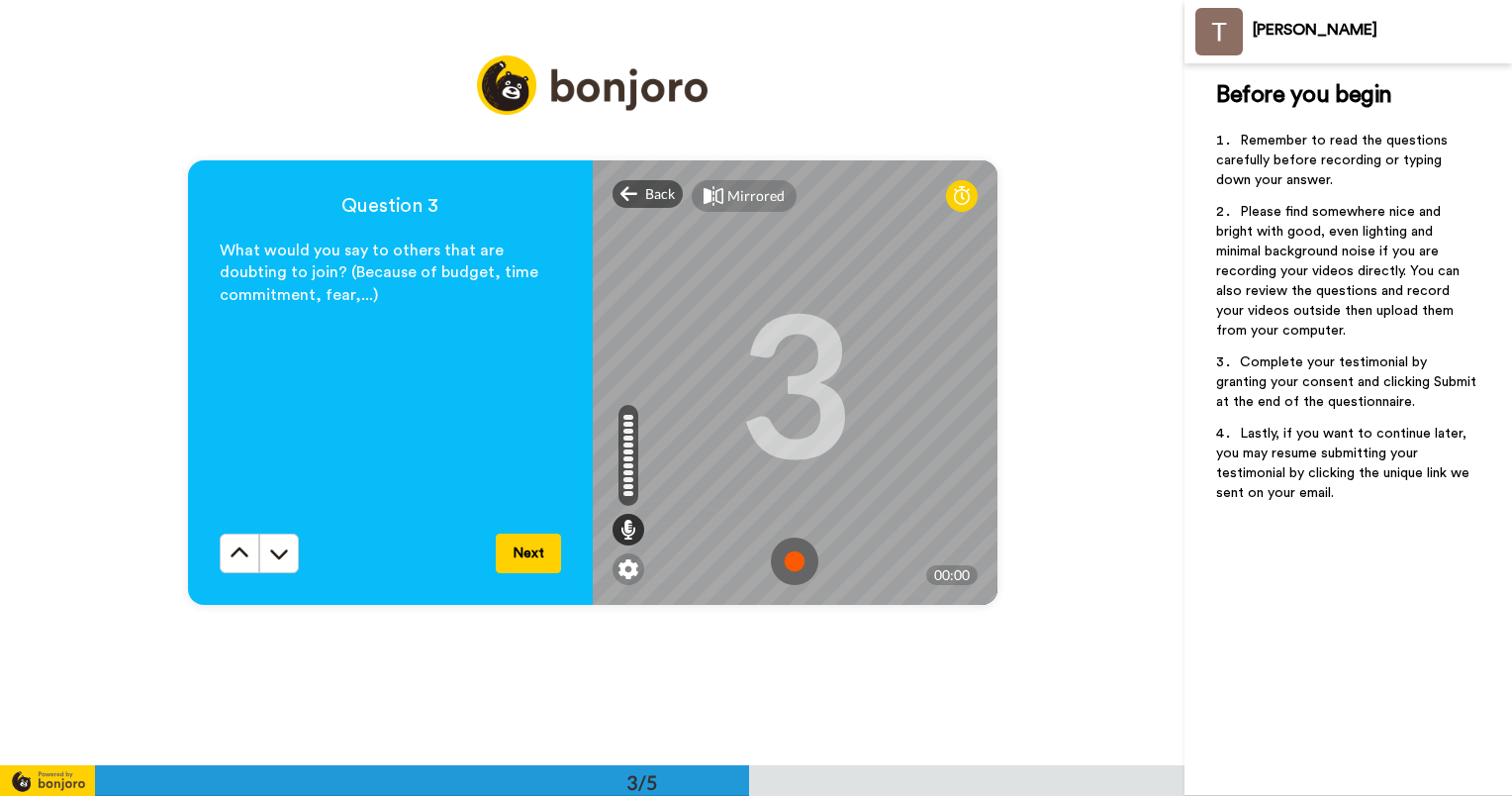 click at bounding box center (795, 561) 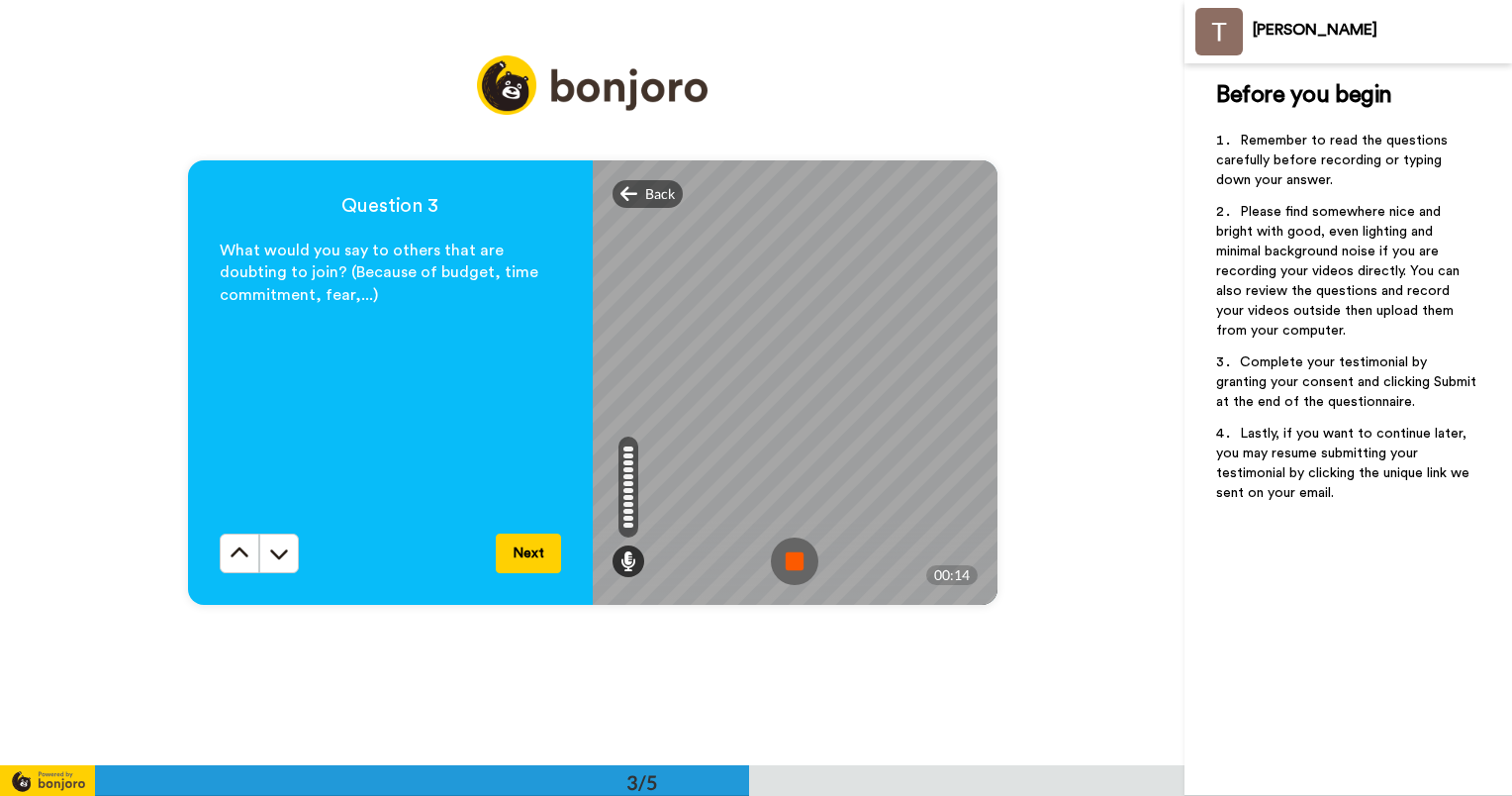 click at bounding box center (795, 561) 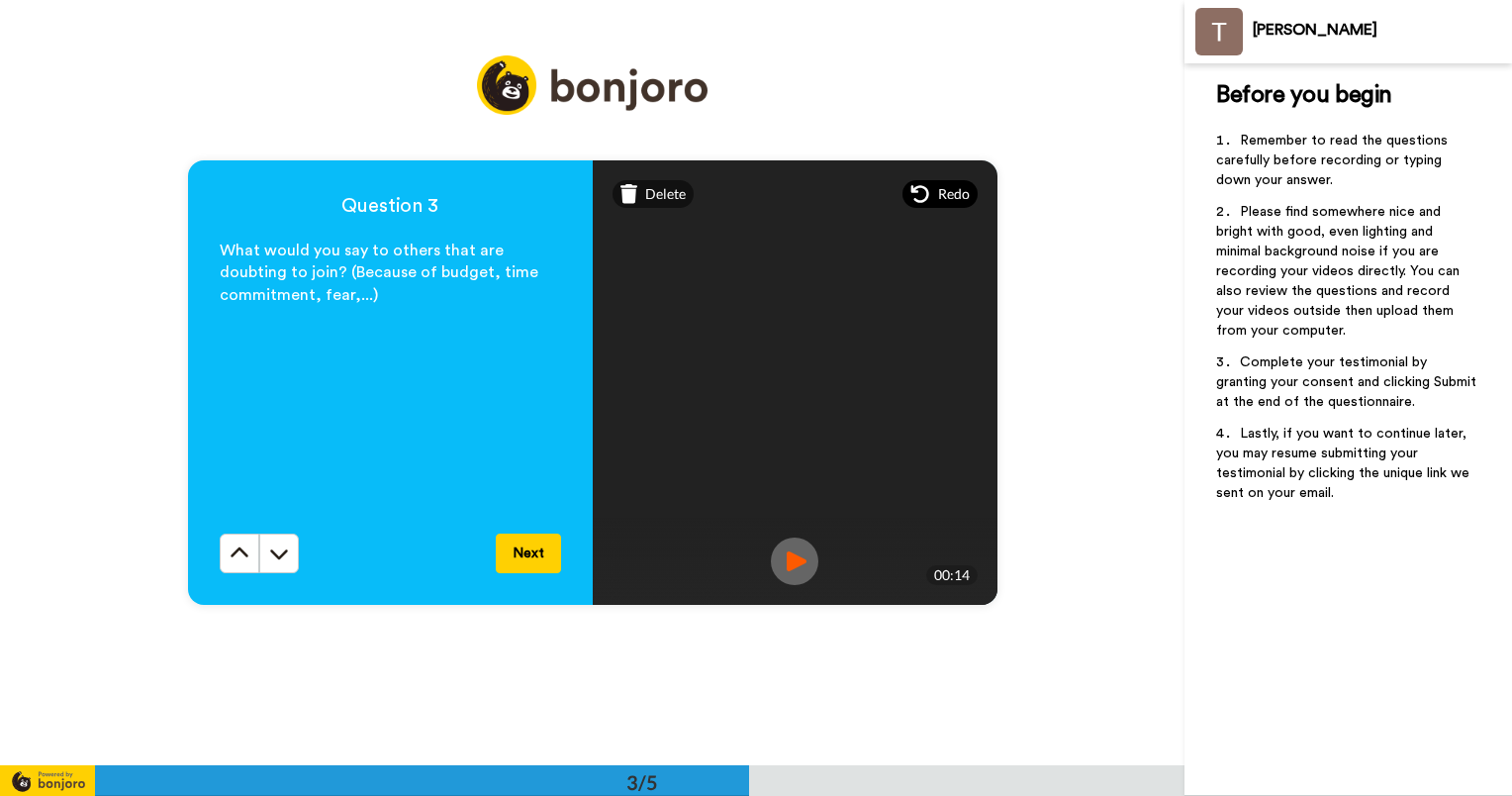 click on "Redo" at bounding box center (954, 194) 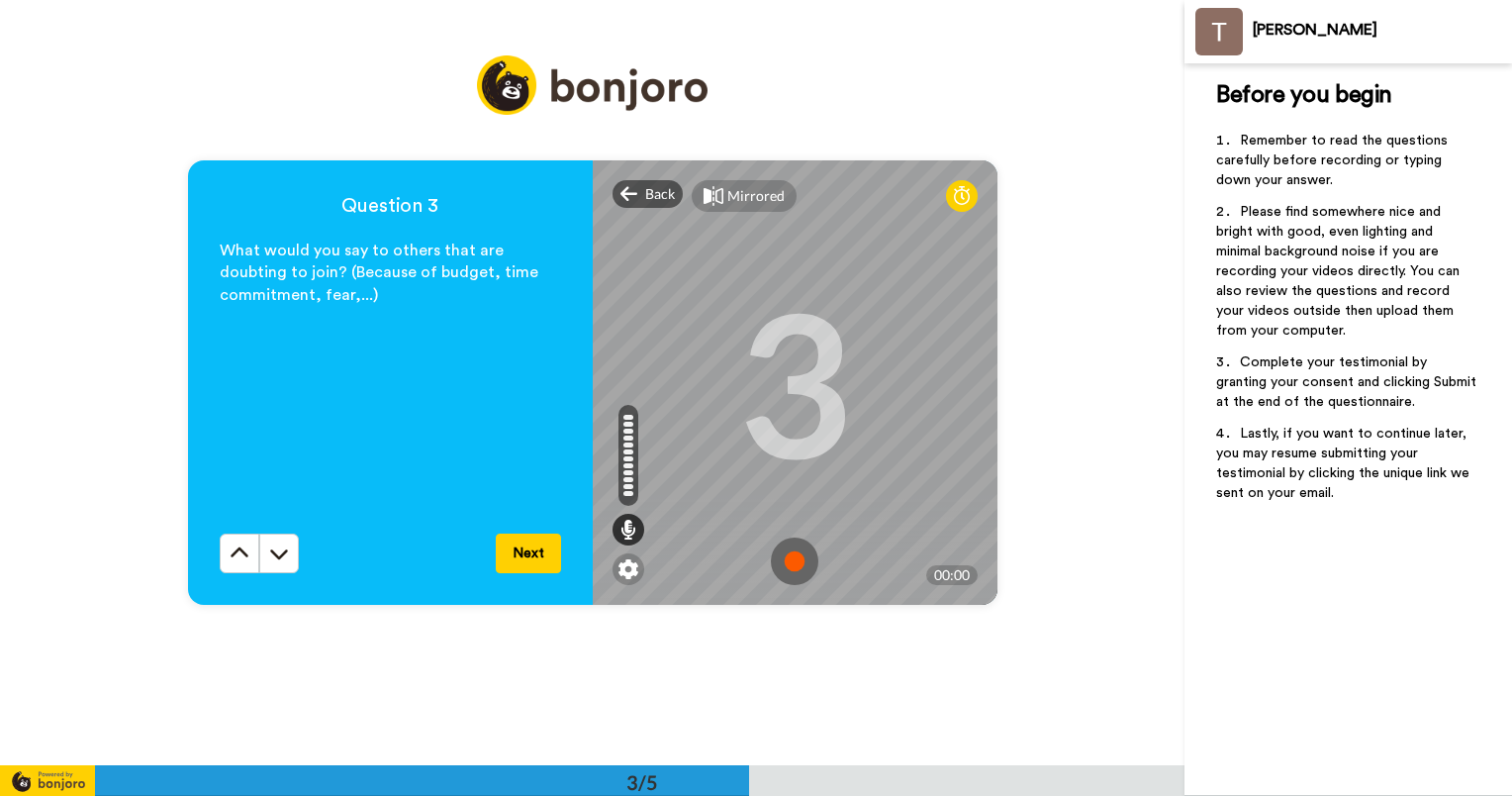 click at bounding box center [795, 561] 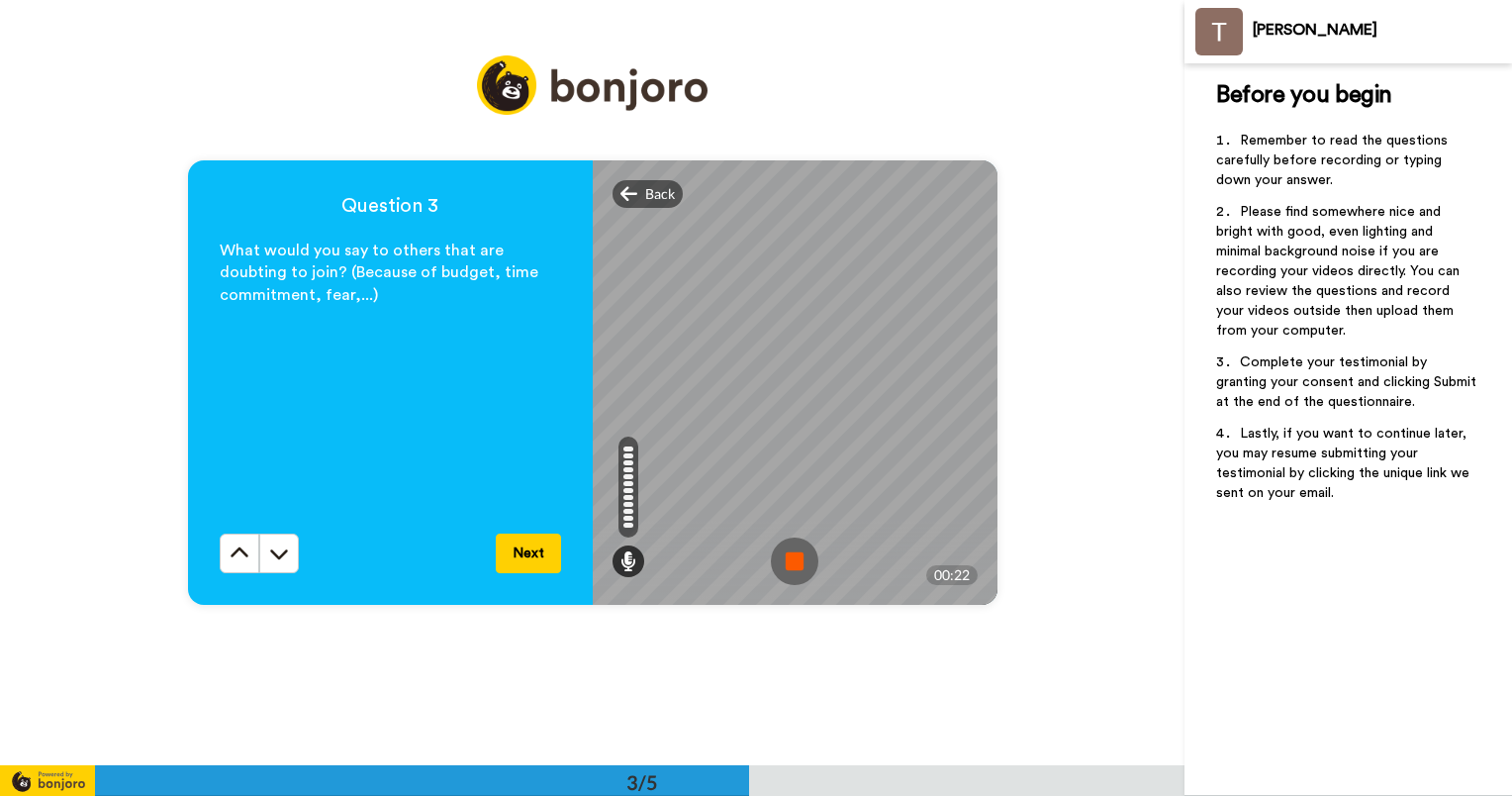 click at bounding box center (795, 561) 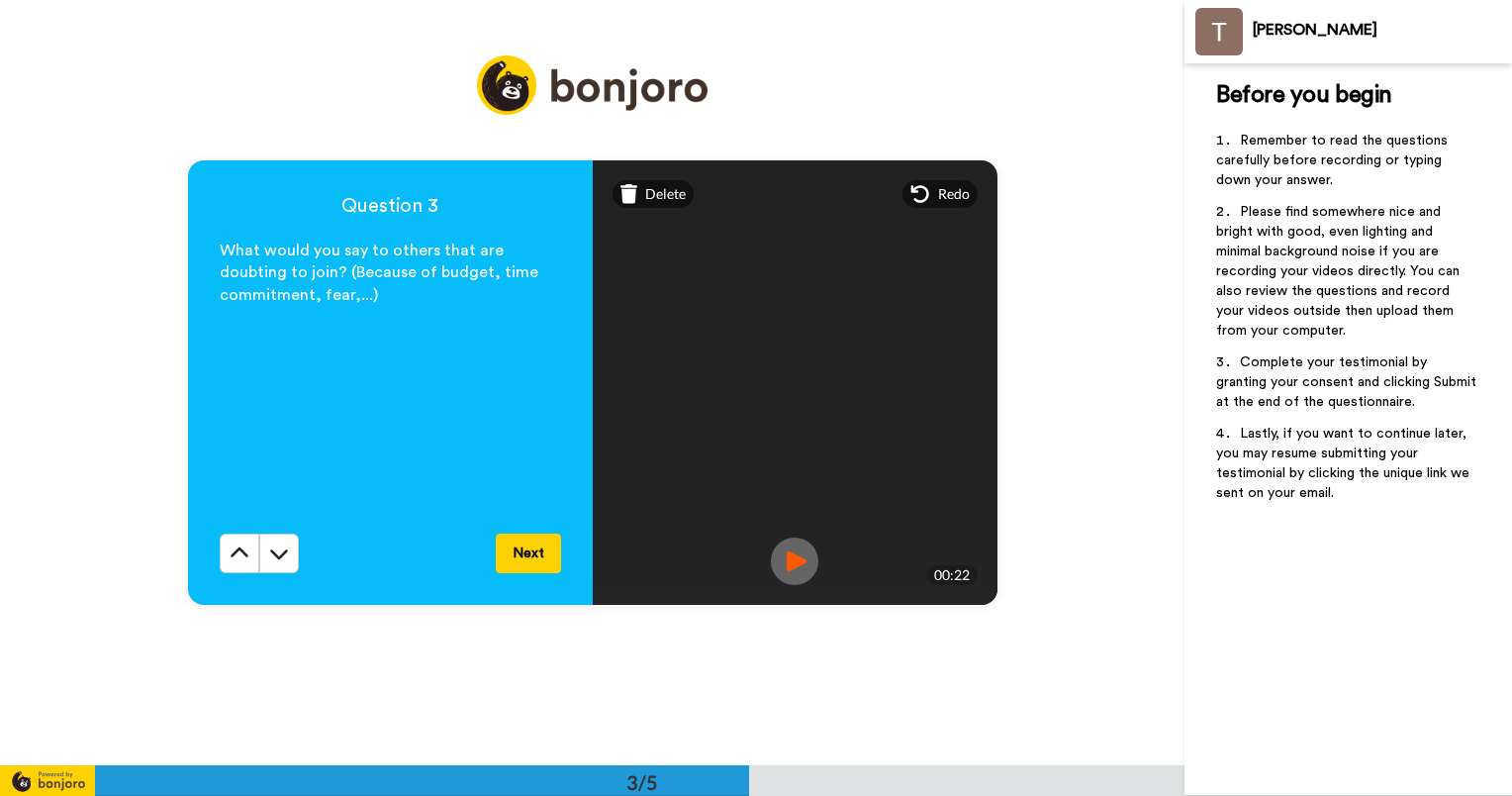 click at bounding box center [795, 561] 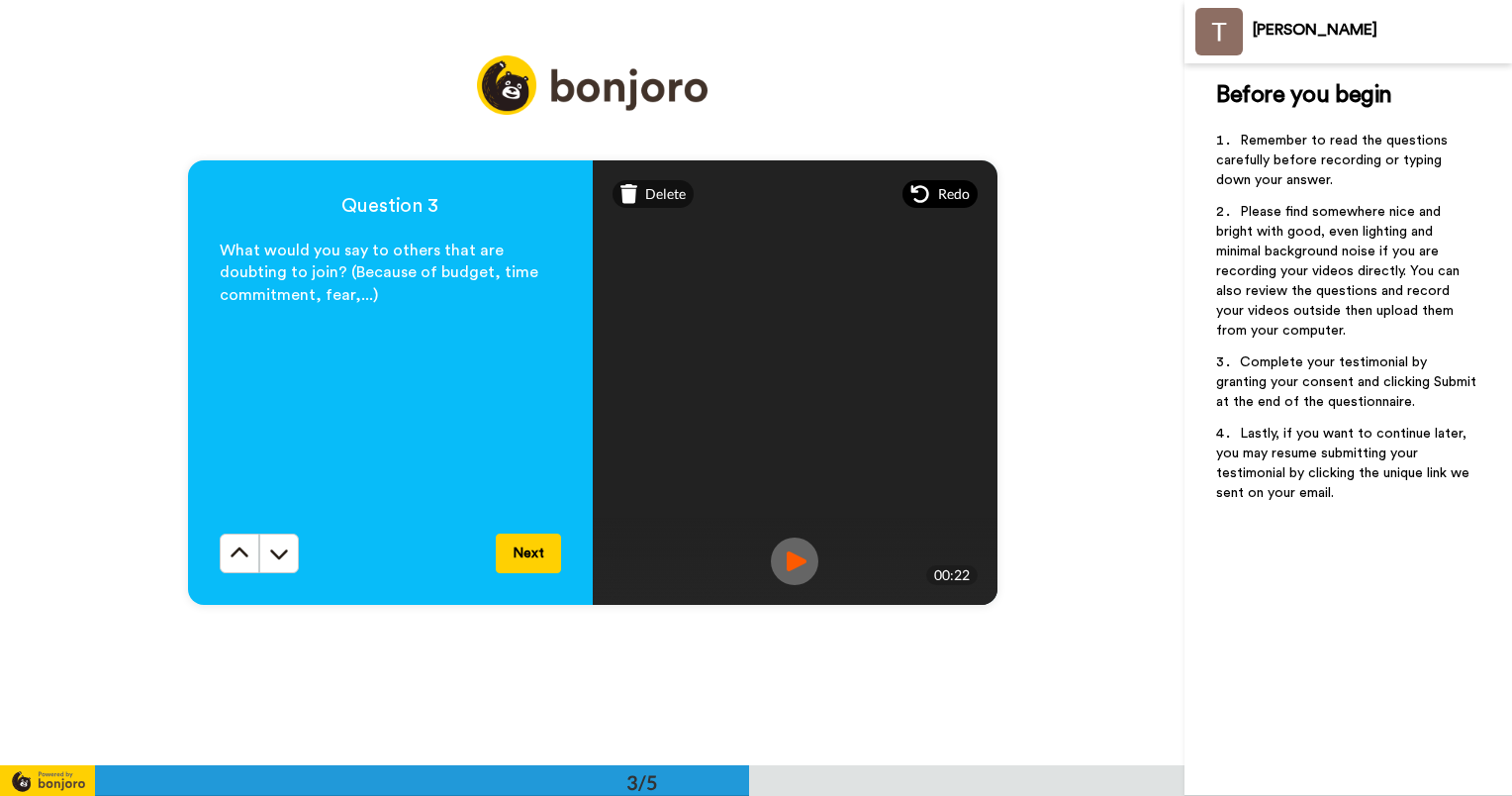 click on "Redo" at bounding box center (954, 194) 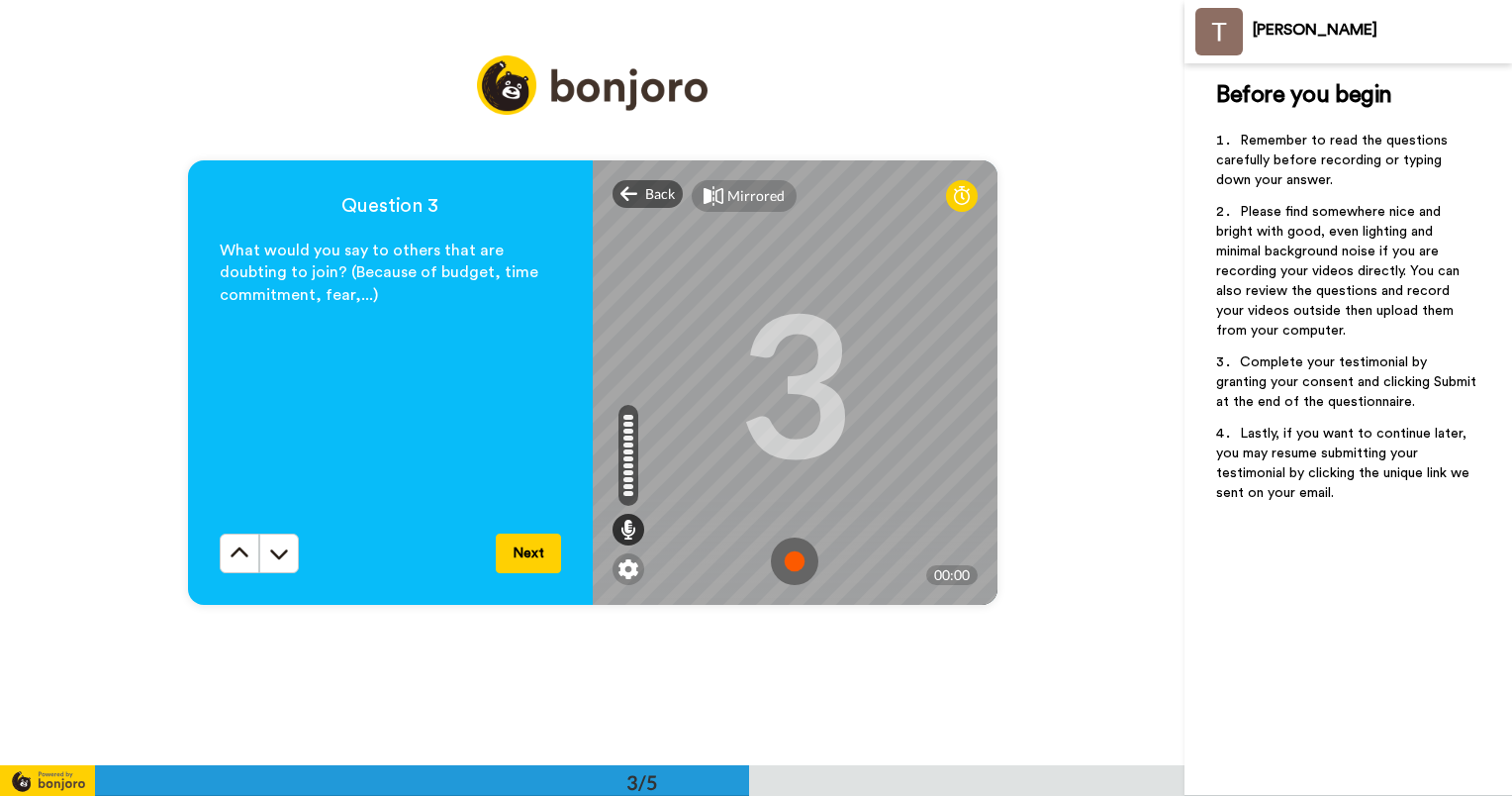 click at bounding box center [795, 561] 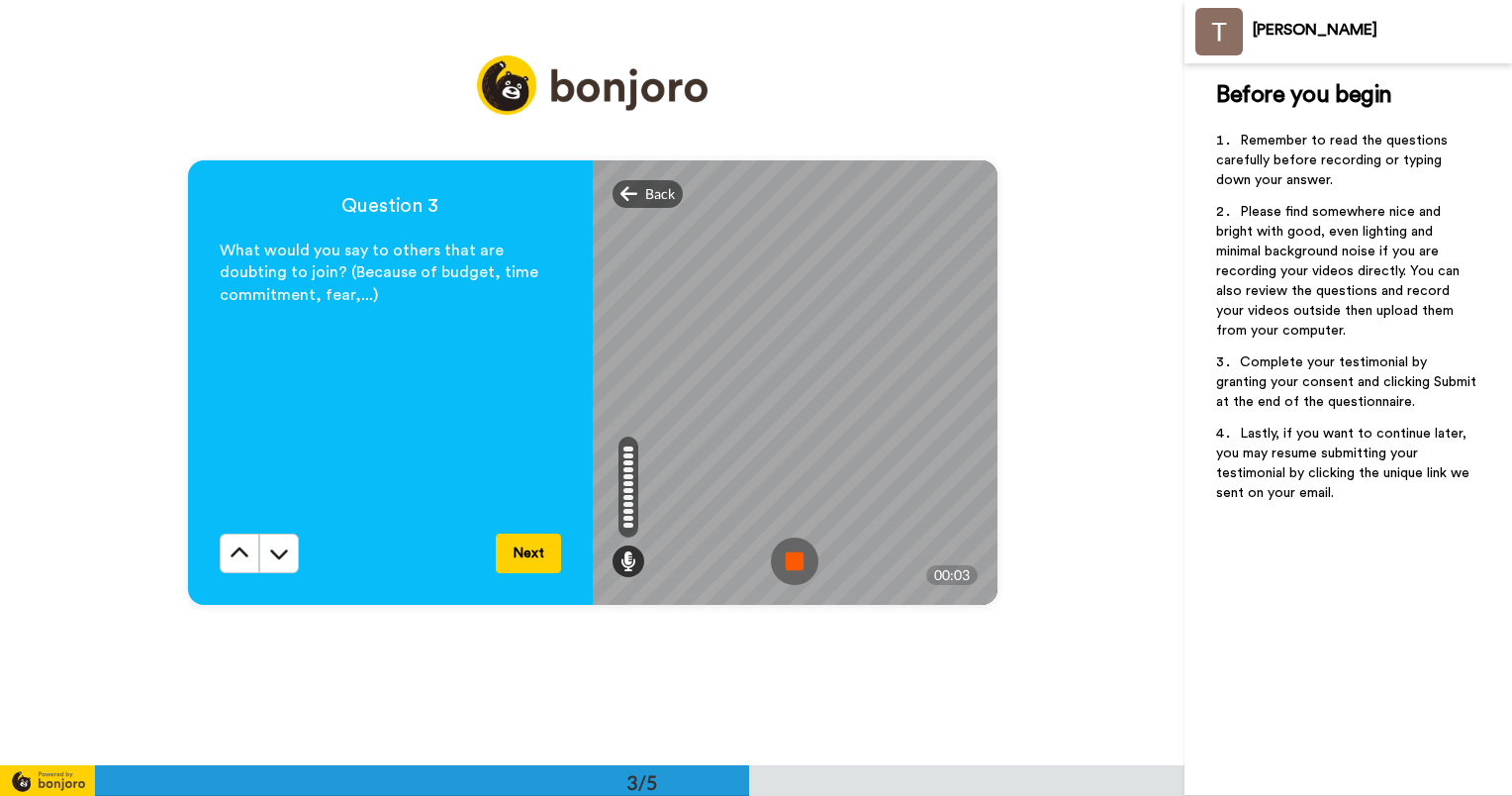 click at bounding box center [795, 561] 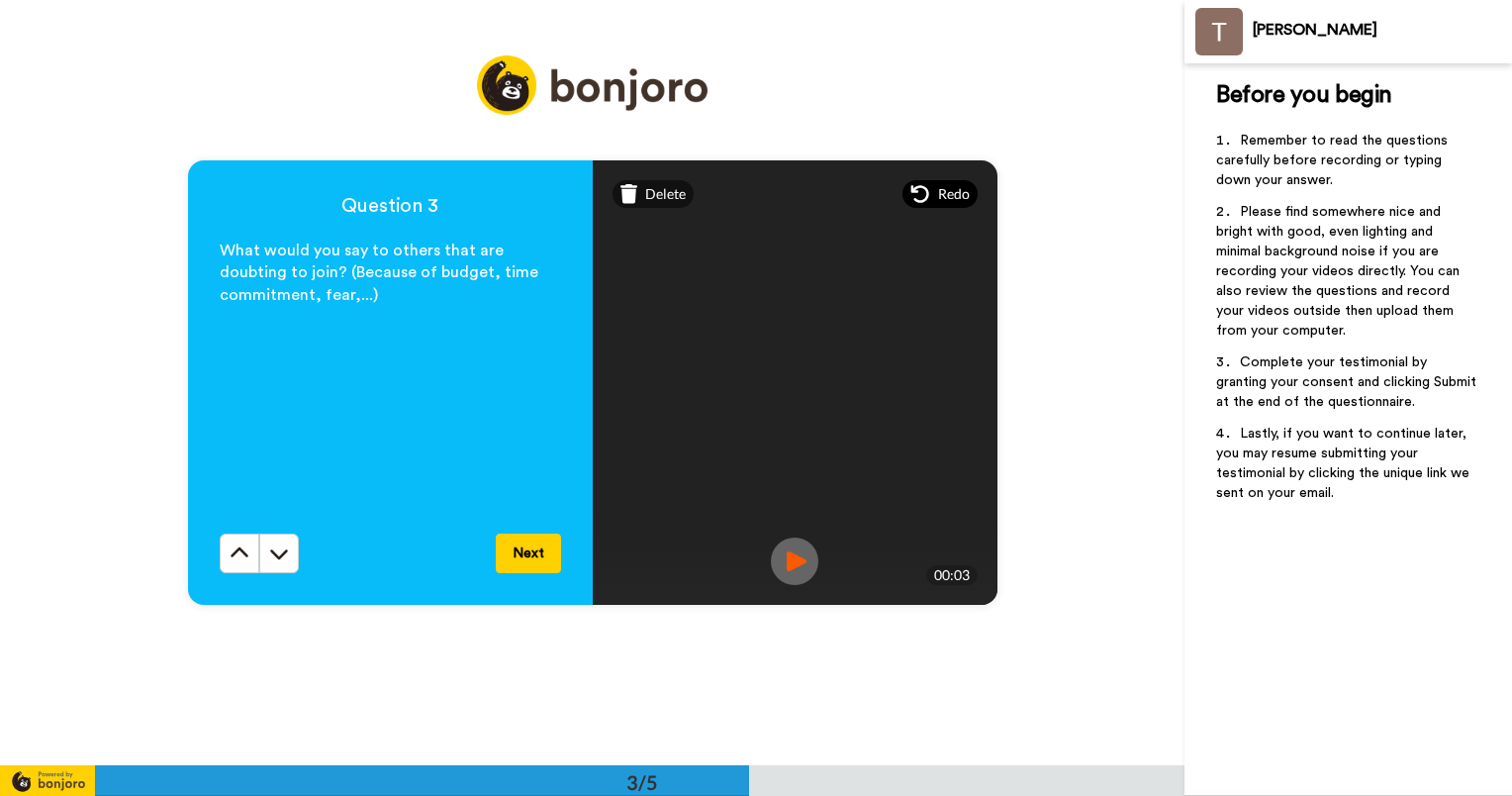 click on "Redo" at bounding box center [954, 194] 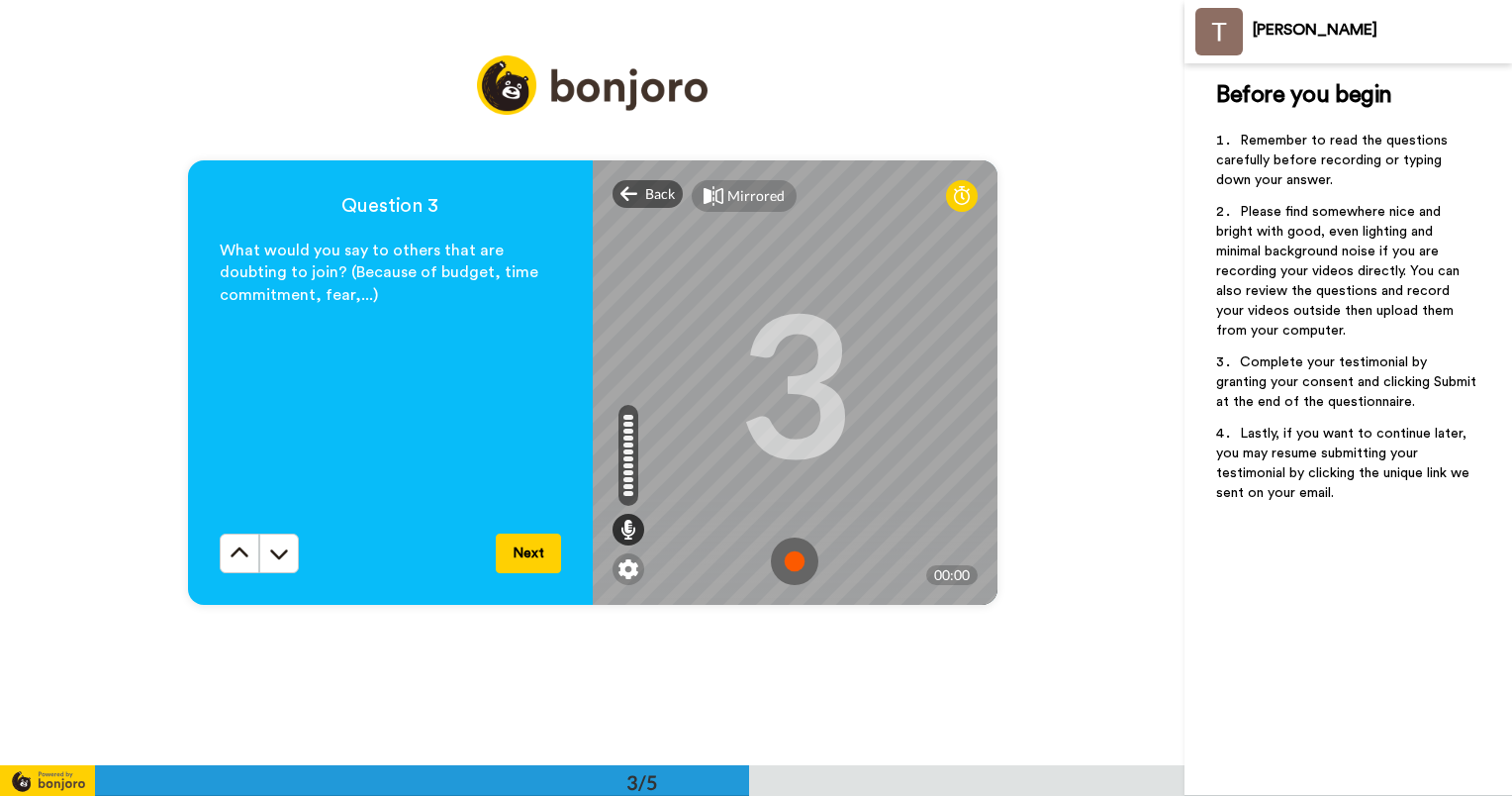 click at bounding box center [795, 561] 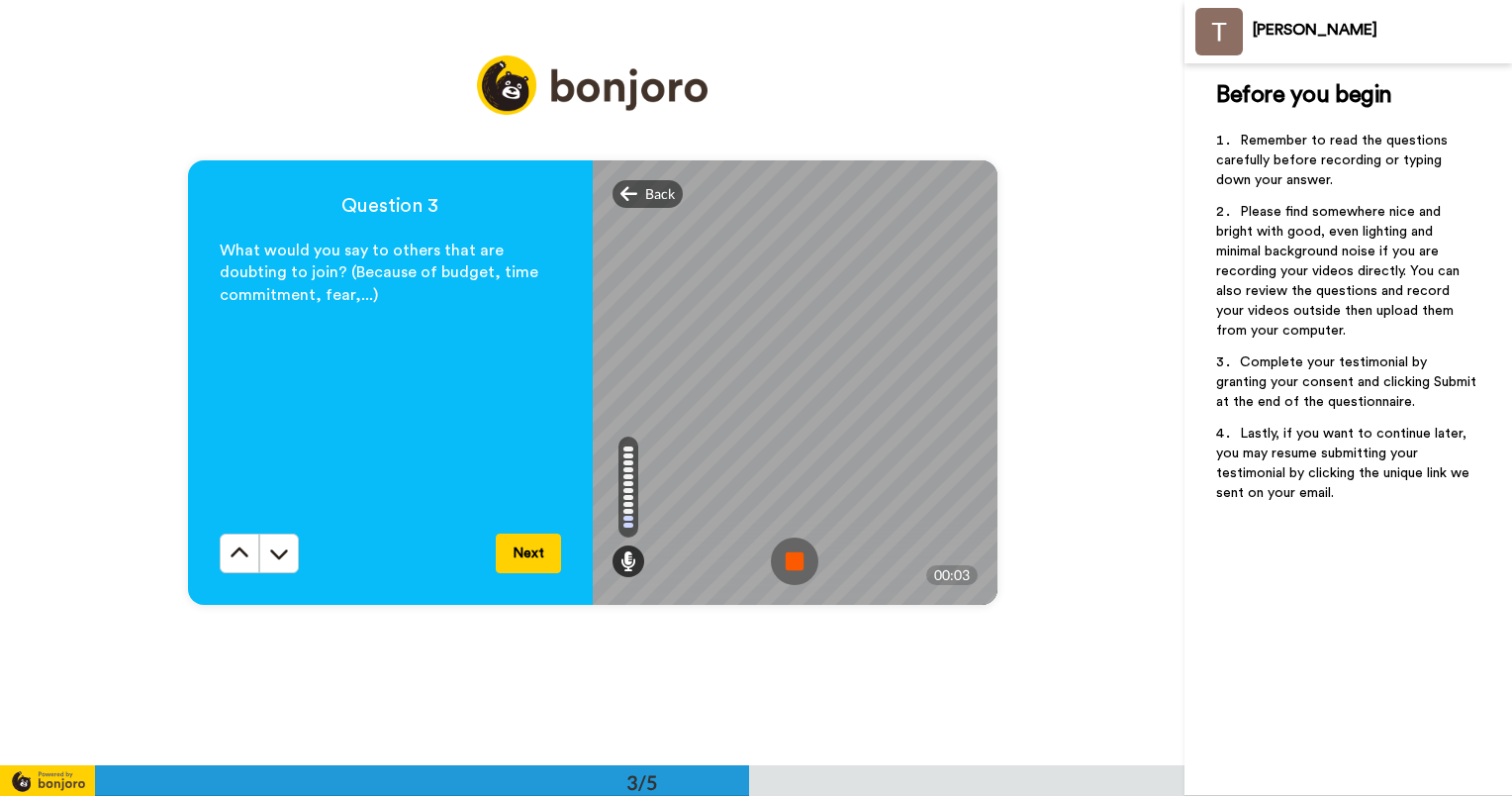 click at bounding box center [795, 561] 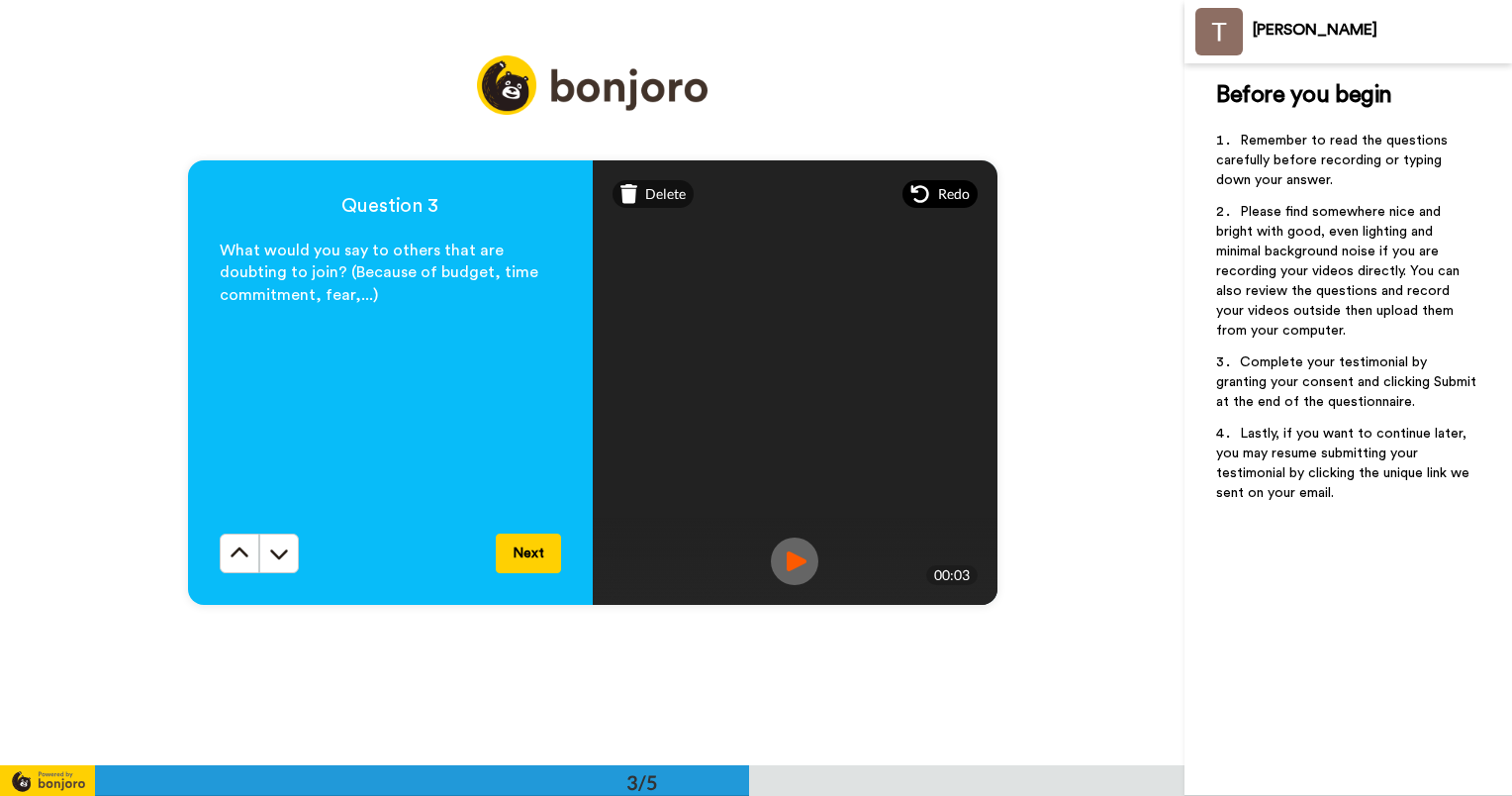 click on "Redo" at bounding box center (940, 194) 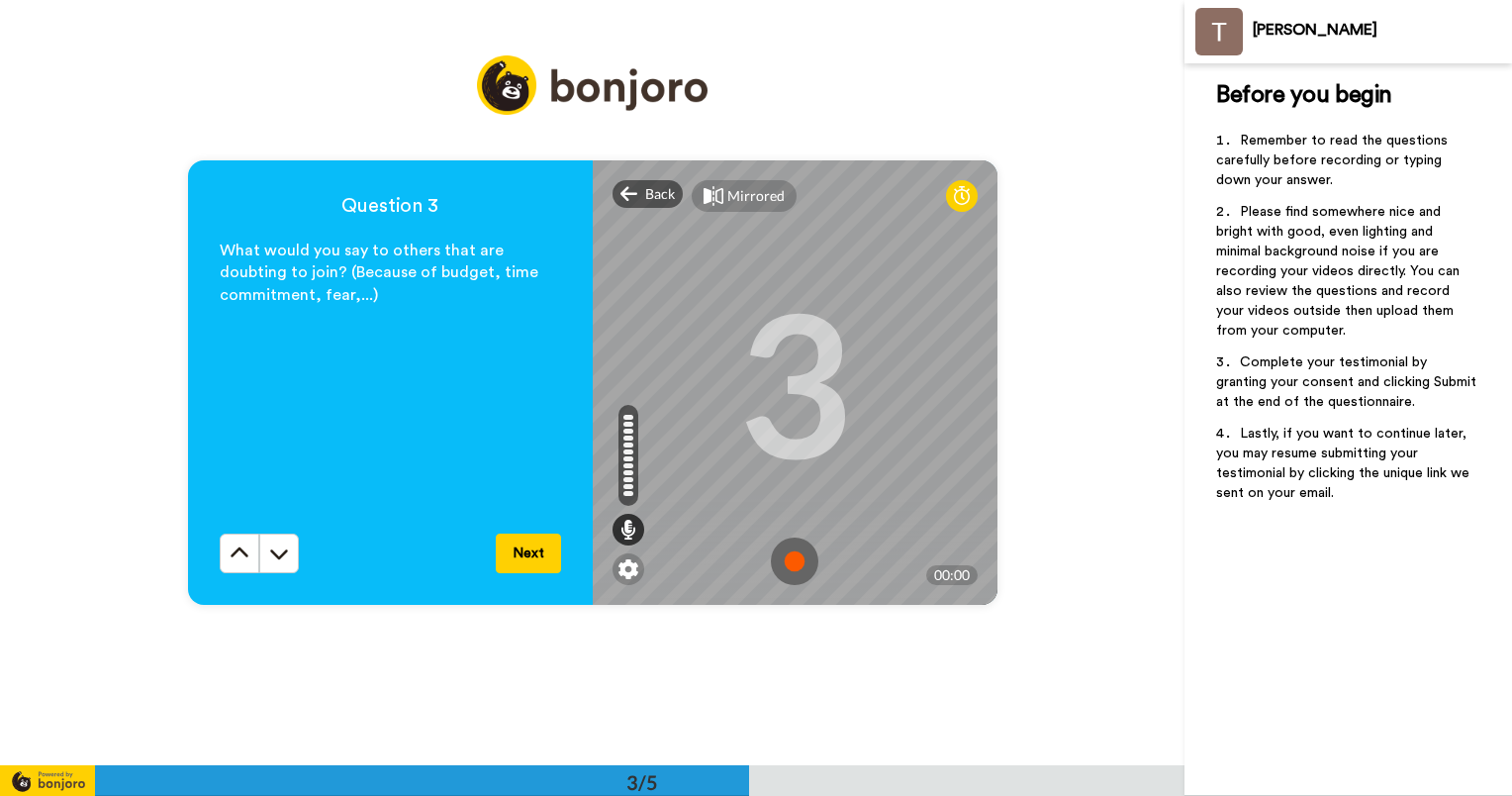 click at bounding box center (795, 561) 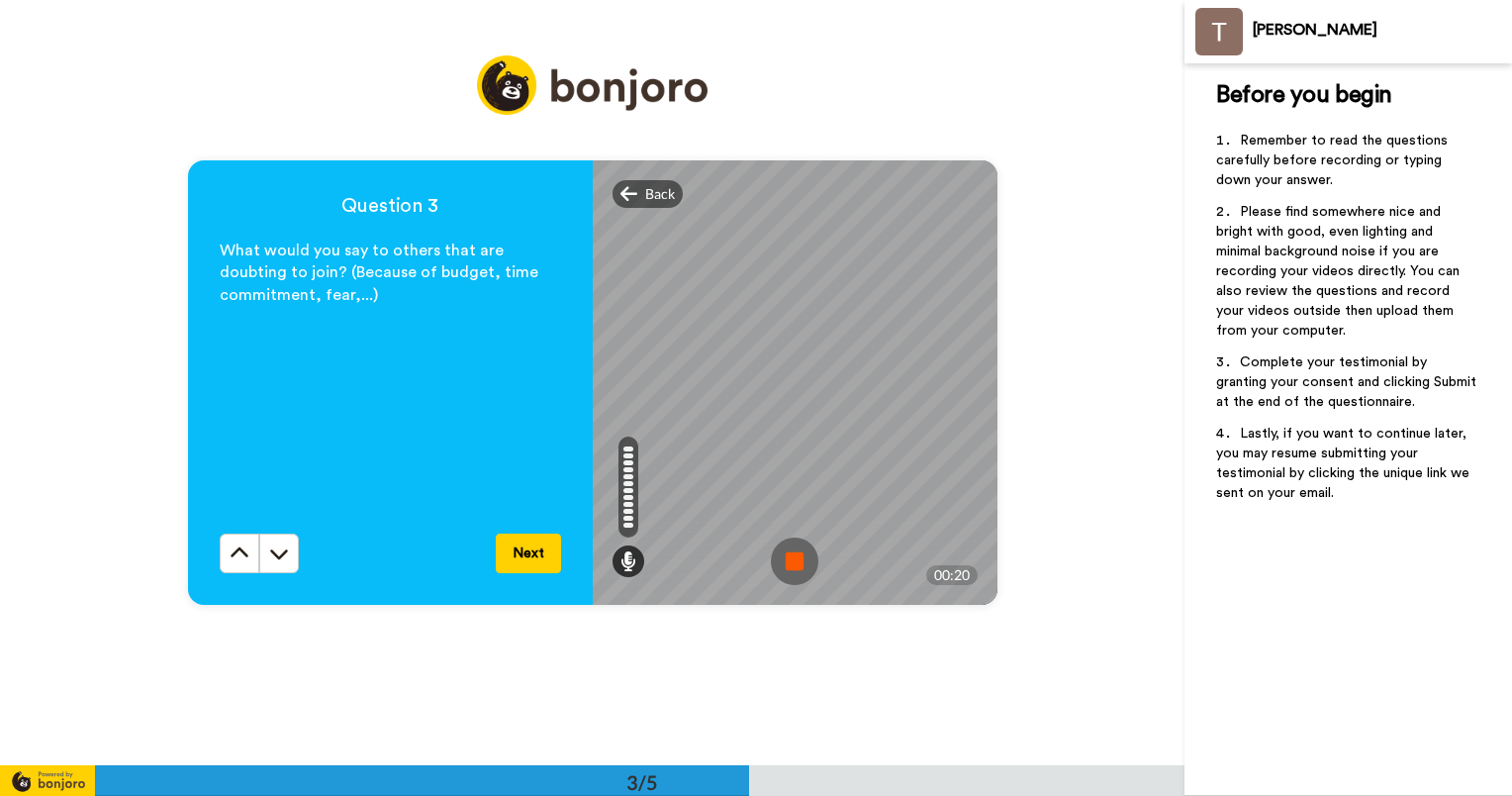 click at bounding box center [795, 561] 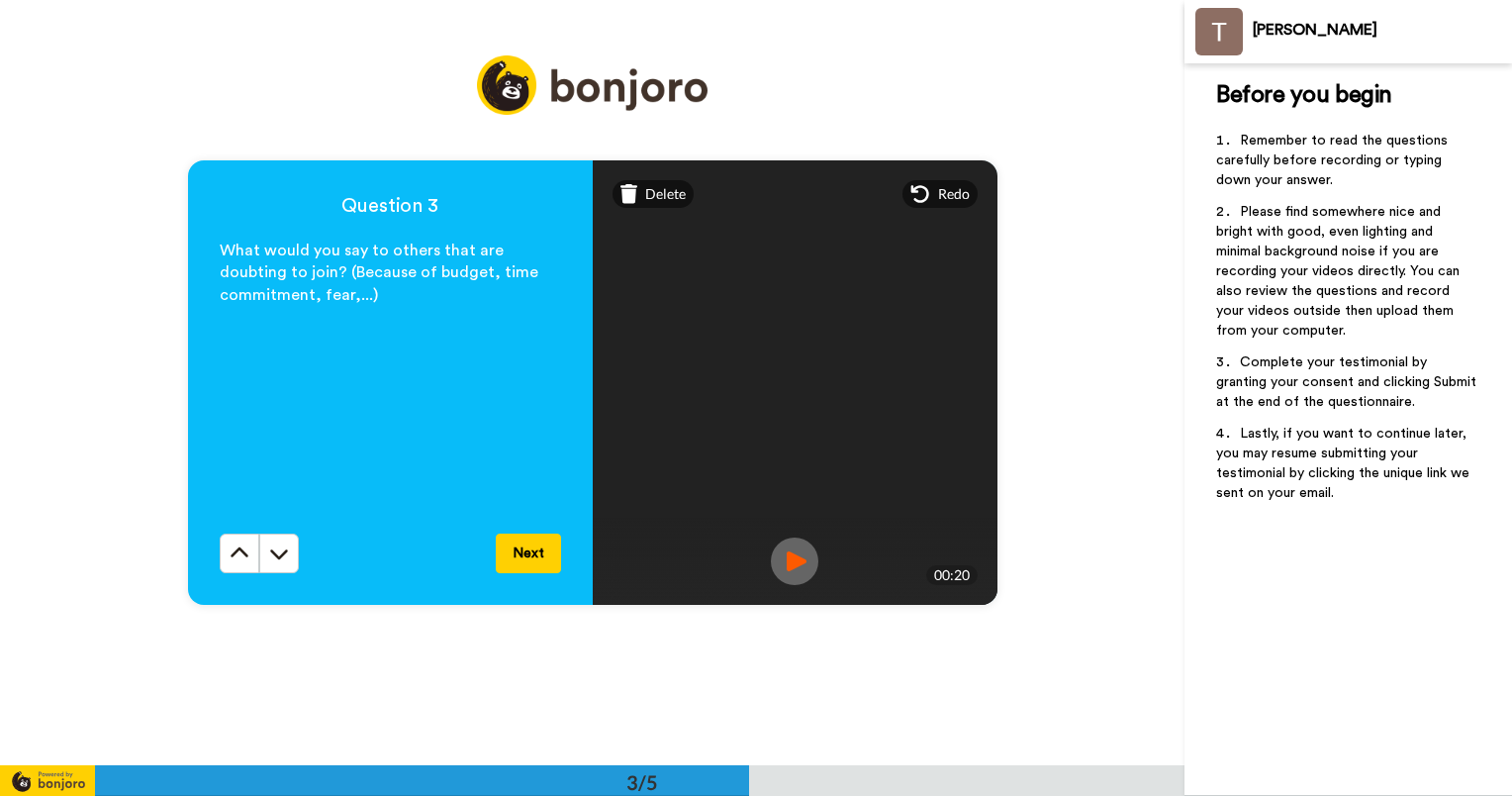 click at bounding box center (795, 561) 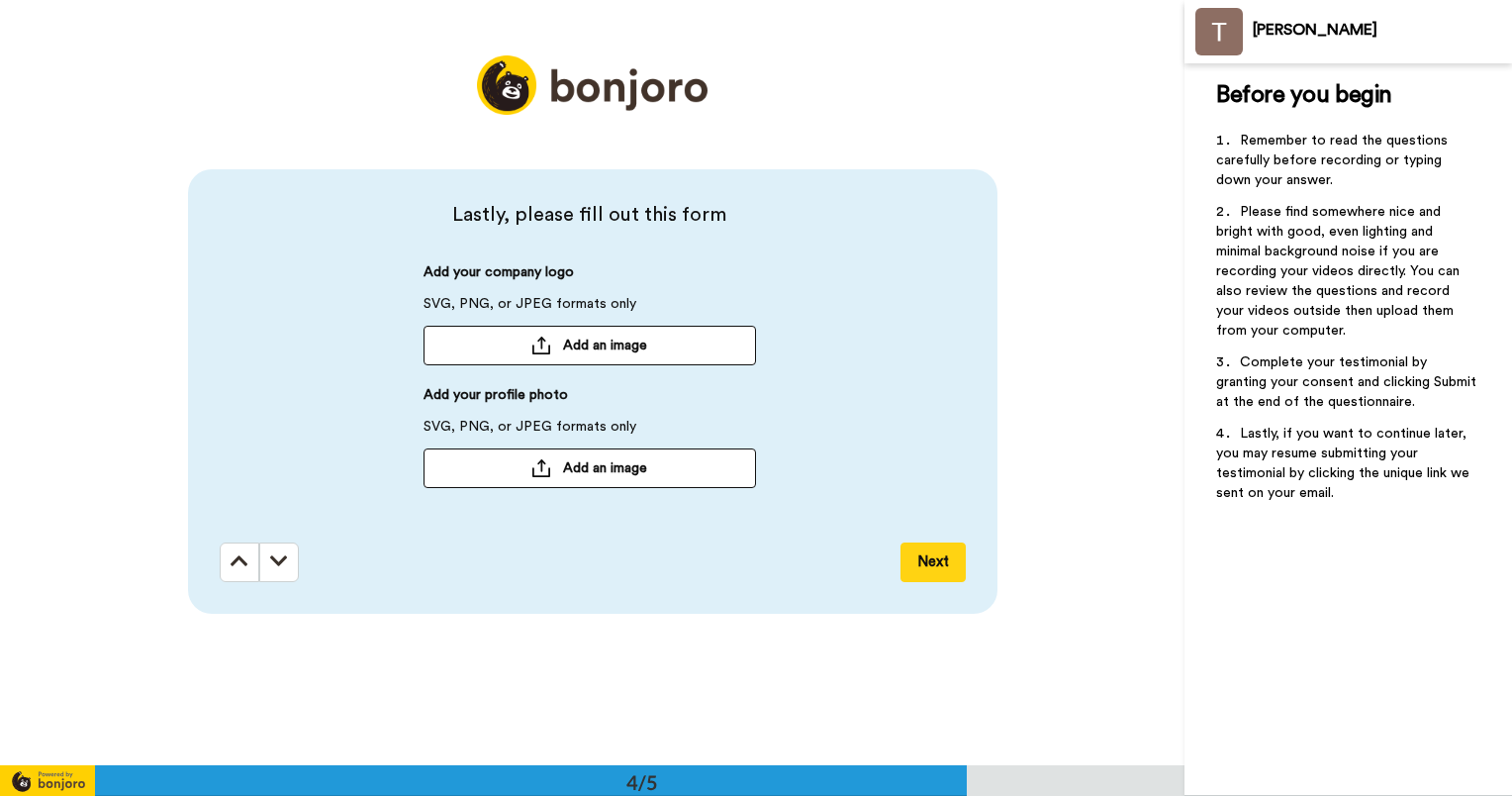 scroll, scrollTop: 2297, scrollLeft: 0, axis: vertical 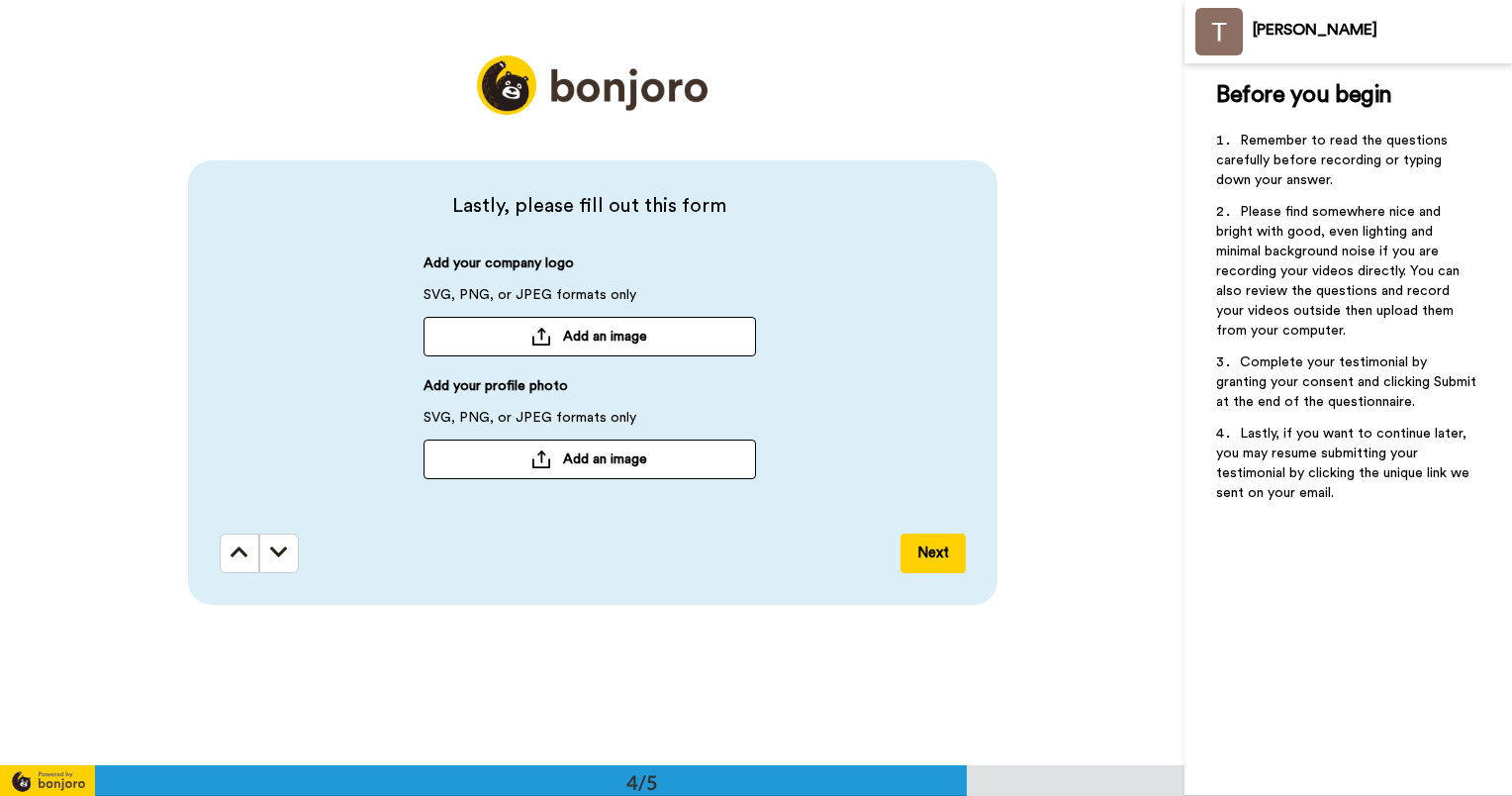 click on "Add an image" at bounding box center (605, 337) 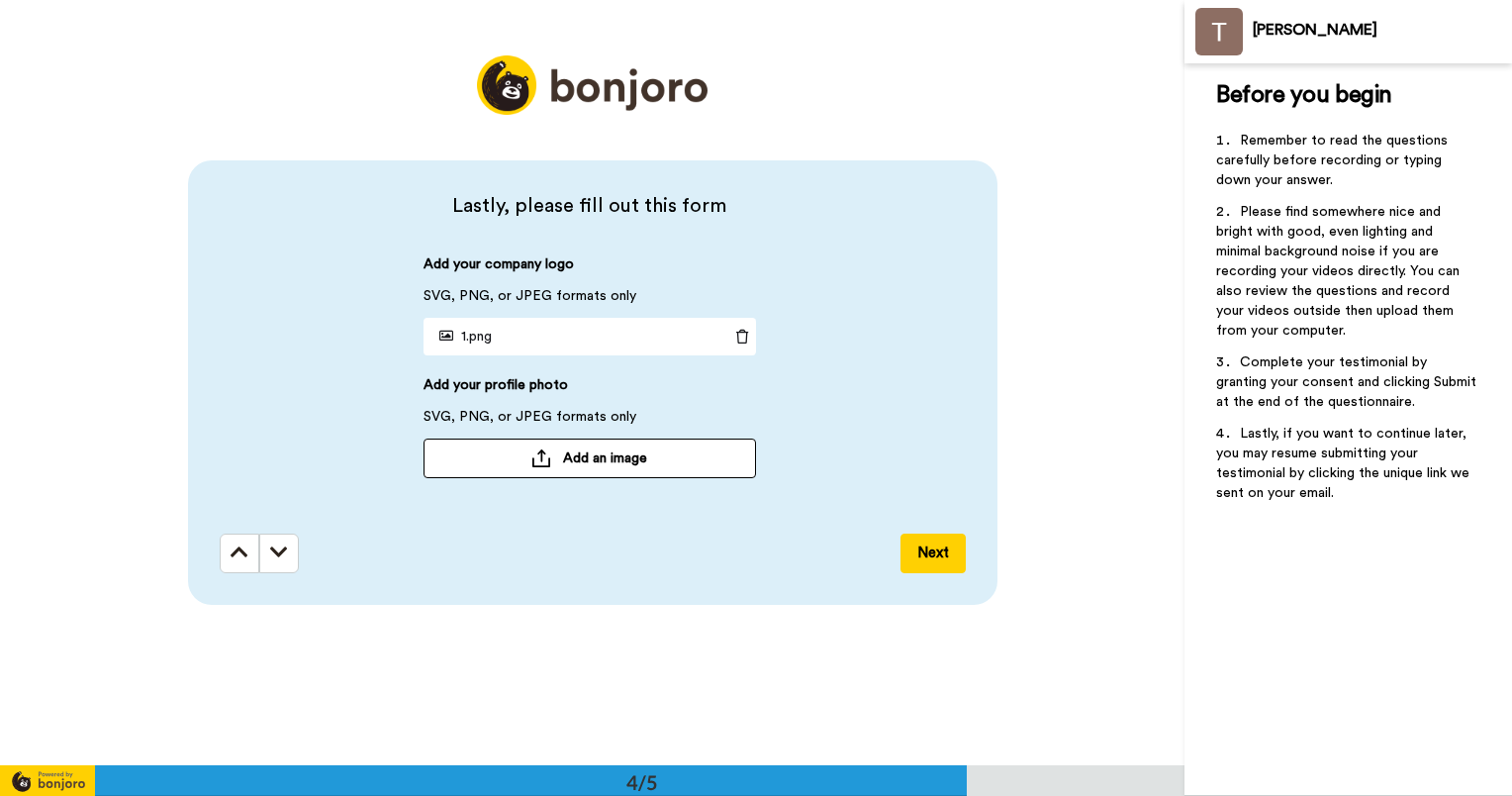 click on "1.png" at bounding box center [461, 337] 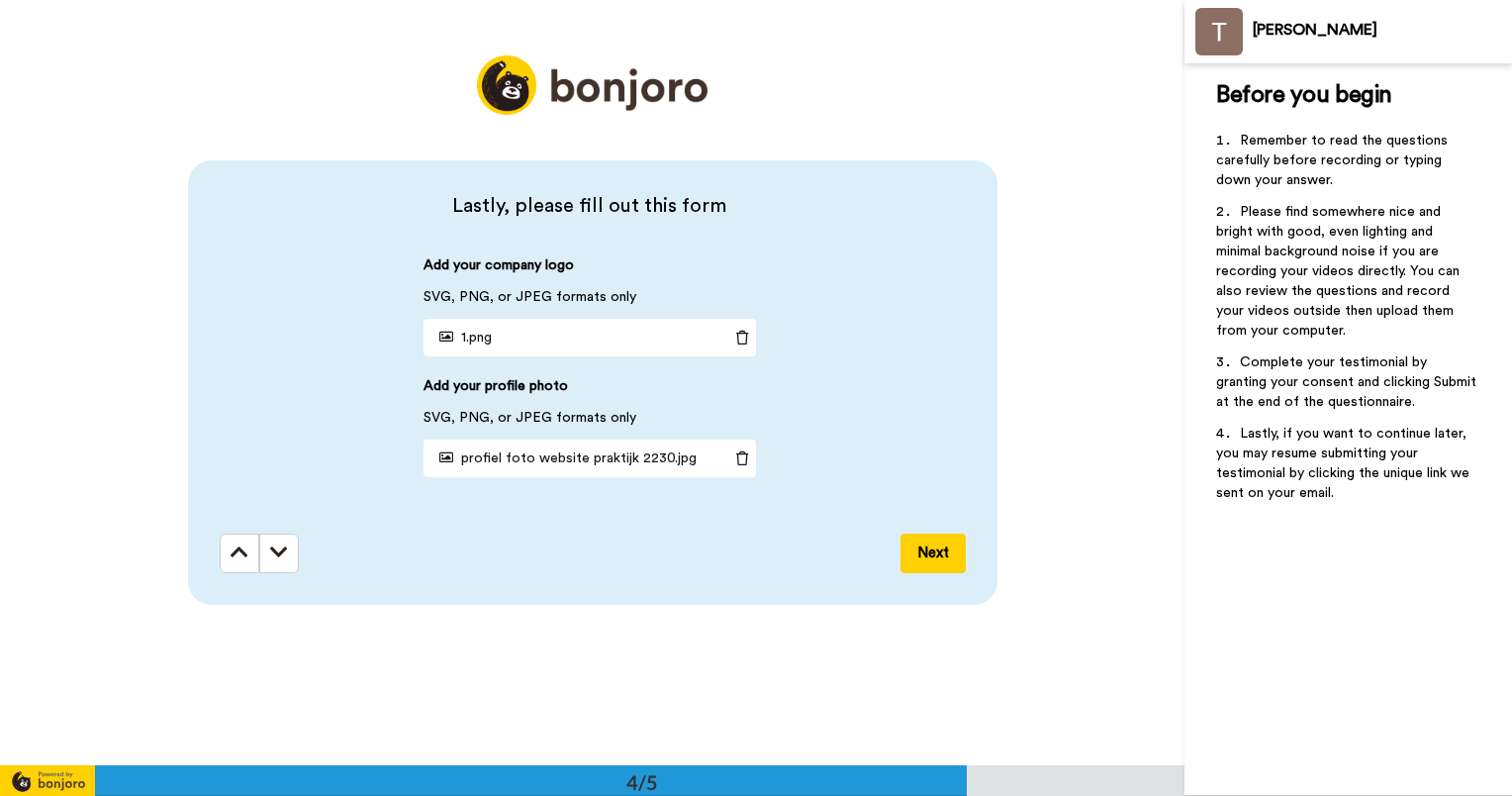 click on "Next" at bounding box center [933, 553] 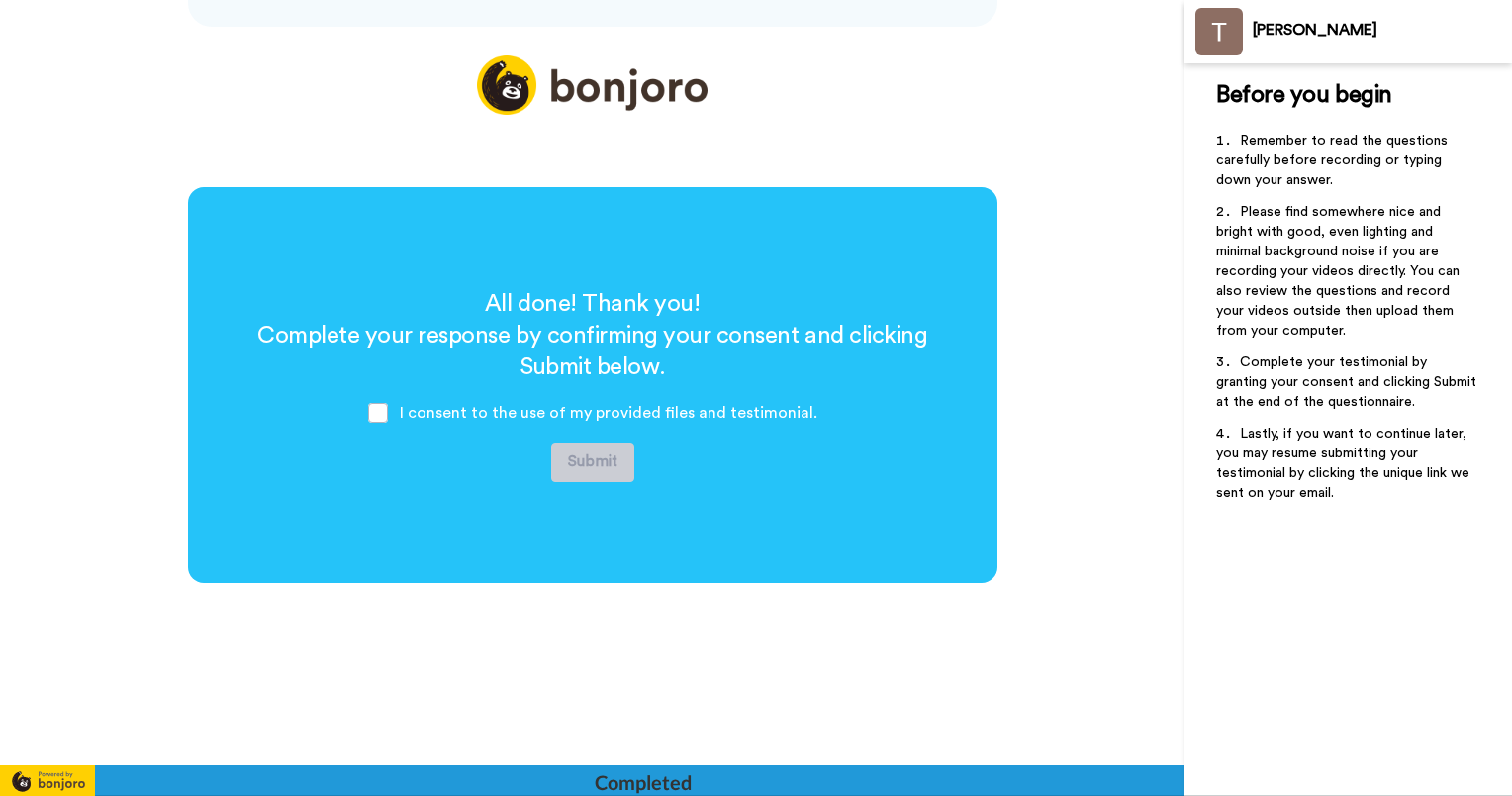 scroll, scrollTop: 2878, scrollLeft: 0, axis: vertical 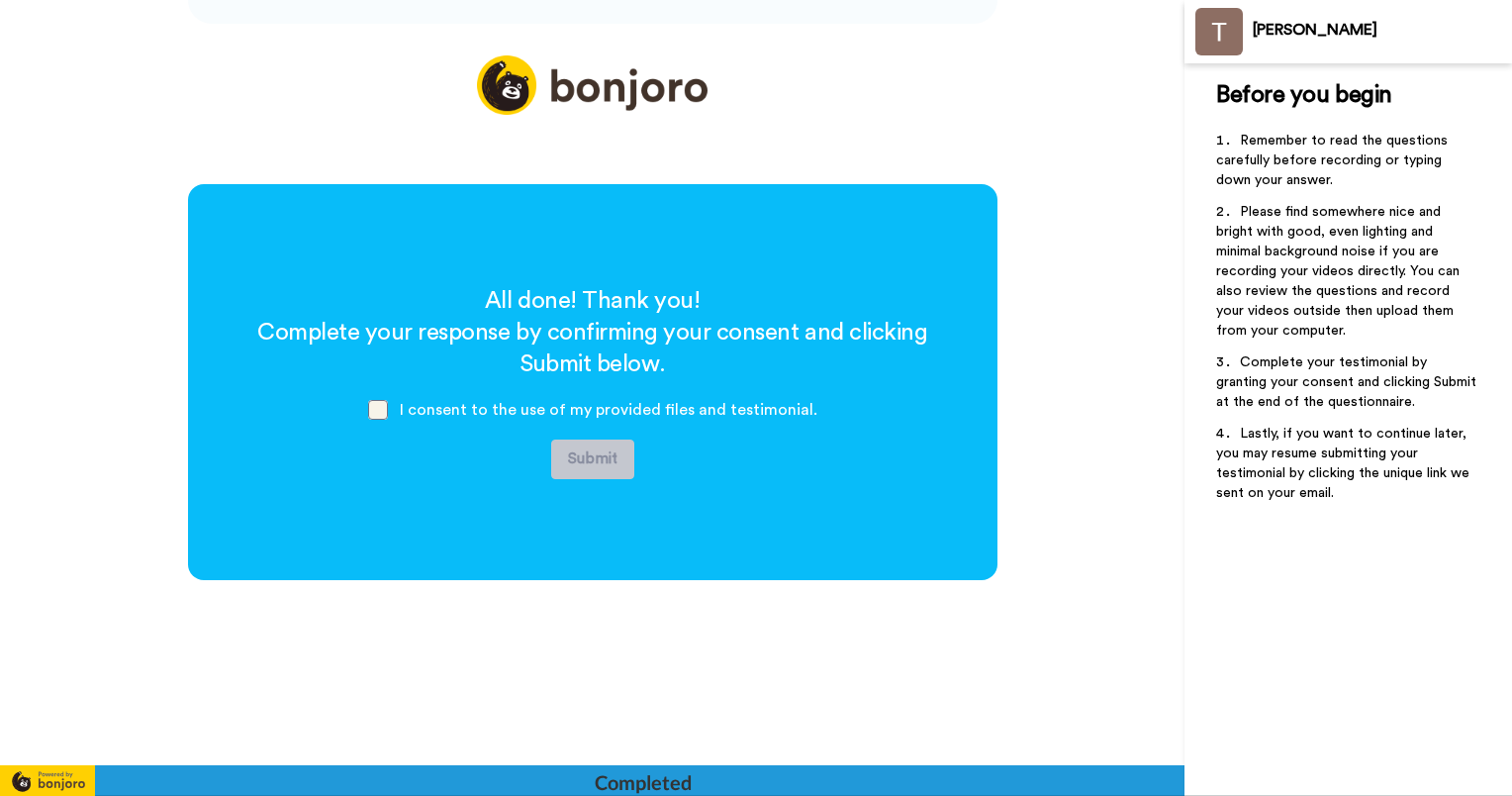 click at bounding box center (378, 410) 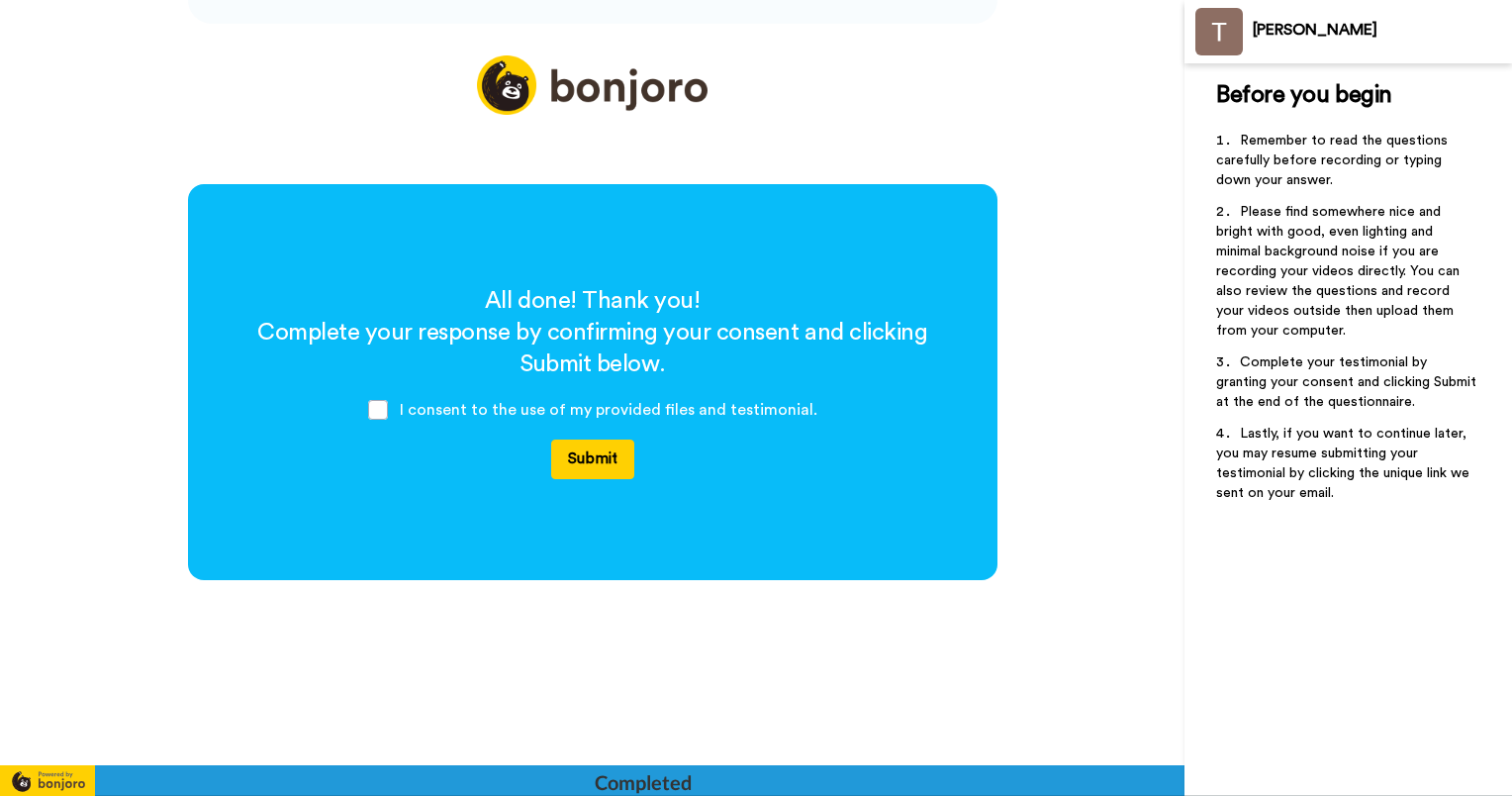 click on "Submit" at bounding box center [593, 459] 